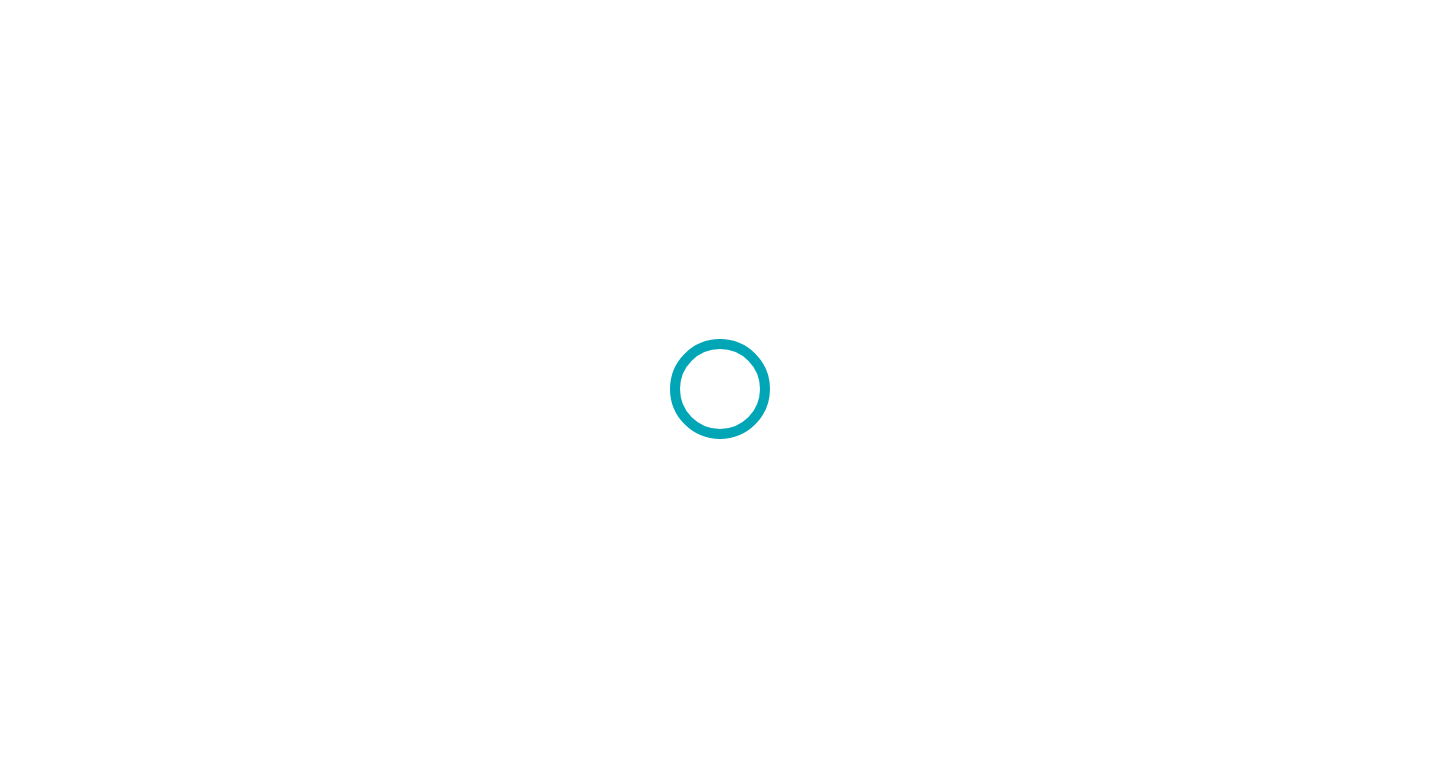 scroll, scrollTop: 0, scrollLeft: 0, axis: both 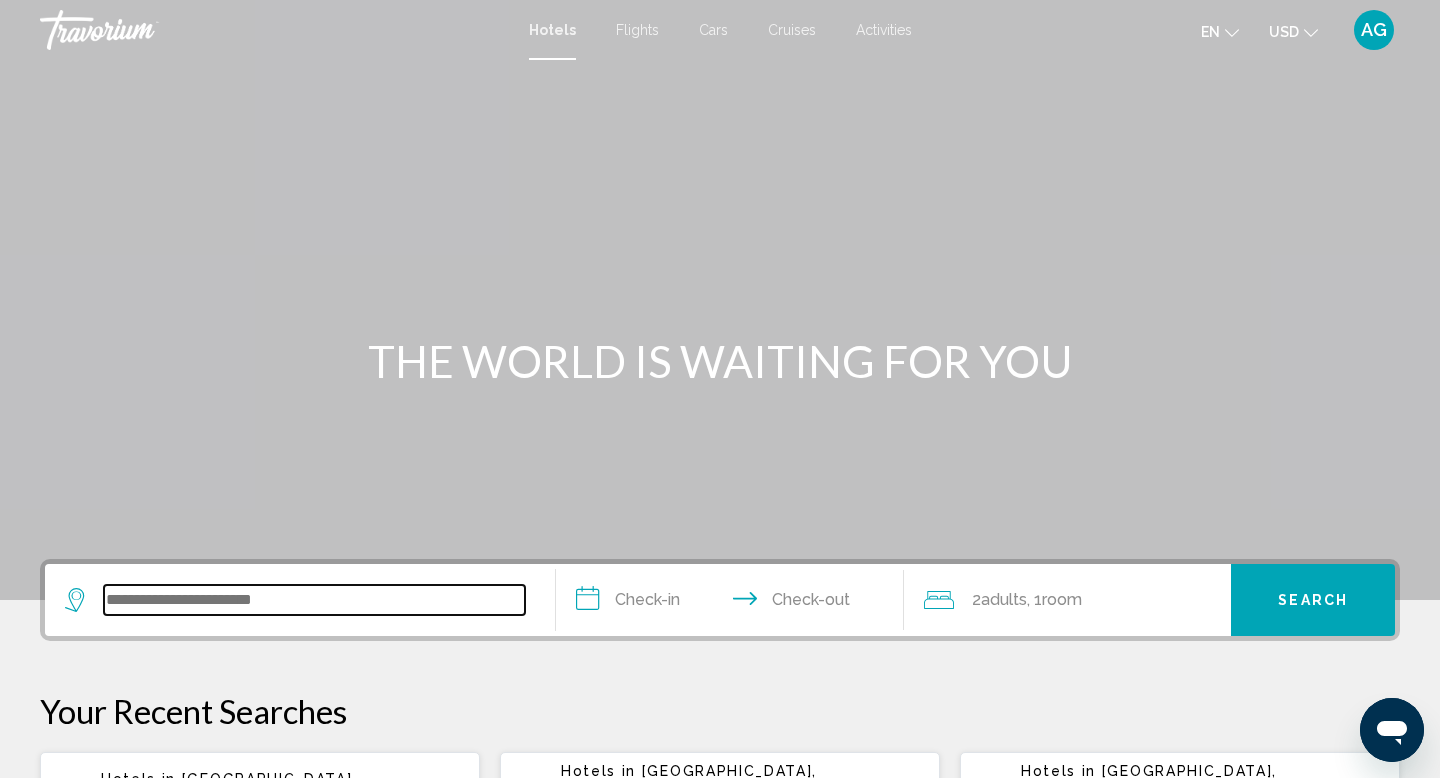 click at bounding box center [314, 600] 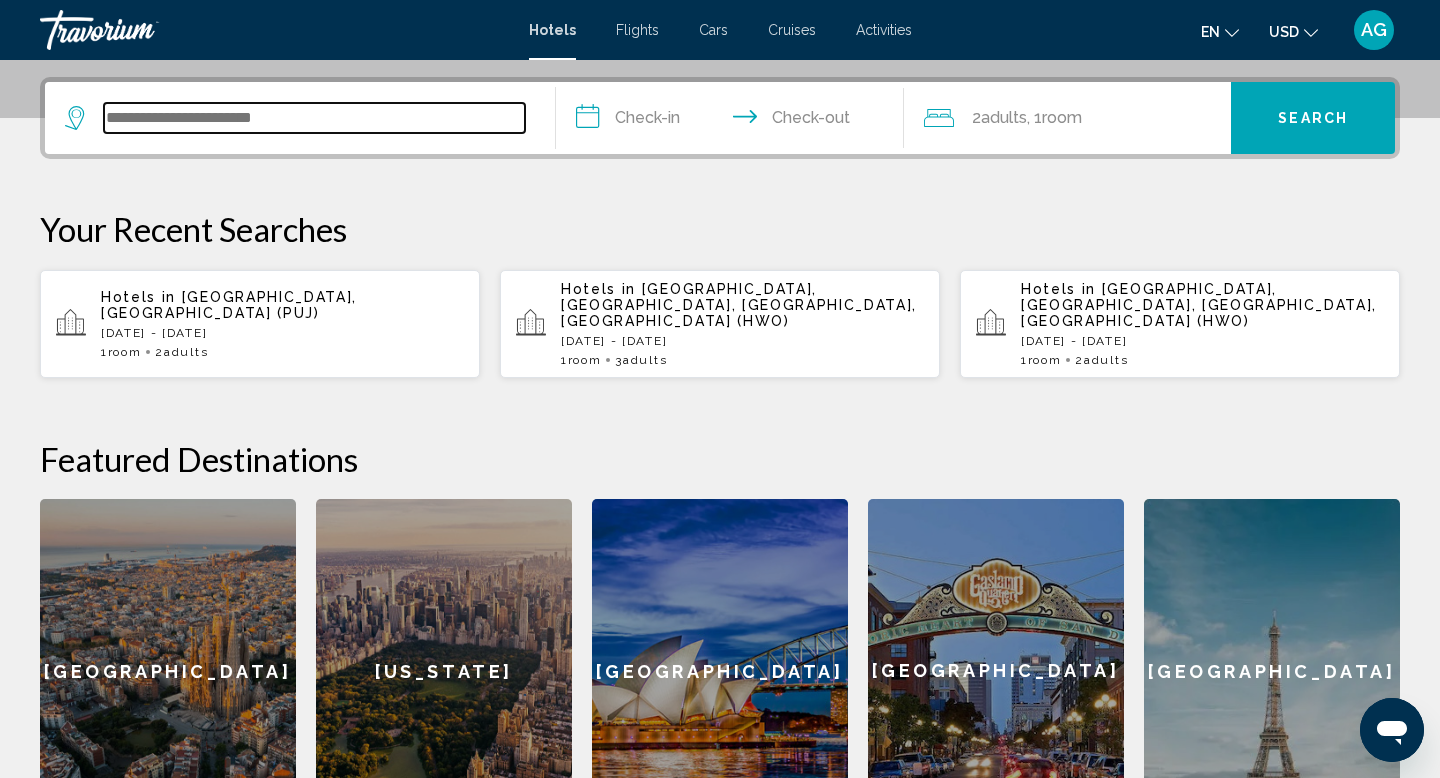 scroll, scrollTop: 494, scrollLeft: 0, axis: vertical 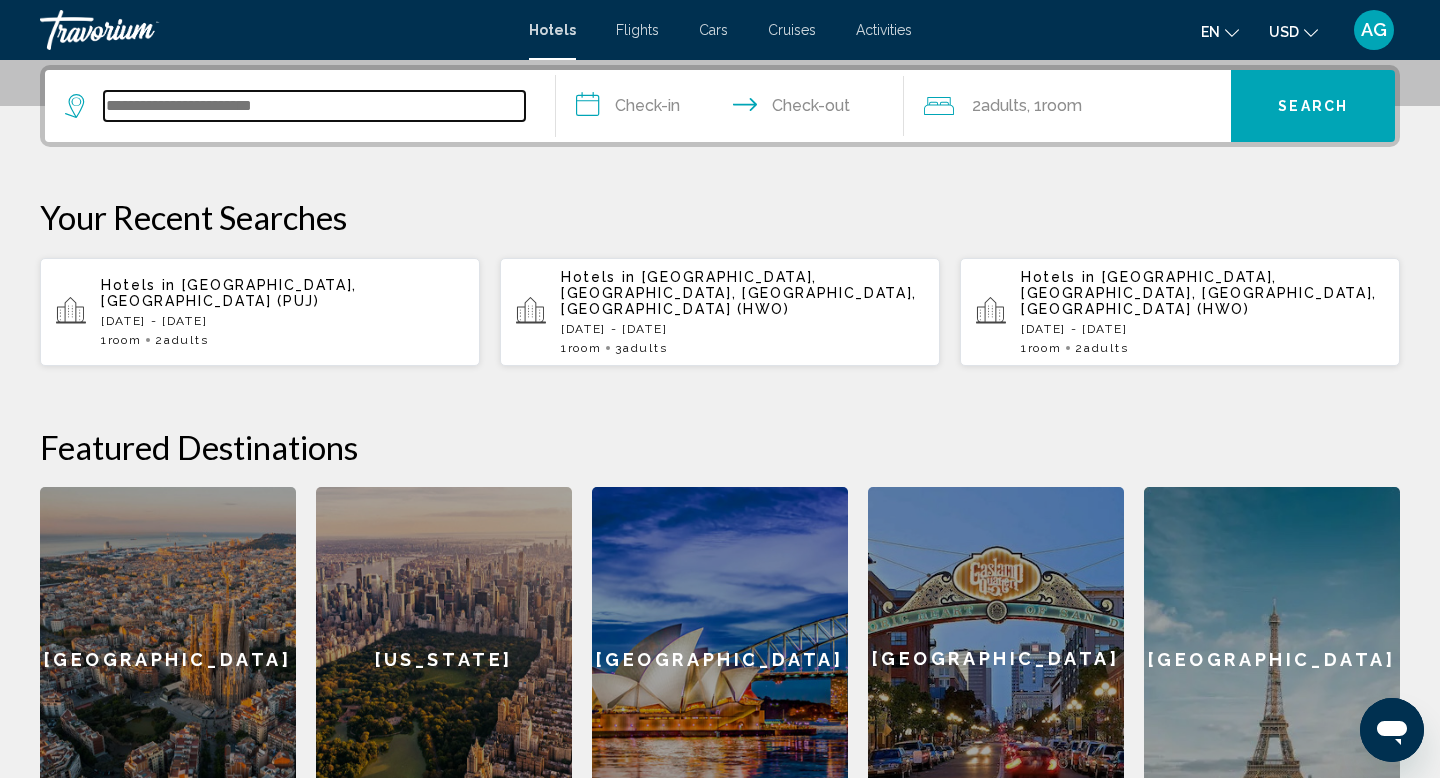 click at bounding box center (314, 106) 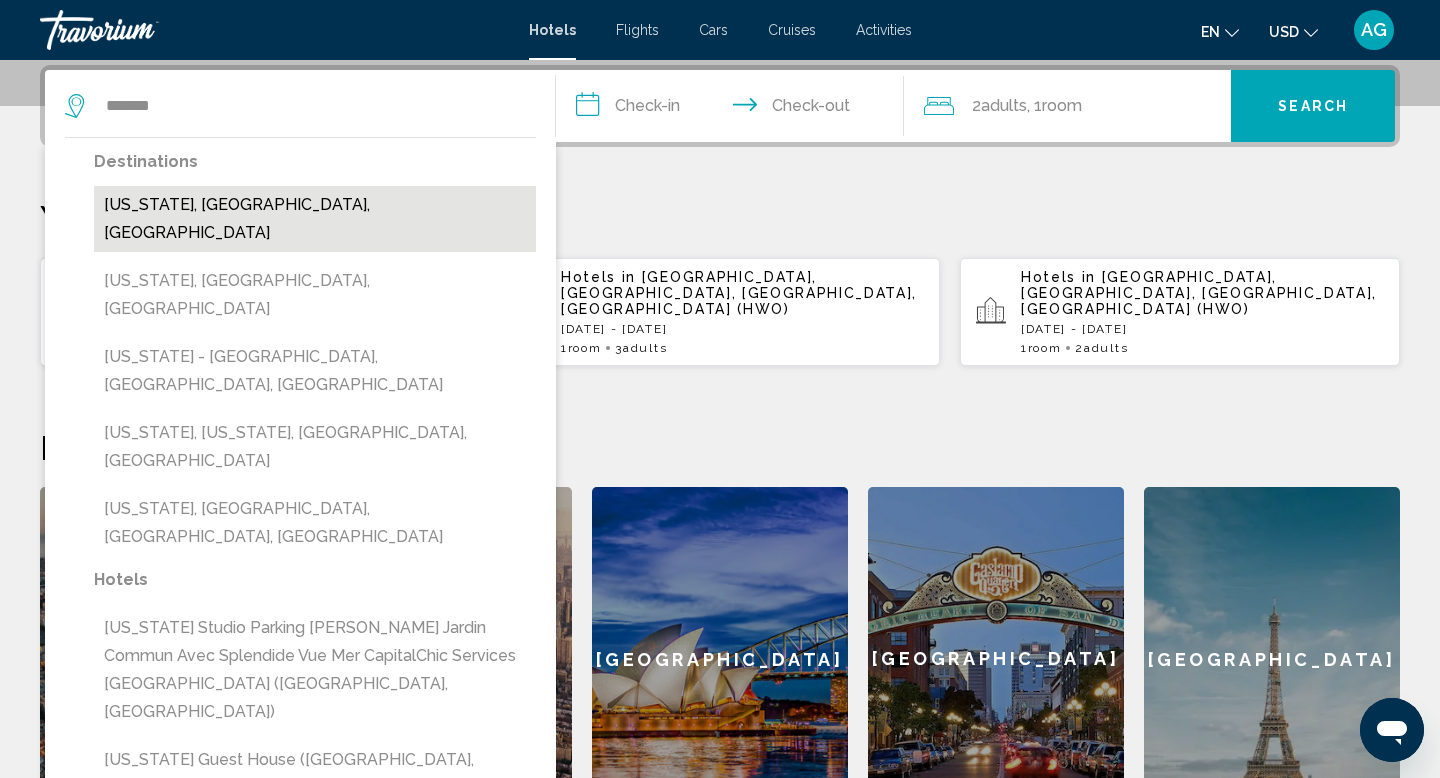 click on "[US_STATE], [GEOGRAPHIC_DATA], [GEOGRAPHIC_DATA]" at bounding box center [315, 219] 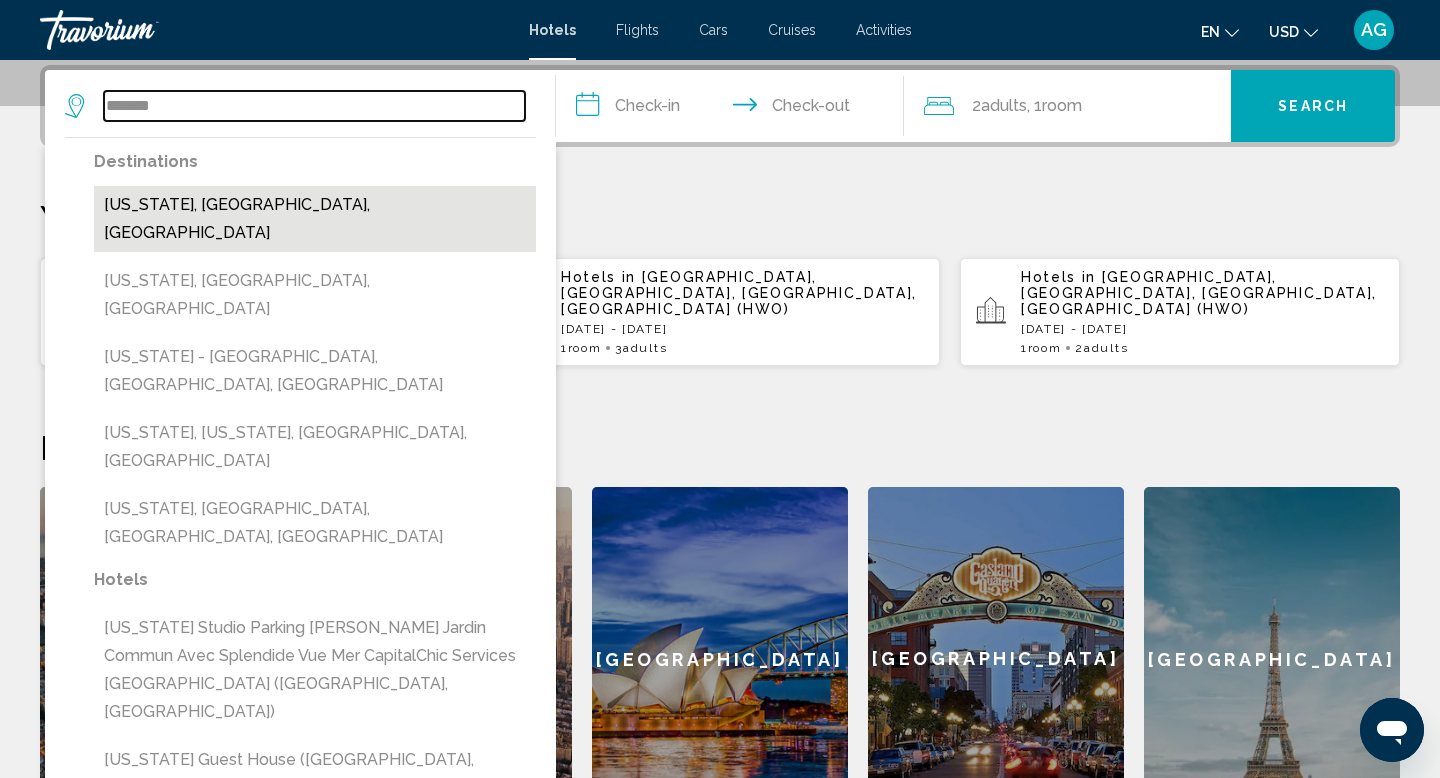 type on "**********" 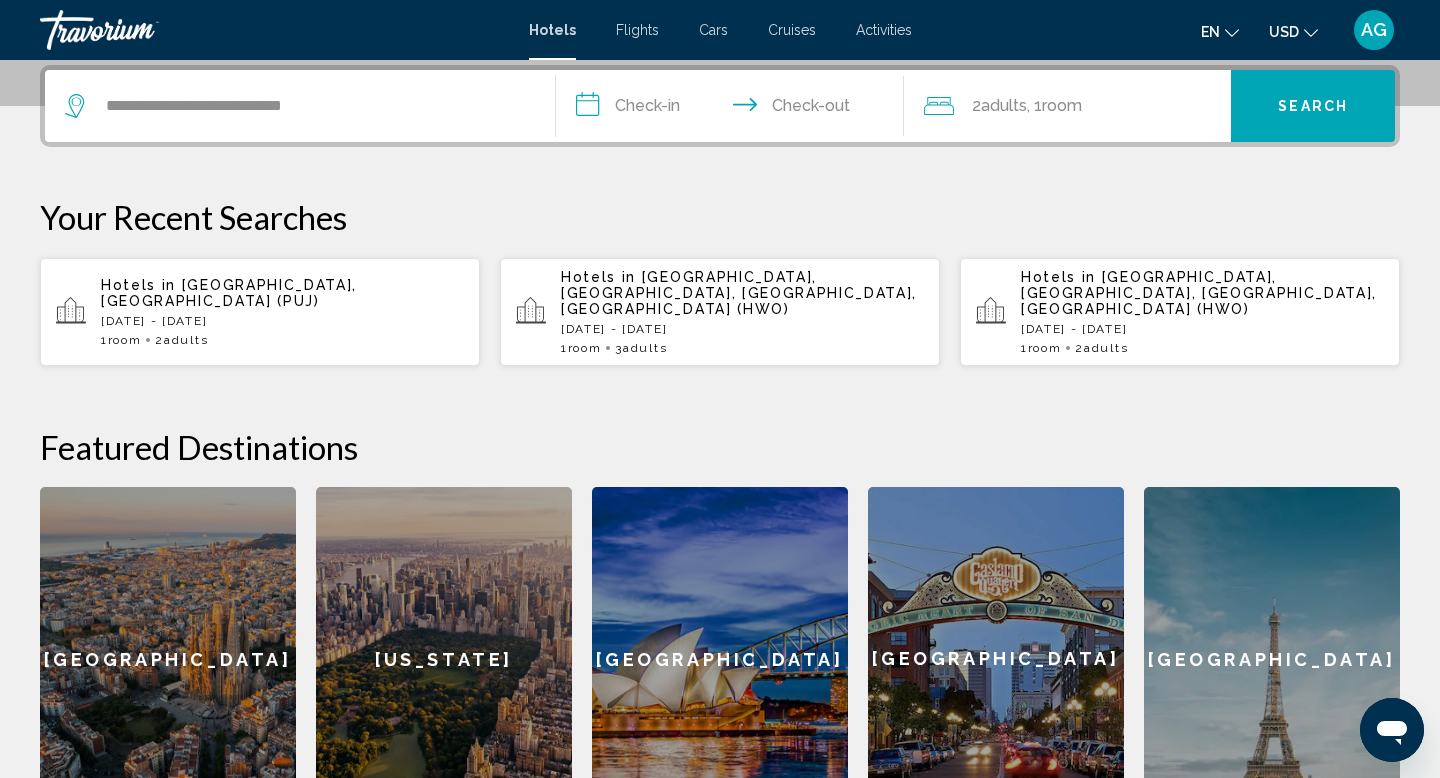 click on "**********" at bounding box center [734, 109] 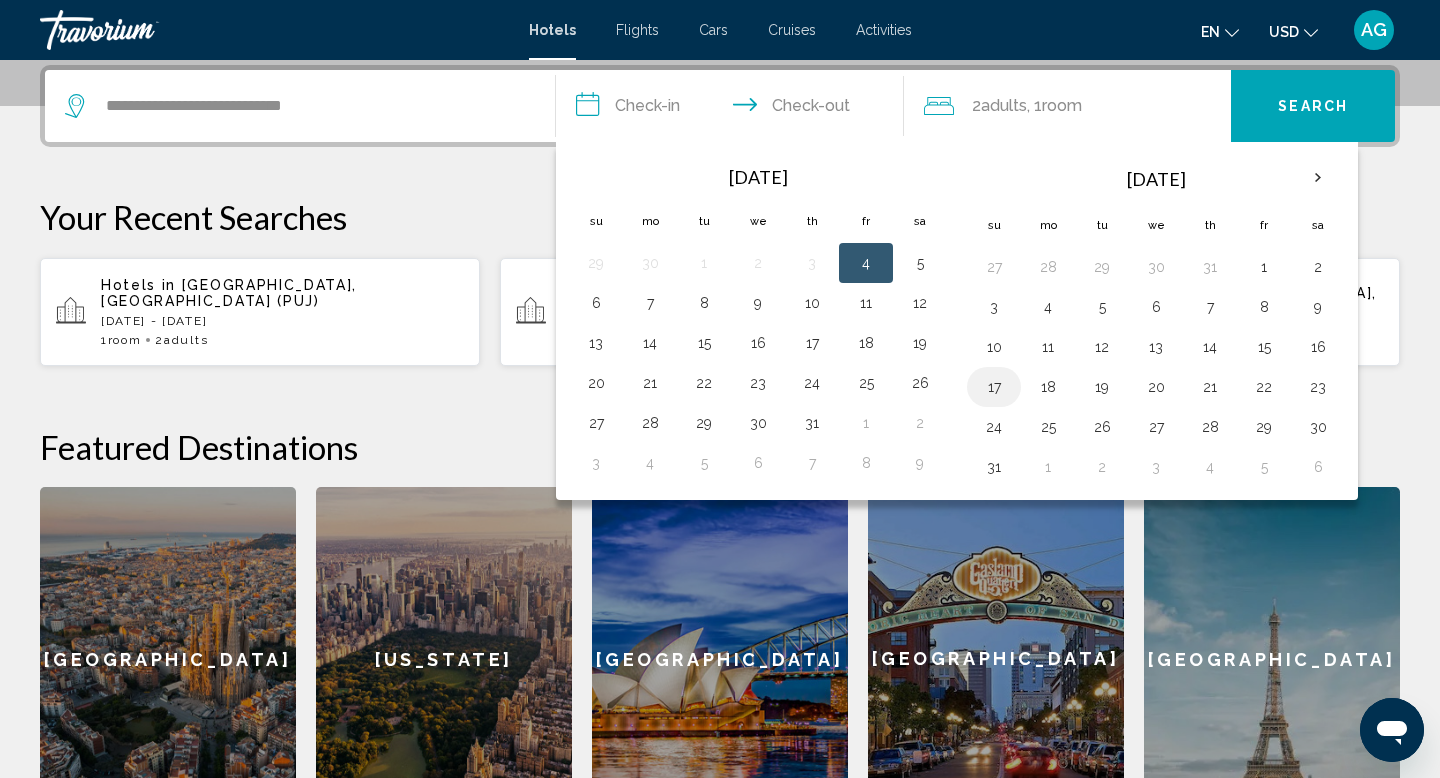click on "17" at bounding box center [994, 387] 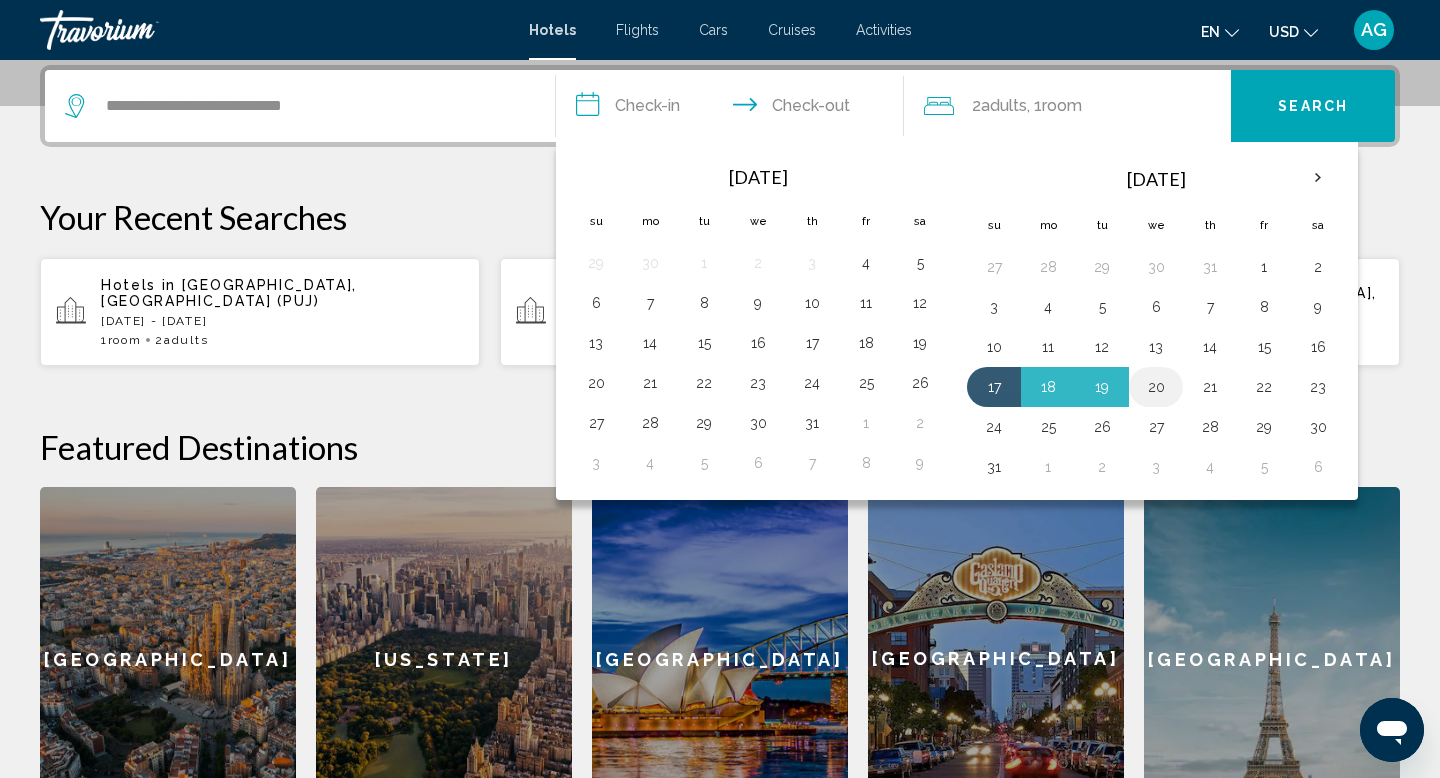click on "20" at bounding box center [1156, 387] 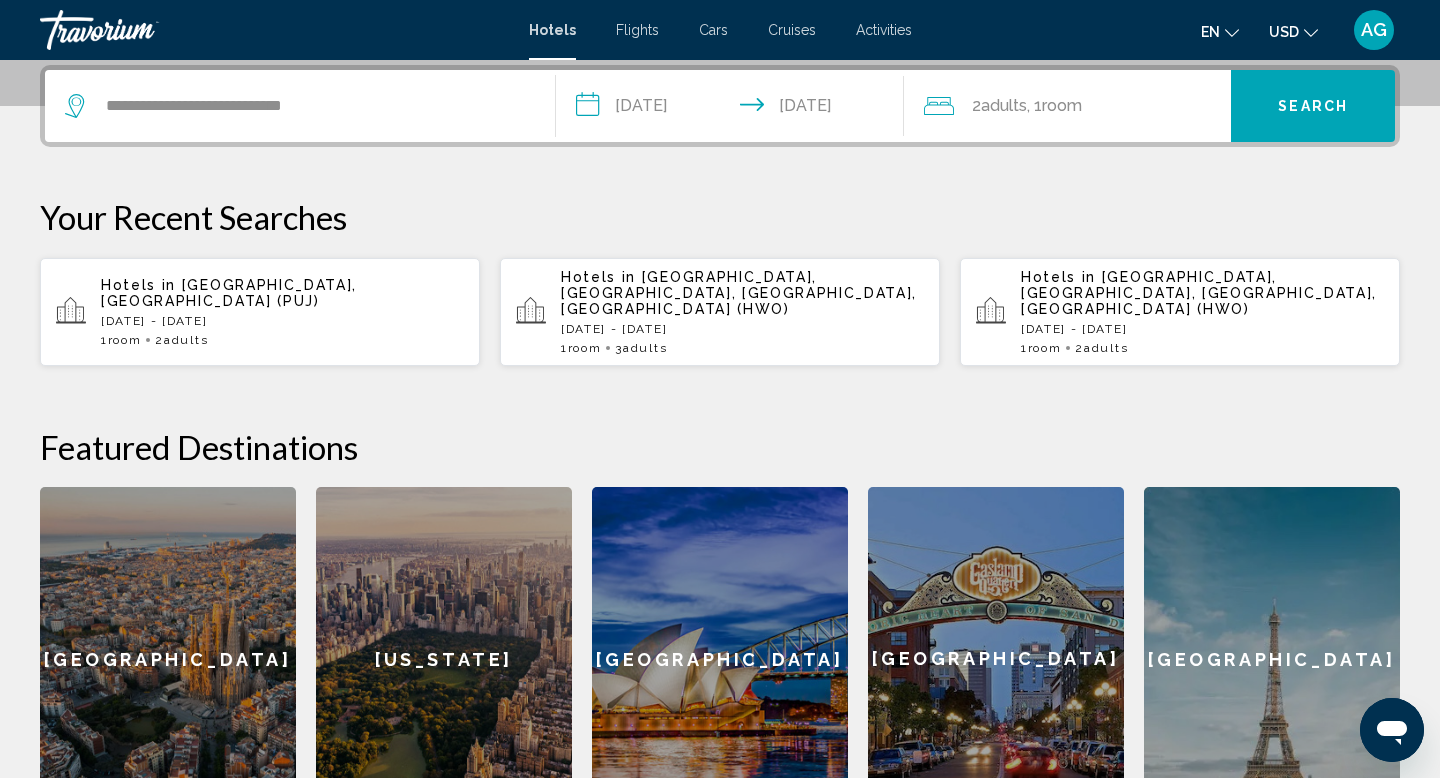 click on "Search" at bounding box center [1313, 107] 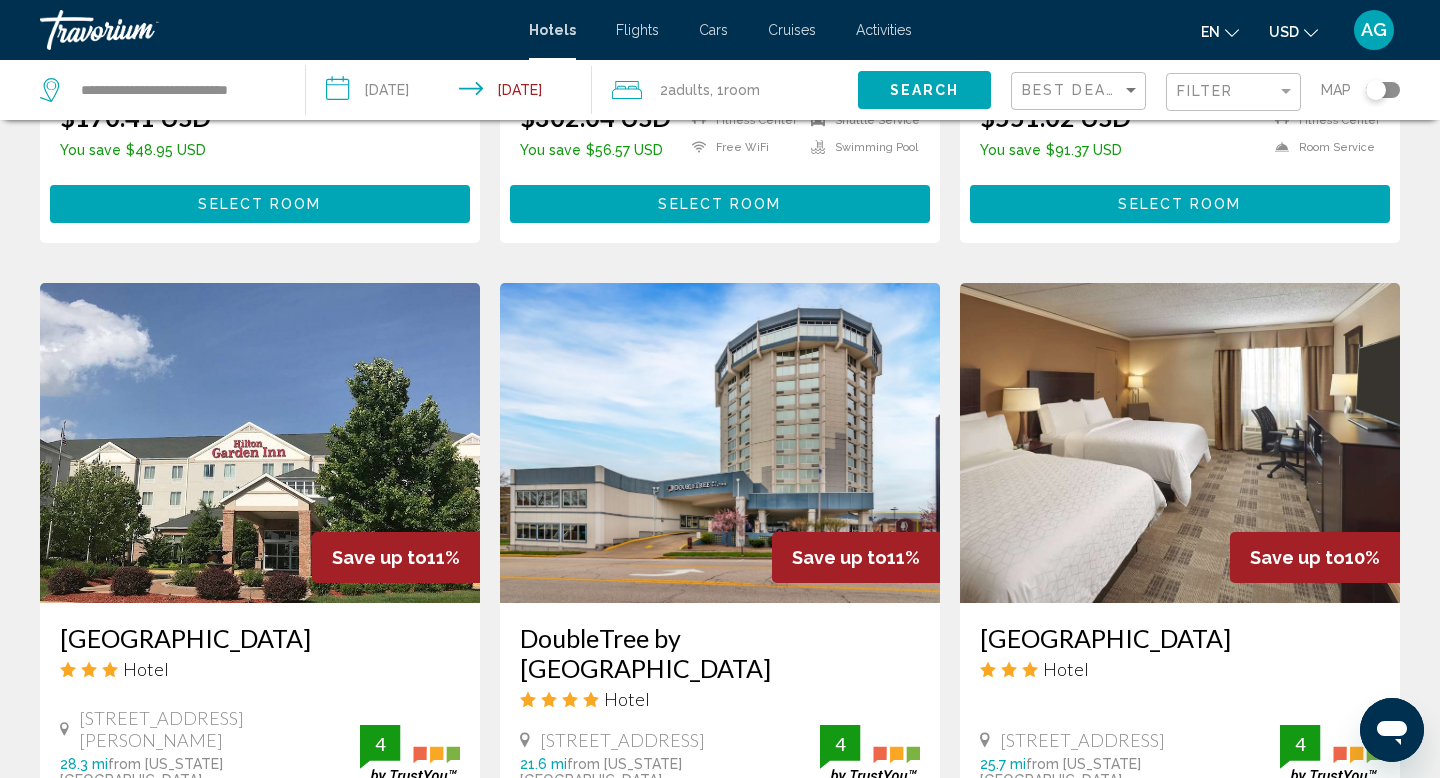 scroll, scrollTop: 662, scrollLeft: 0, axis: vertical 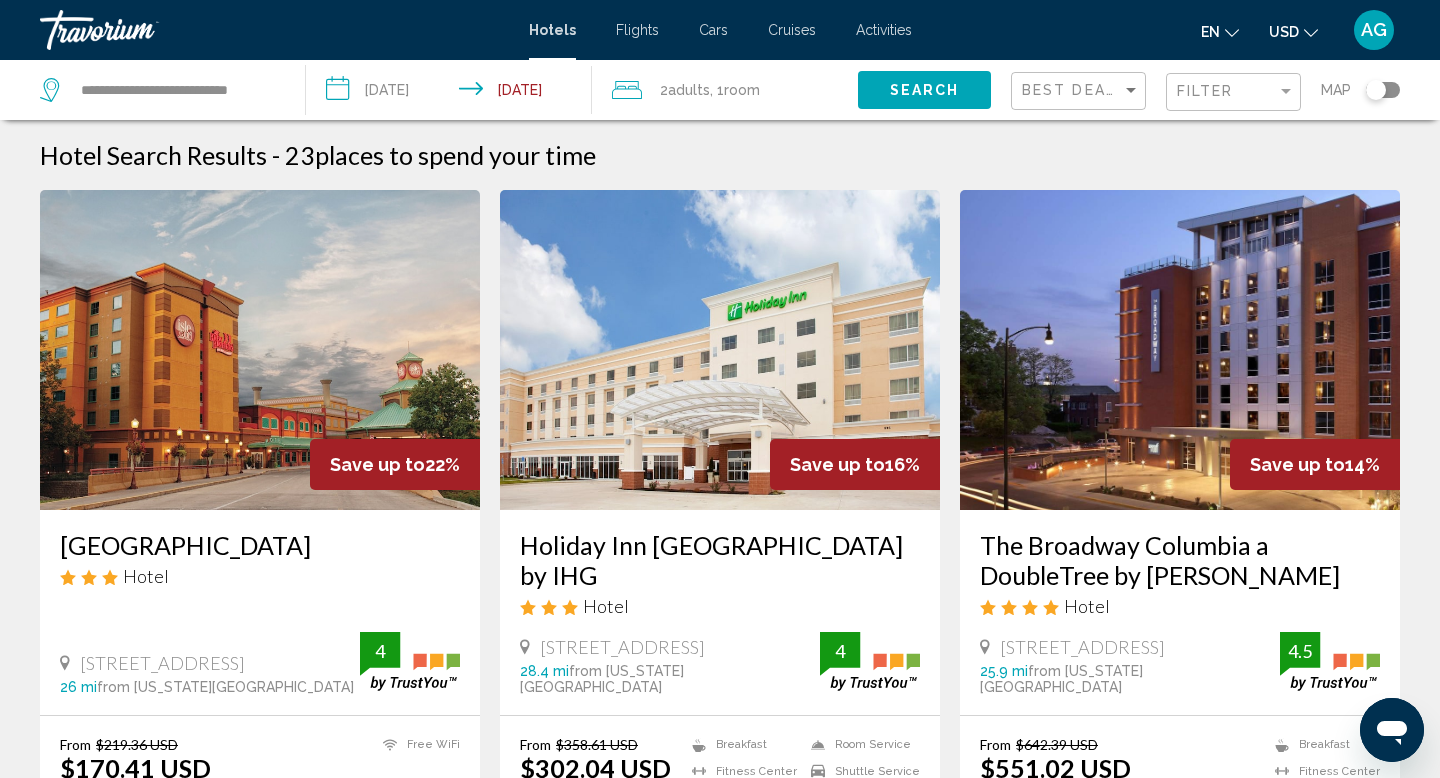 click on "**********" 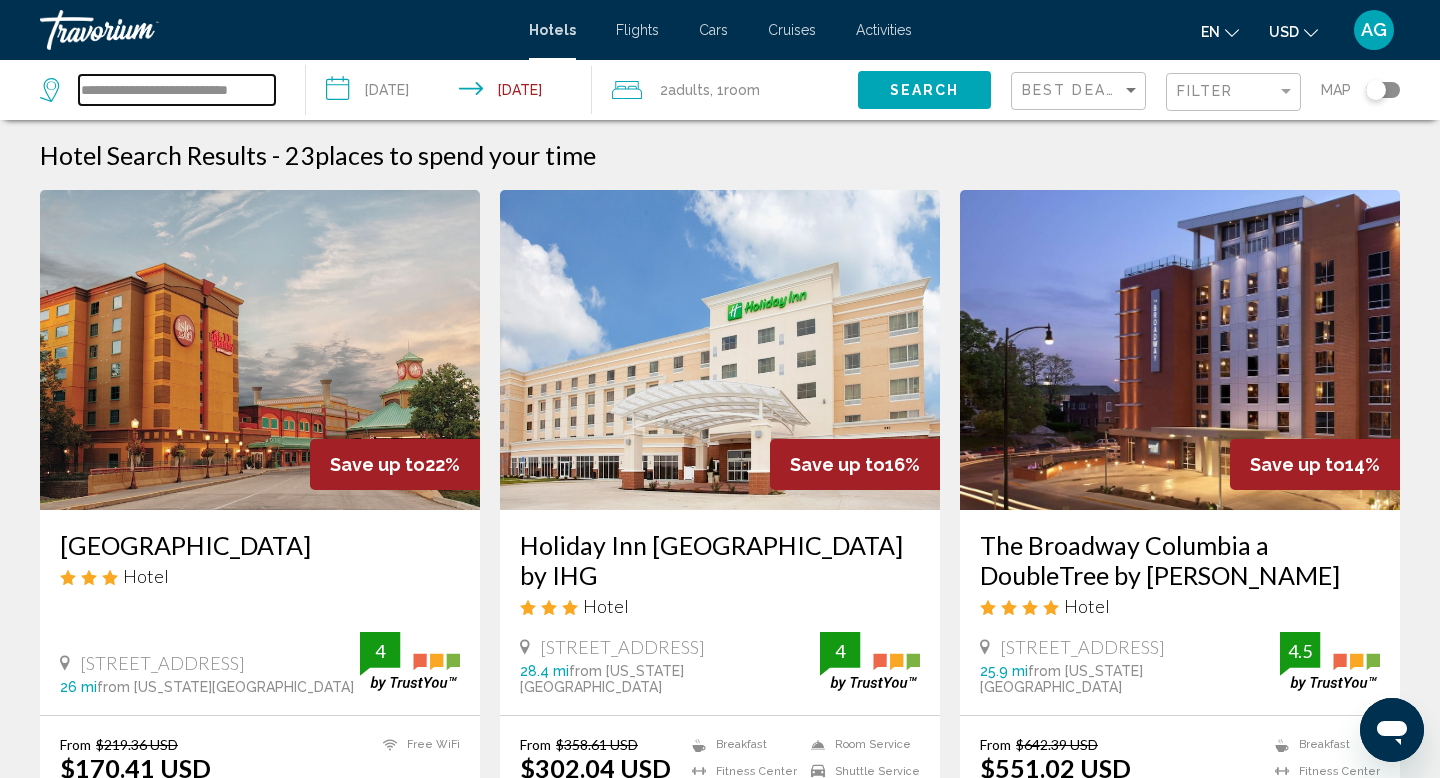 click on "**********" at bounding box center (177, 90) 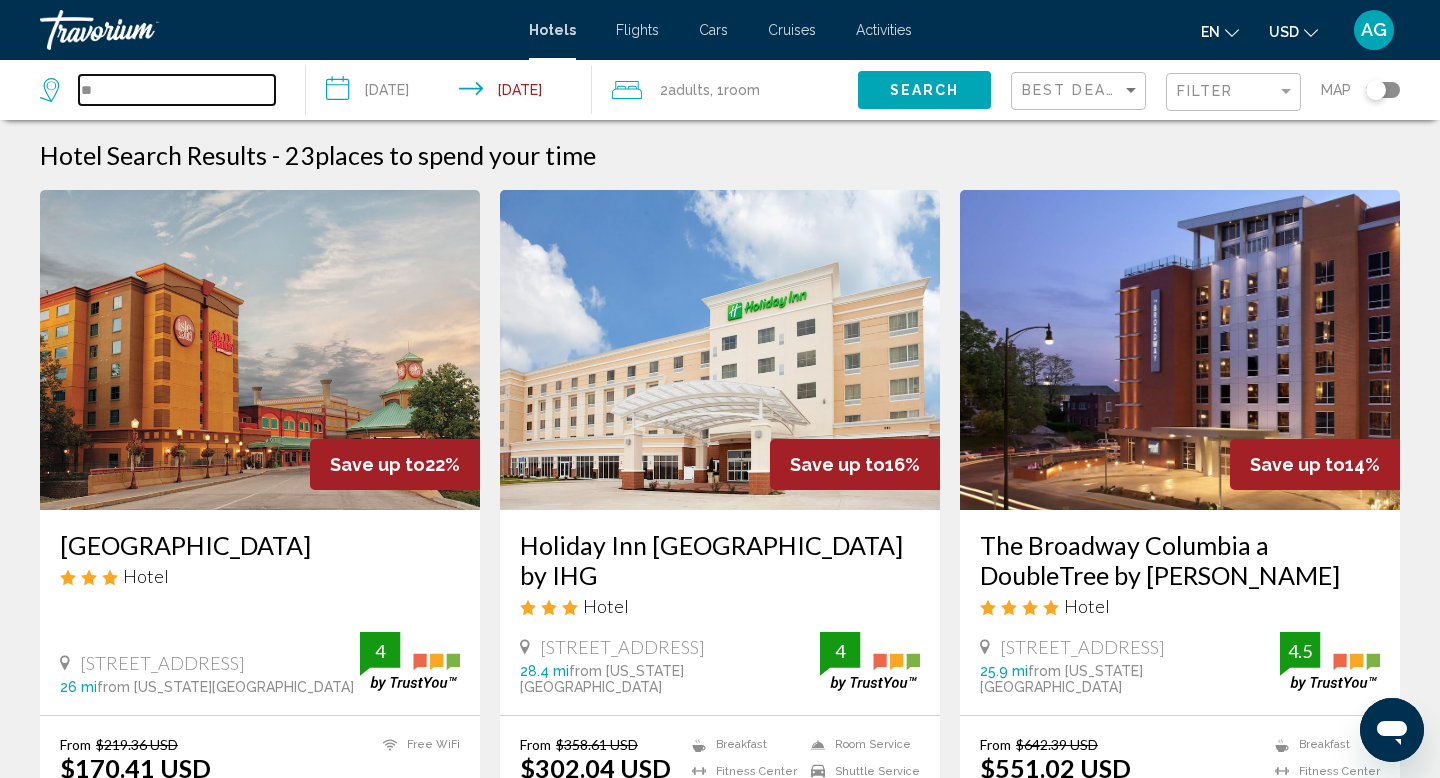 type on "*" 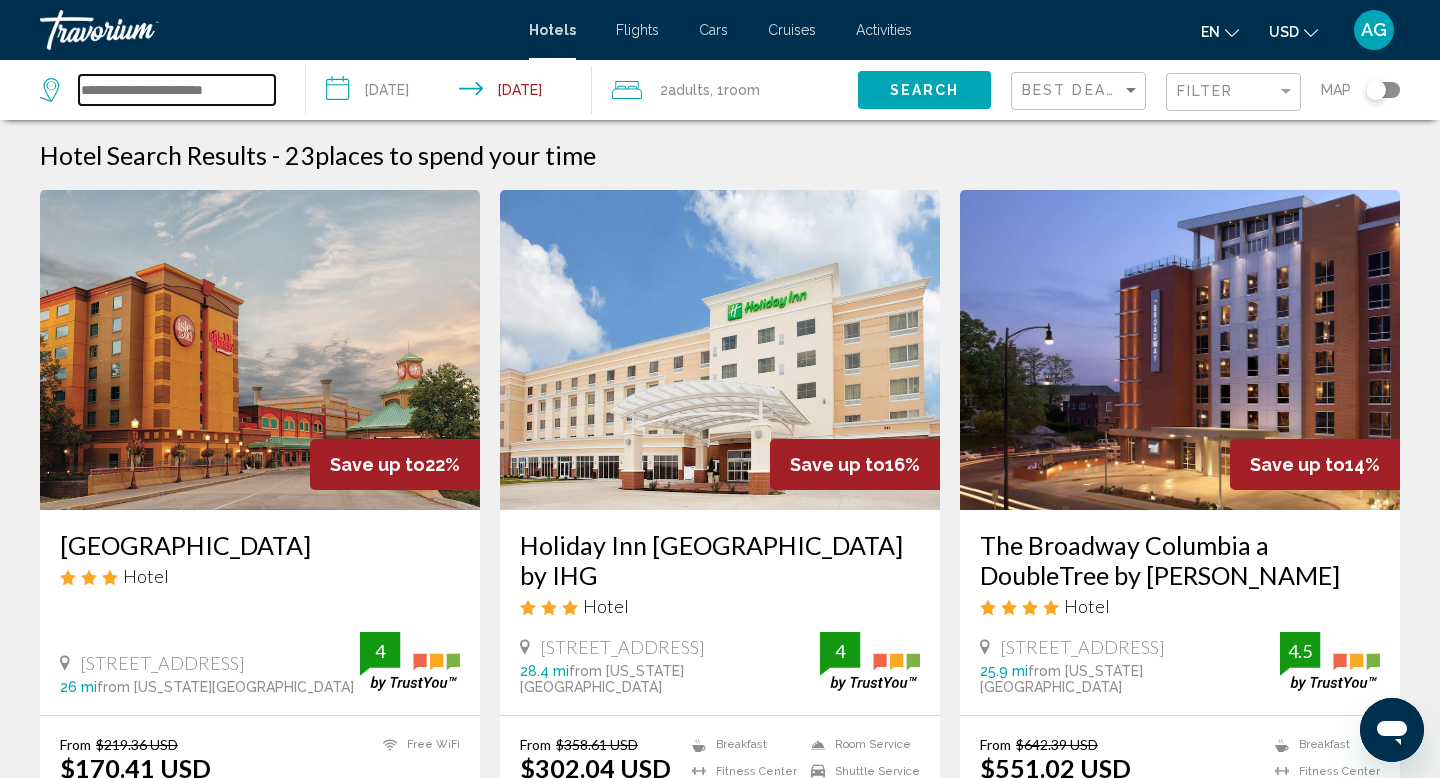 click at bounding box center (177, 90) 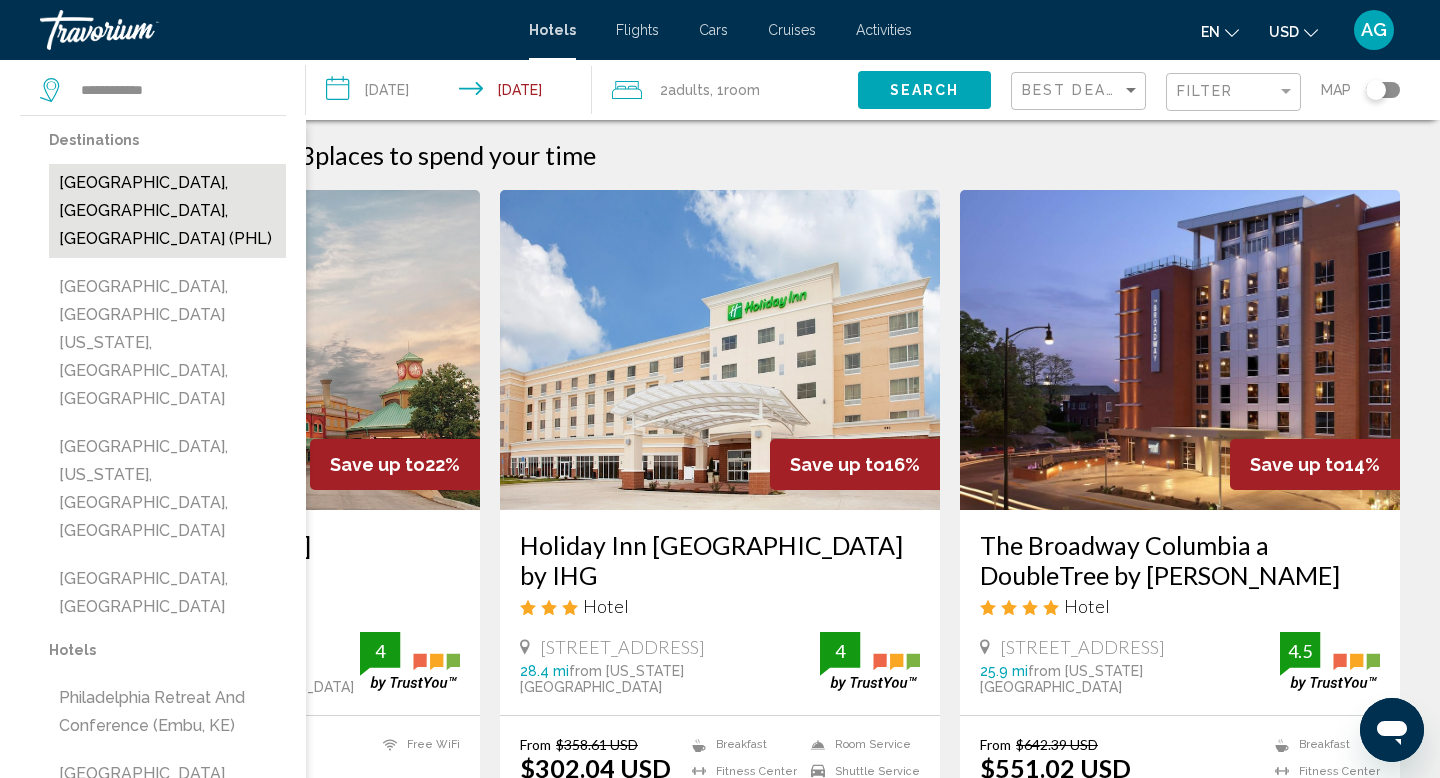 click on "[GEOGRAPHIC_DATA], [GEOGRAPHIC_DATA], [GEOGRAPHIC_DATA] (PHL)" at bounding box center (167, 211) 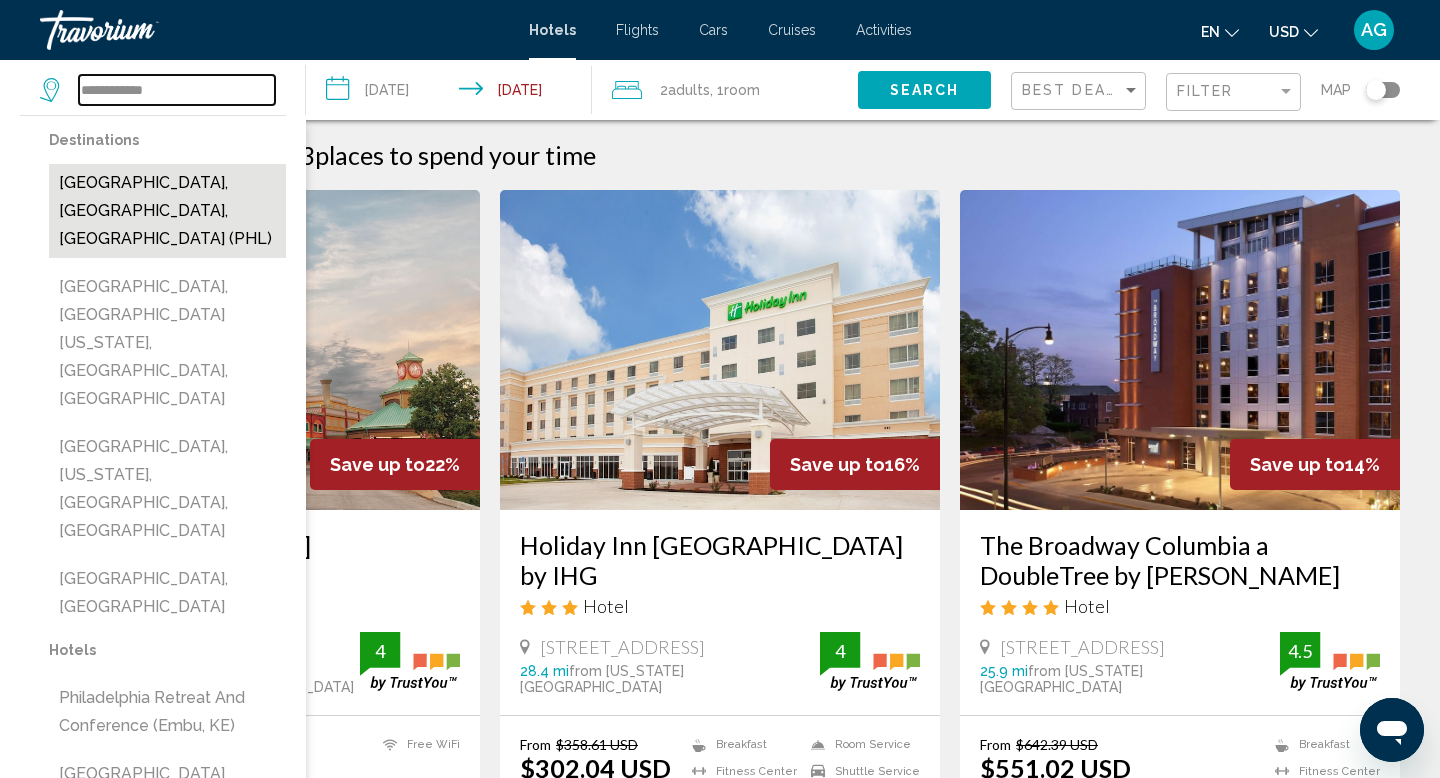type on "**********" 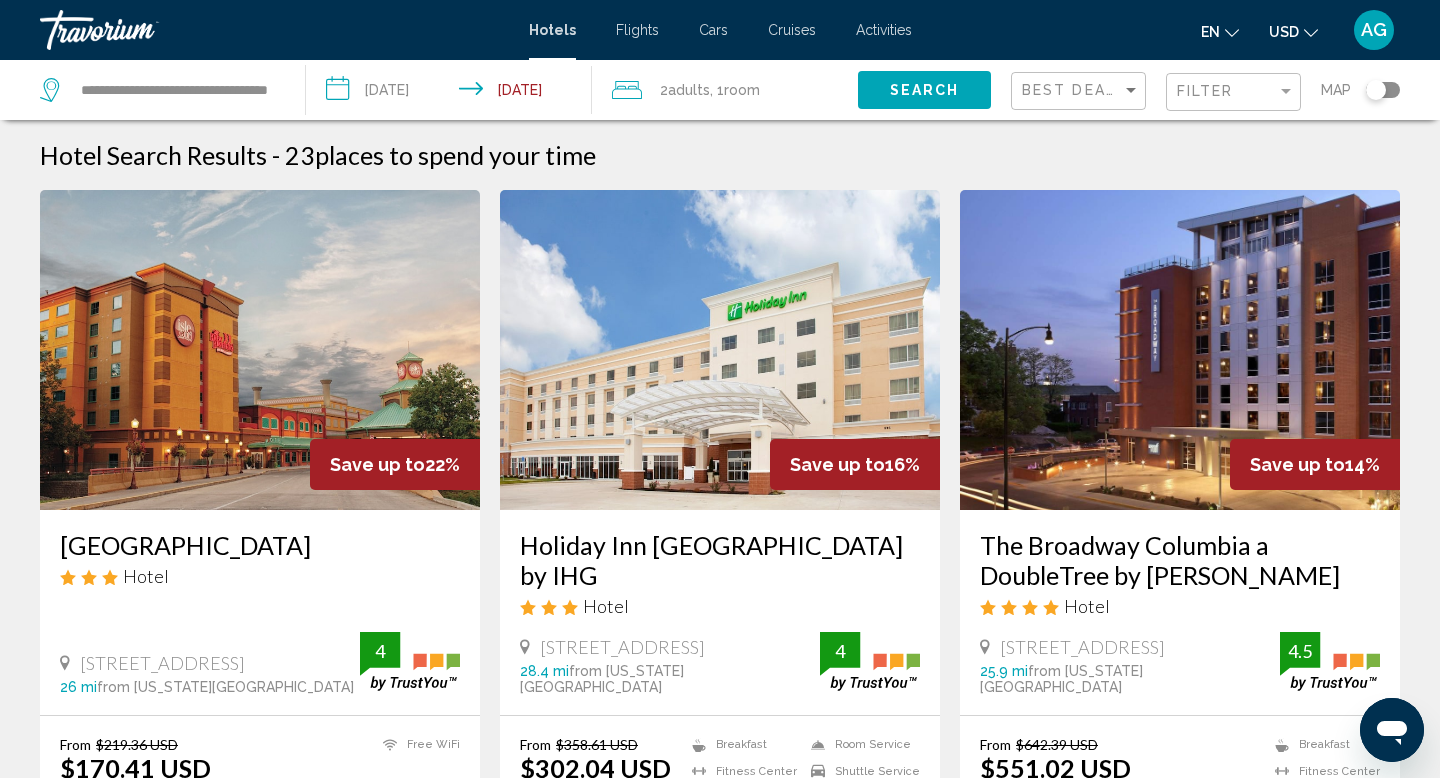 click on "Search" 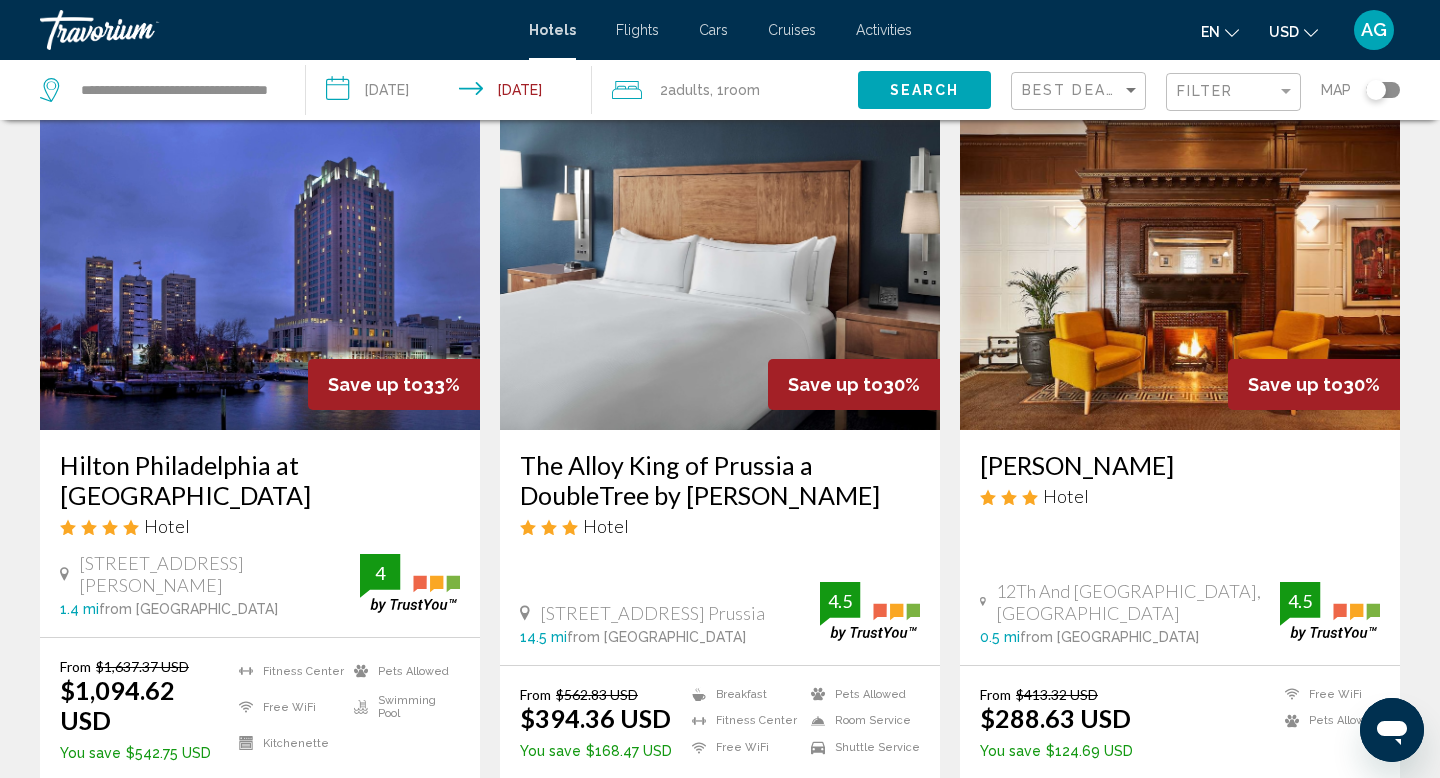 scroll, scrollTop: 95, scrollLeft: 0, axis: vertical 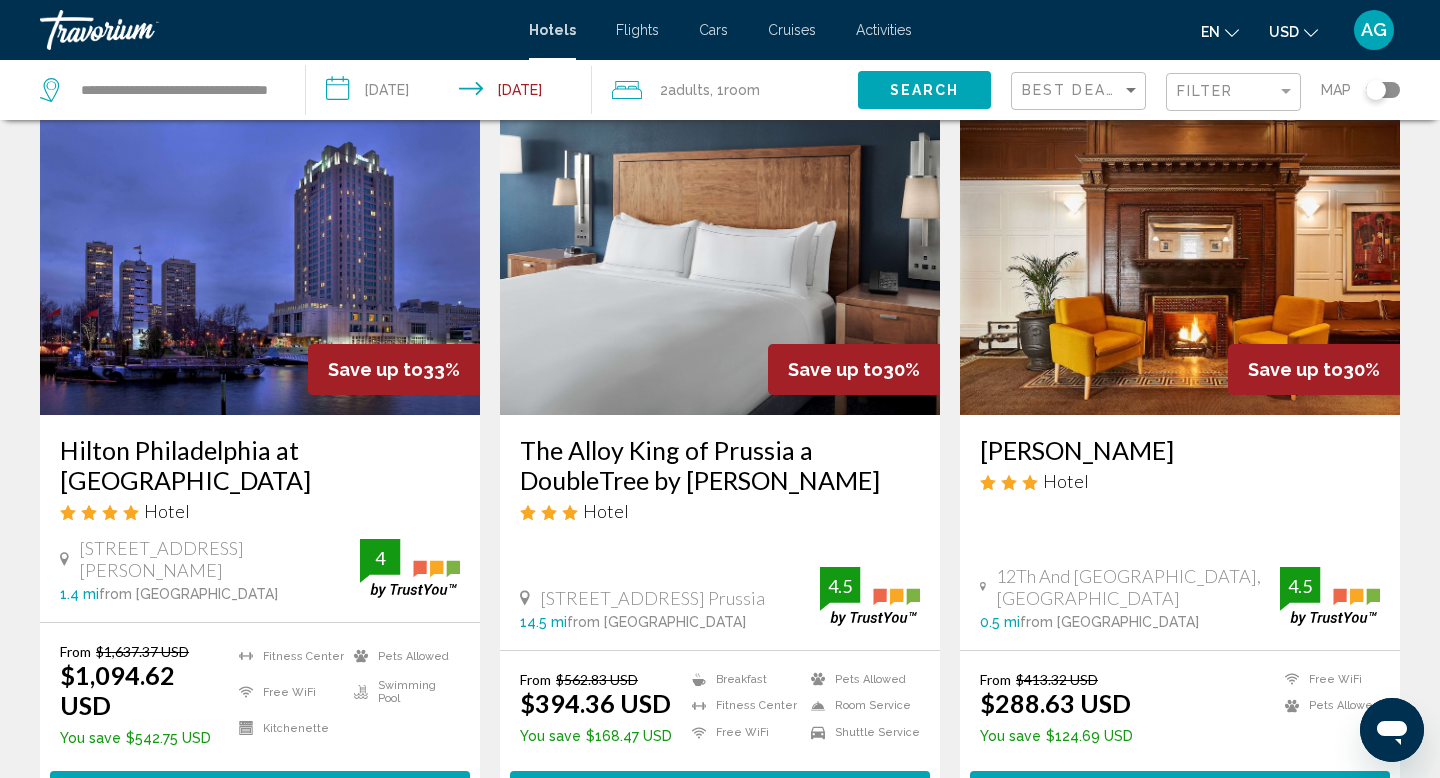 click at bounding box center [1180, 255] 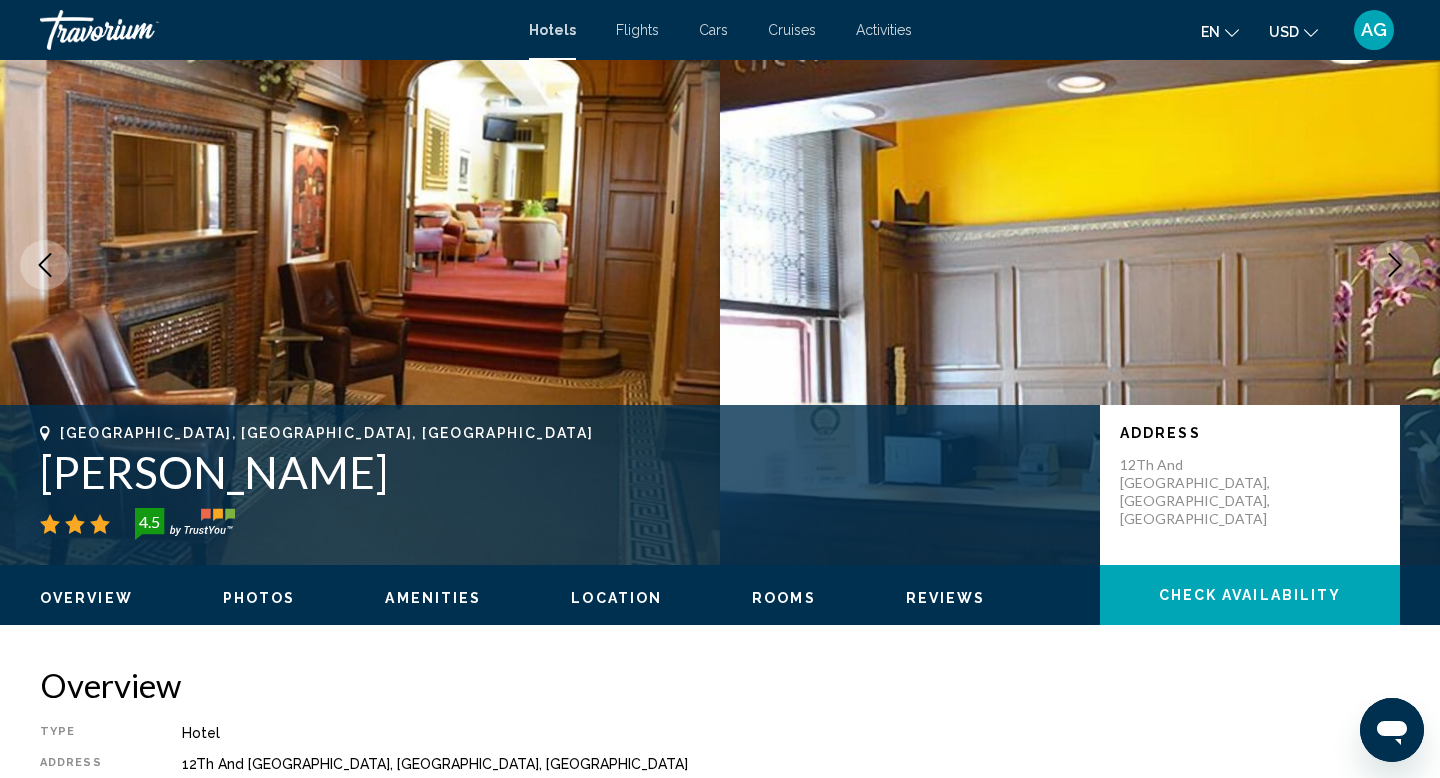 scroll, scrollTop: 0, scrollLeft: 0, axis: both 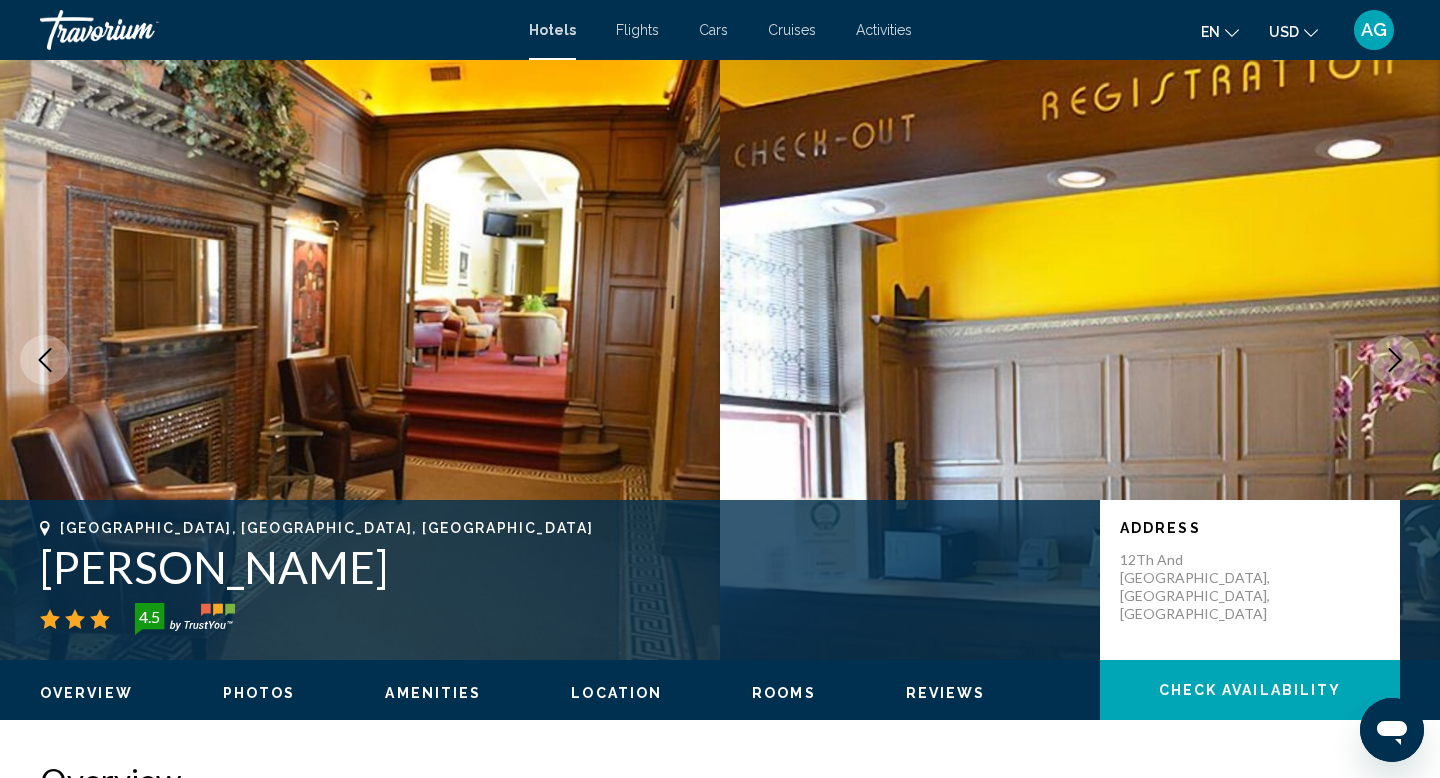 click 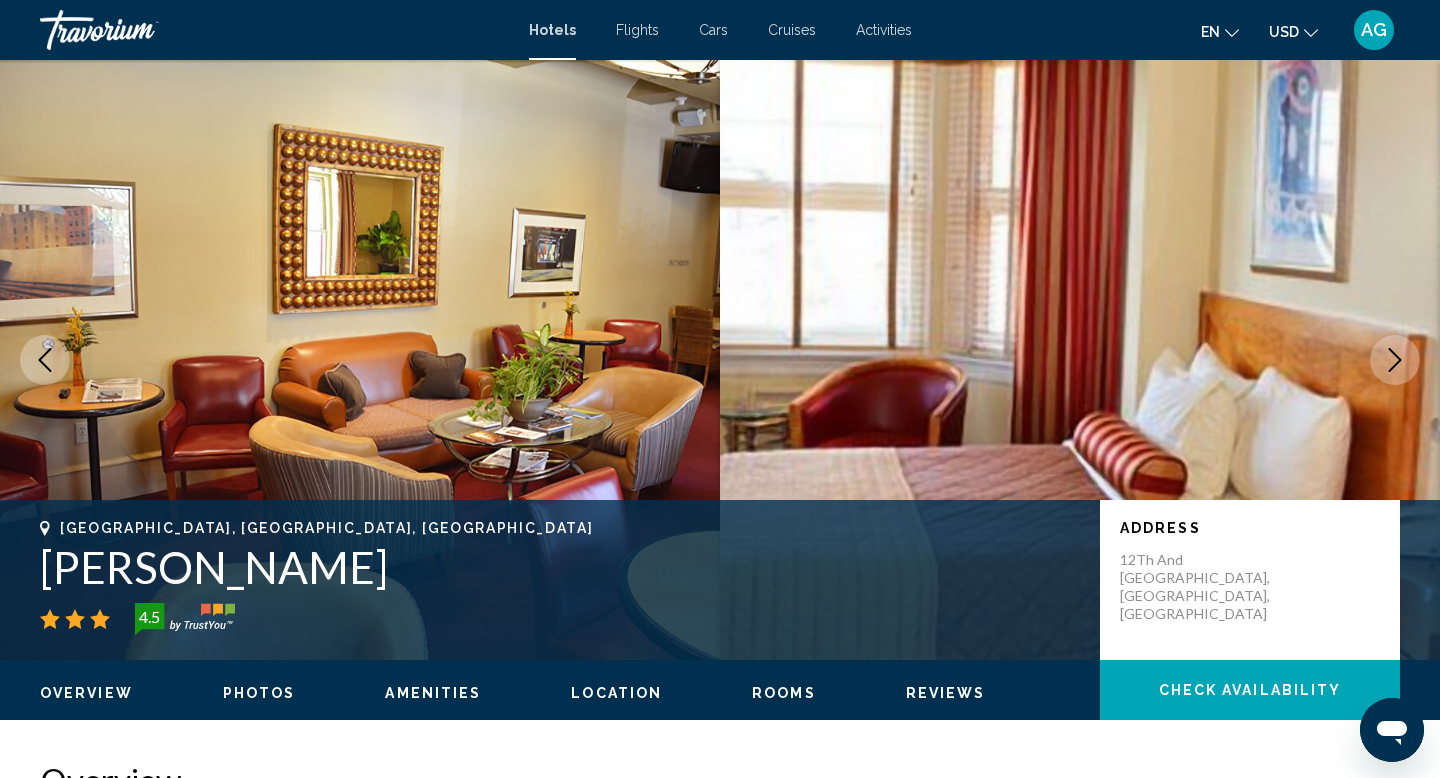 click 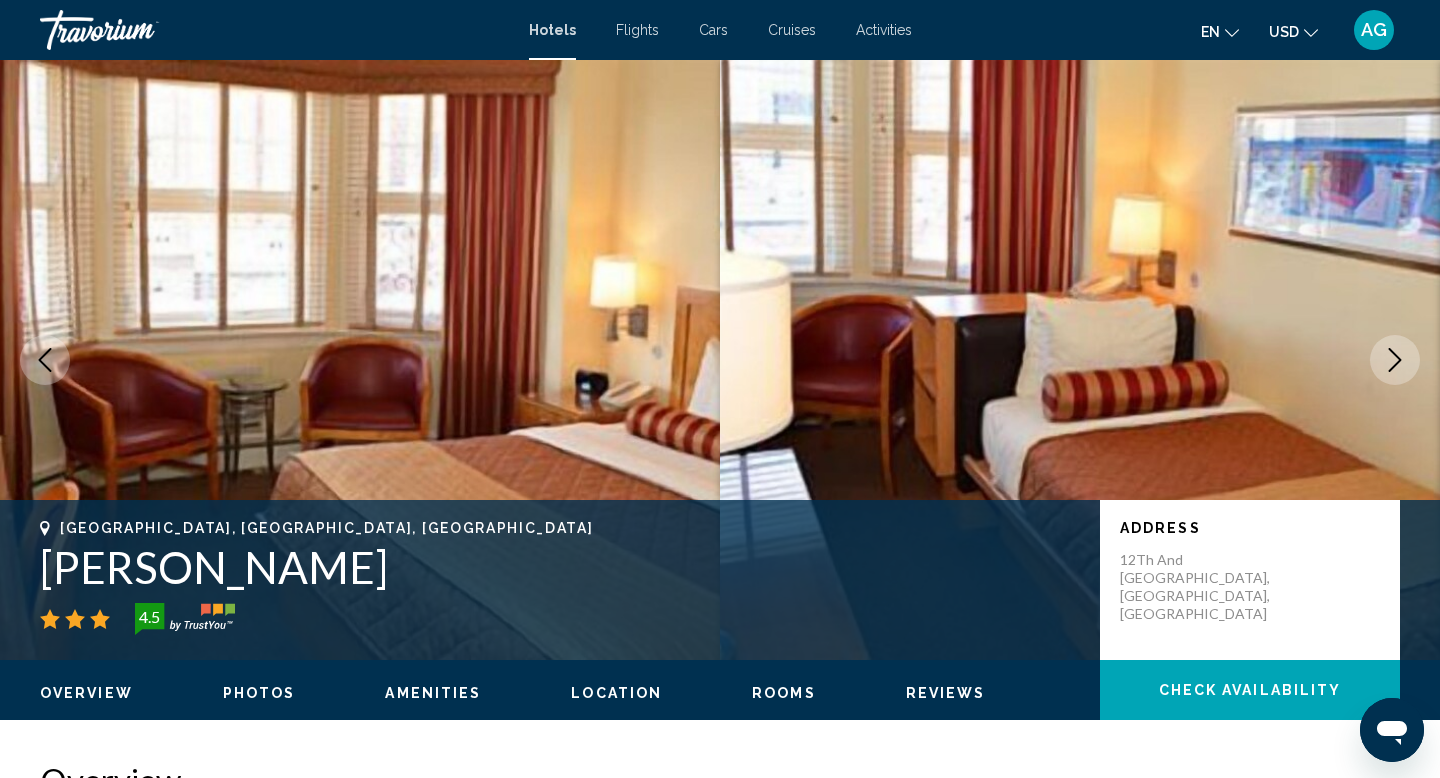 click 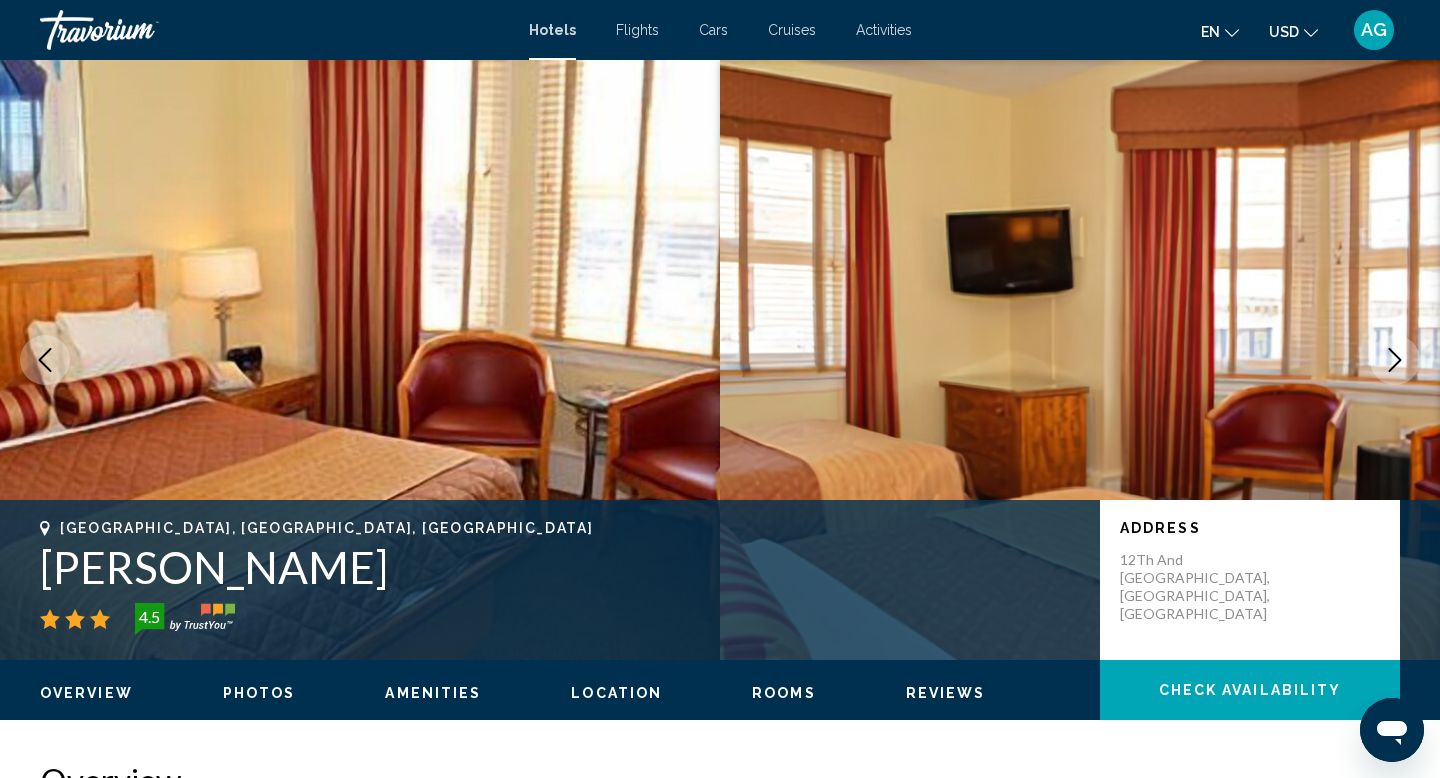 click 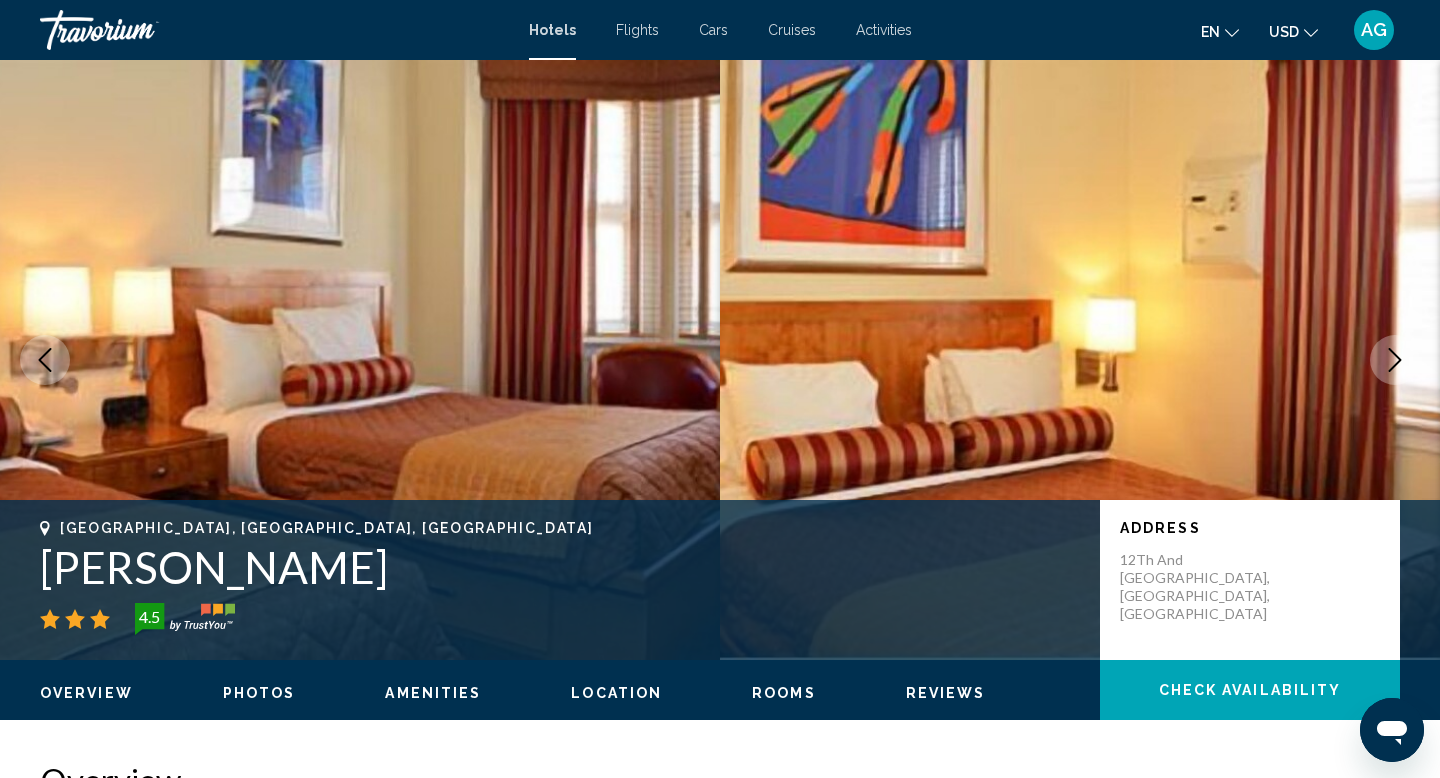 click 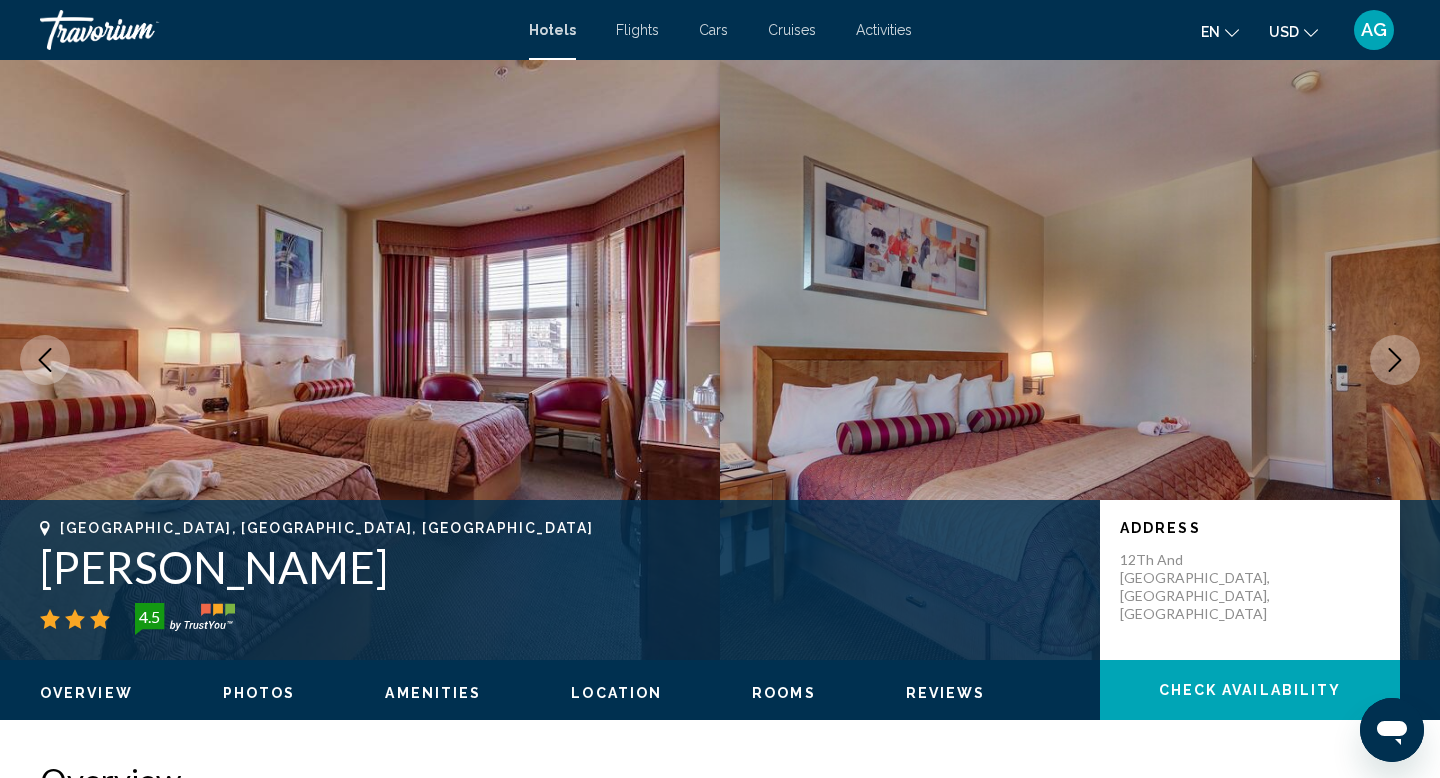 click 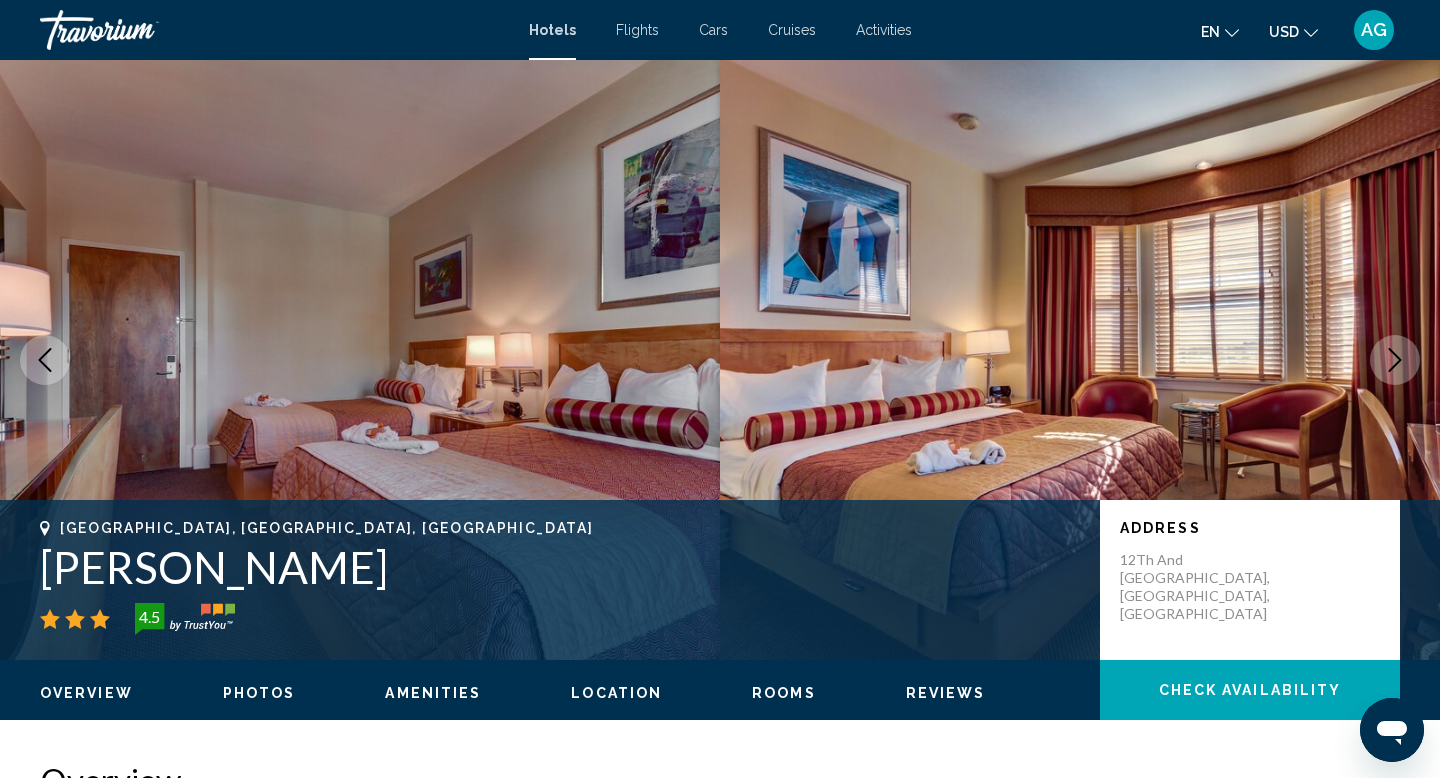 click 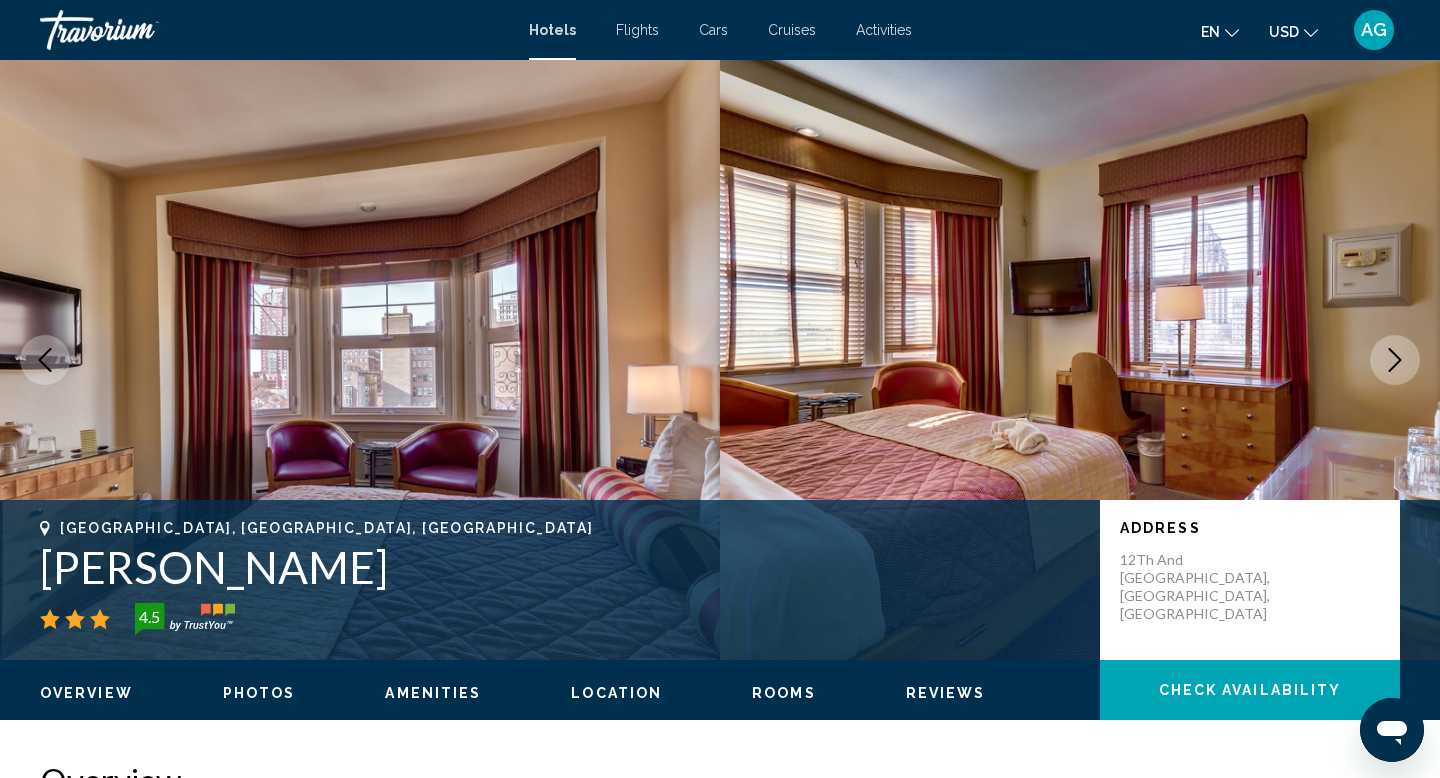 click 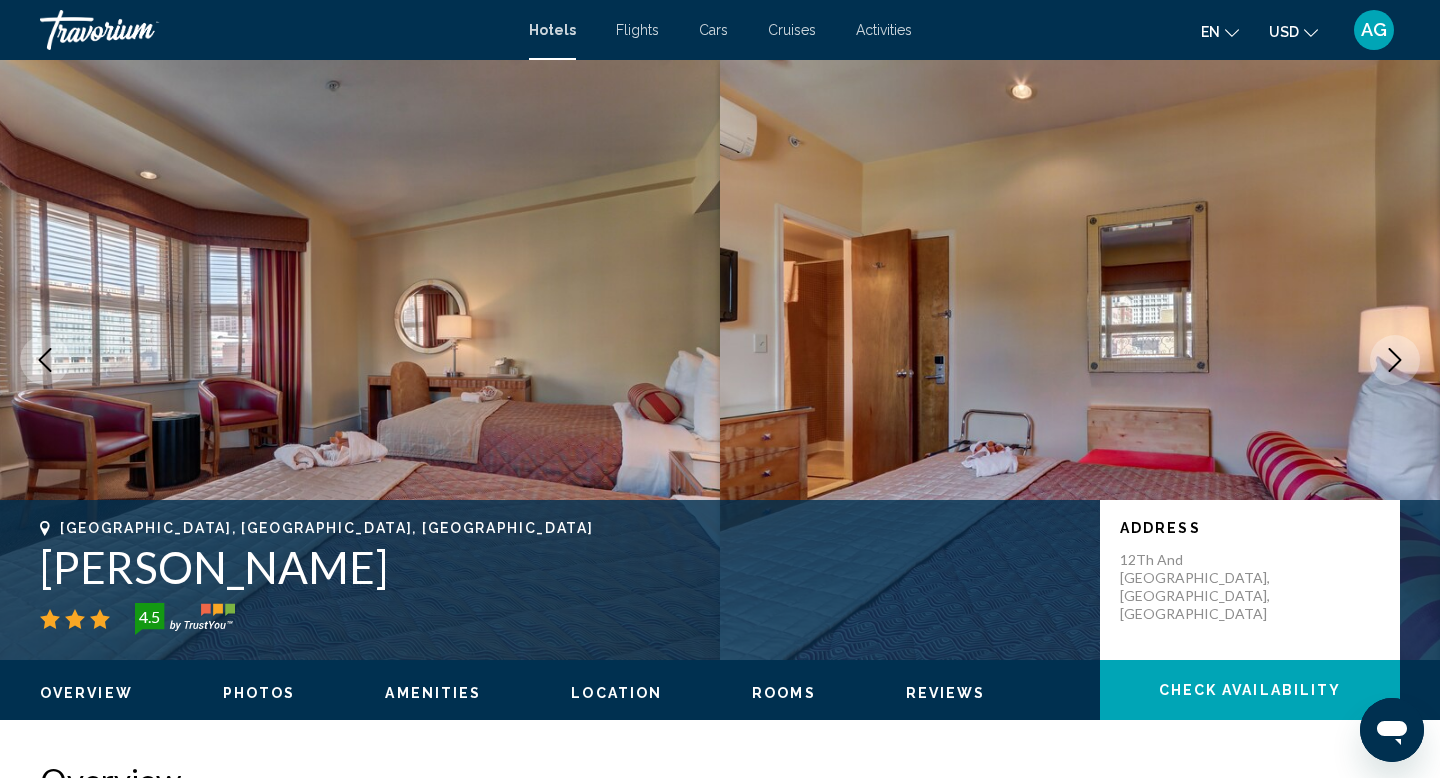 click 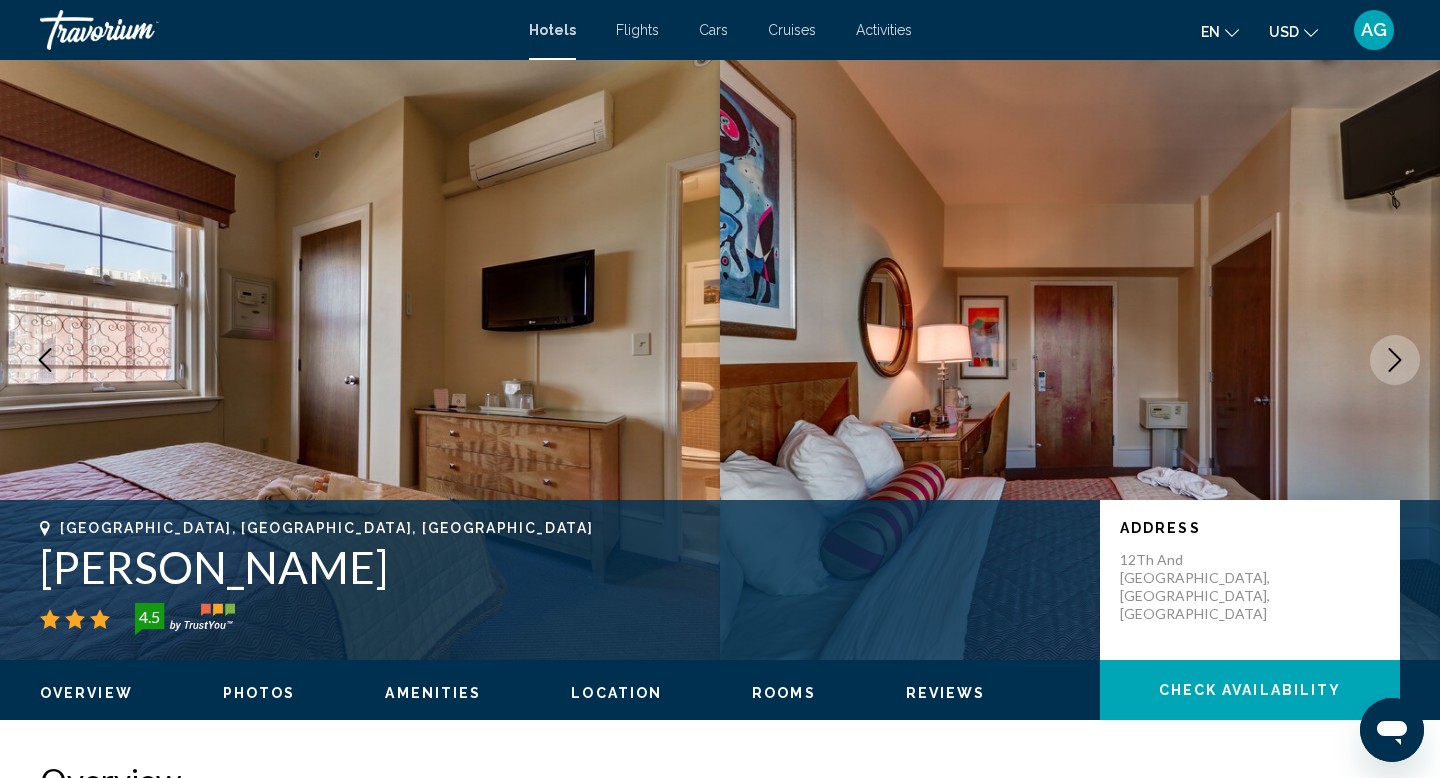click 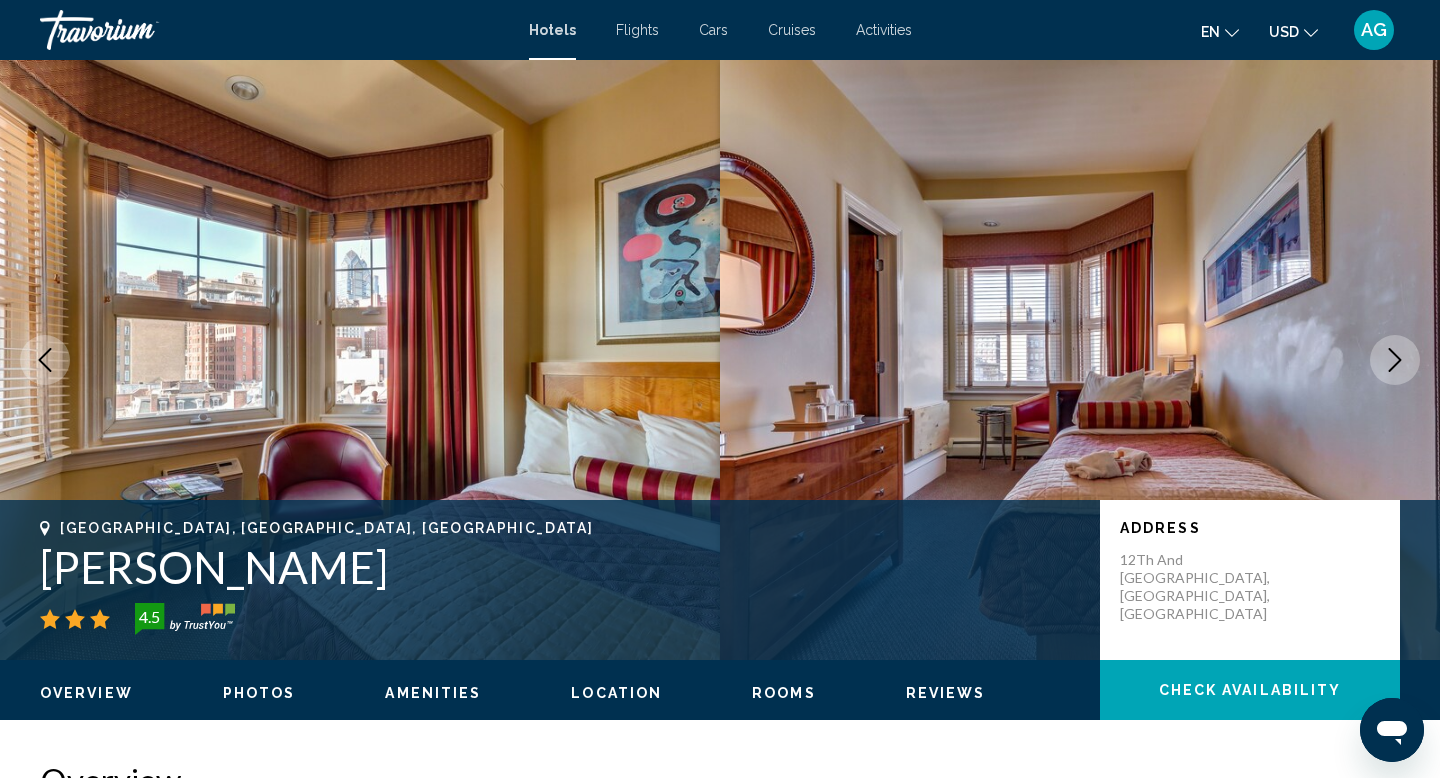 click 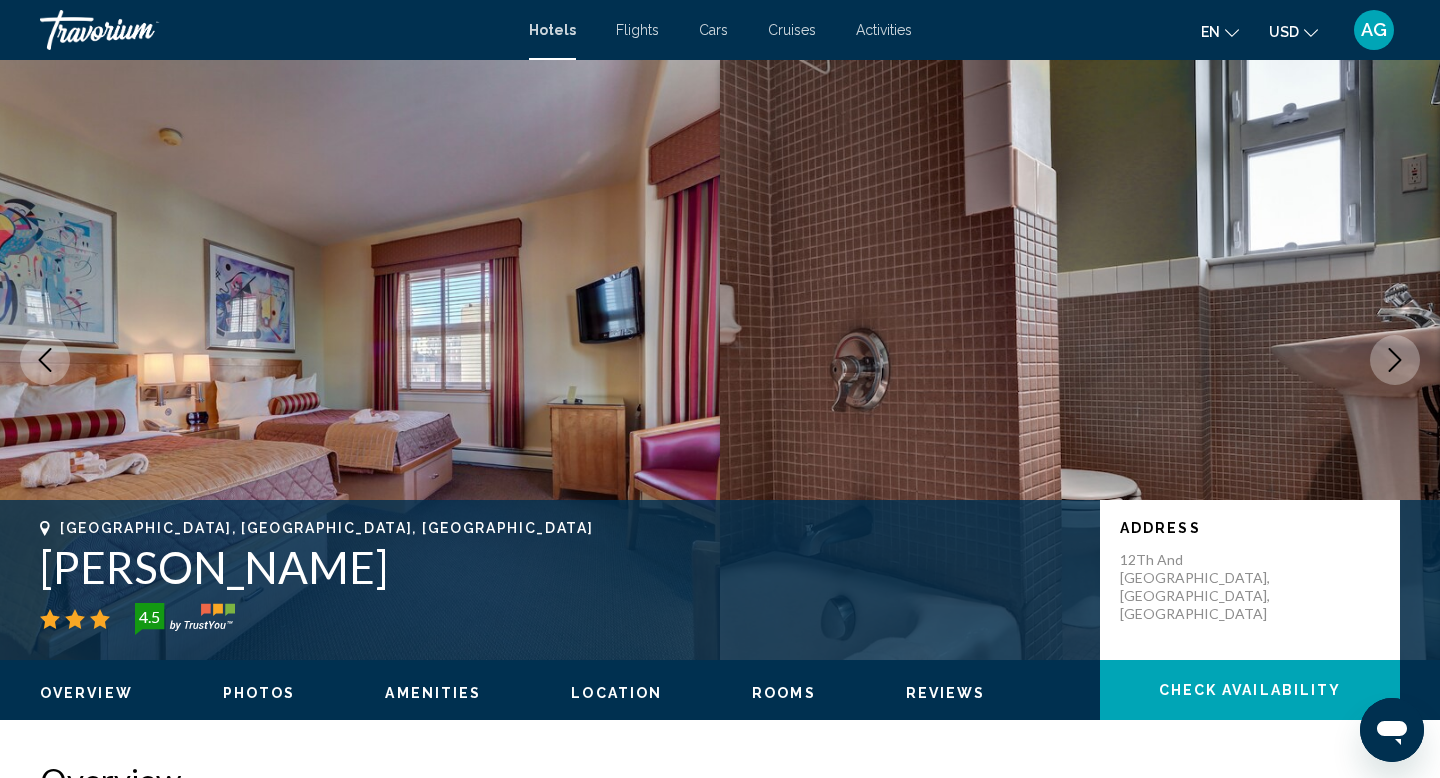 click 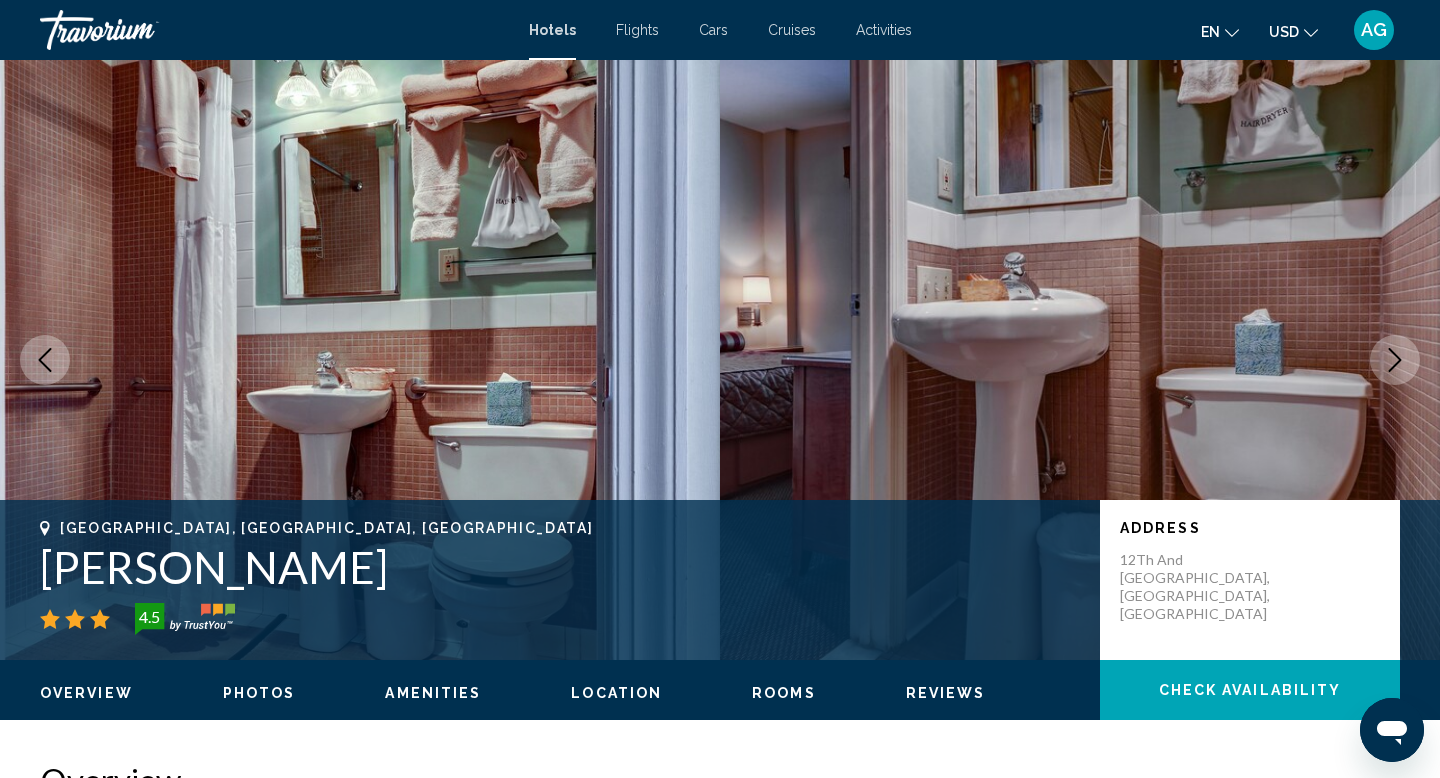 click 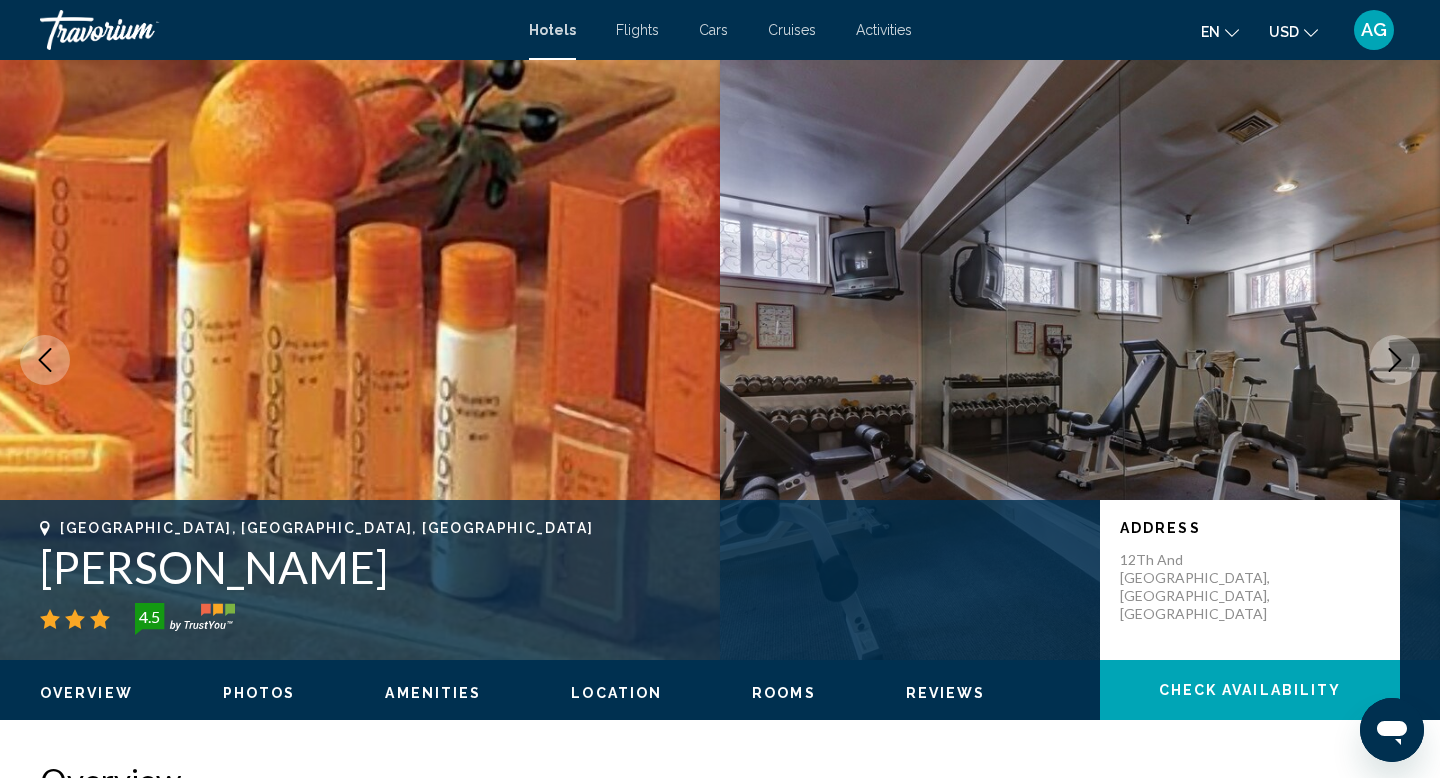 click 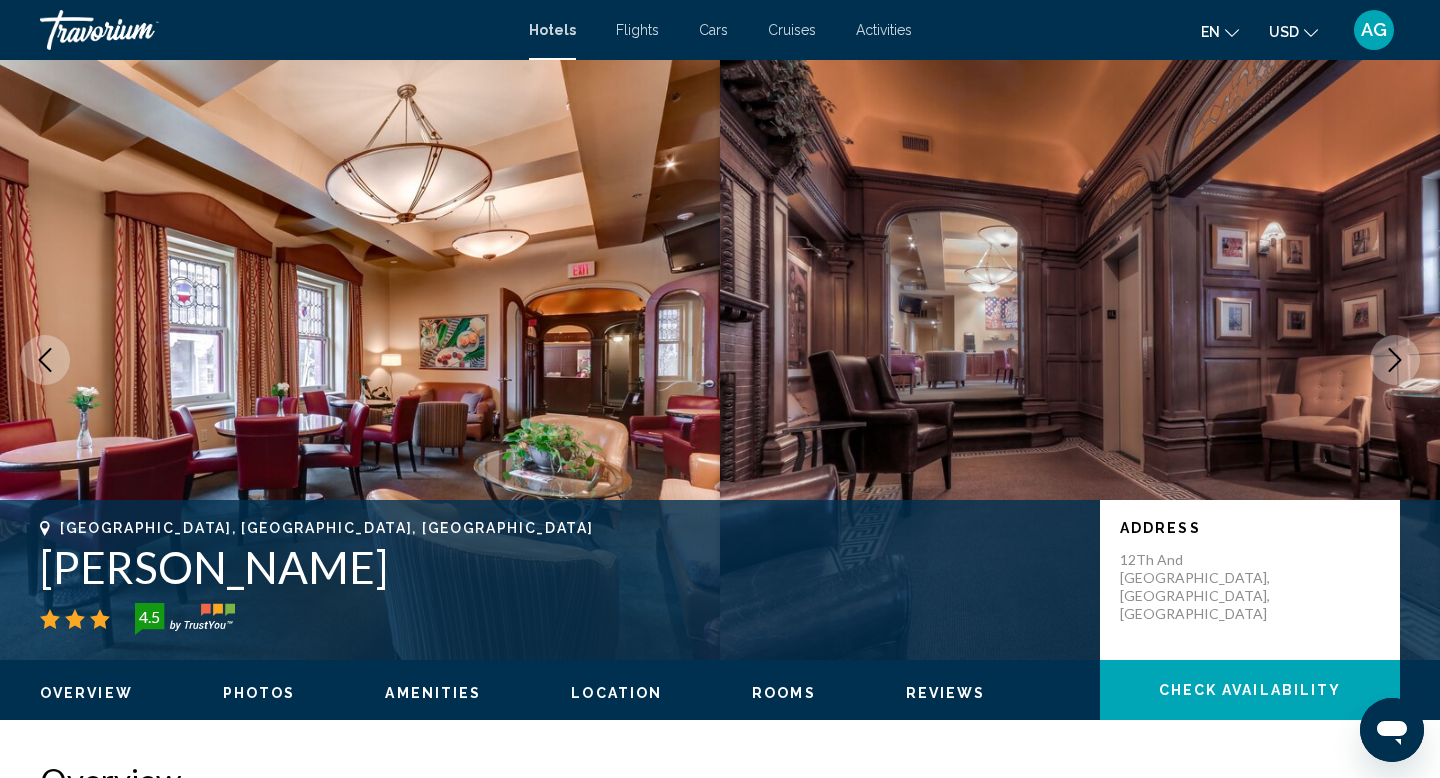click 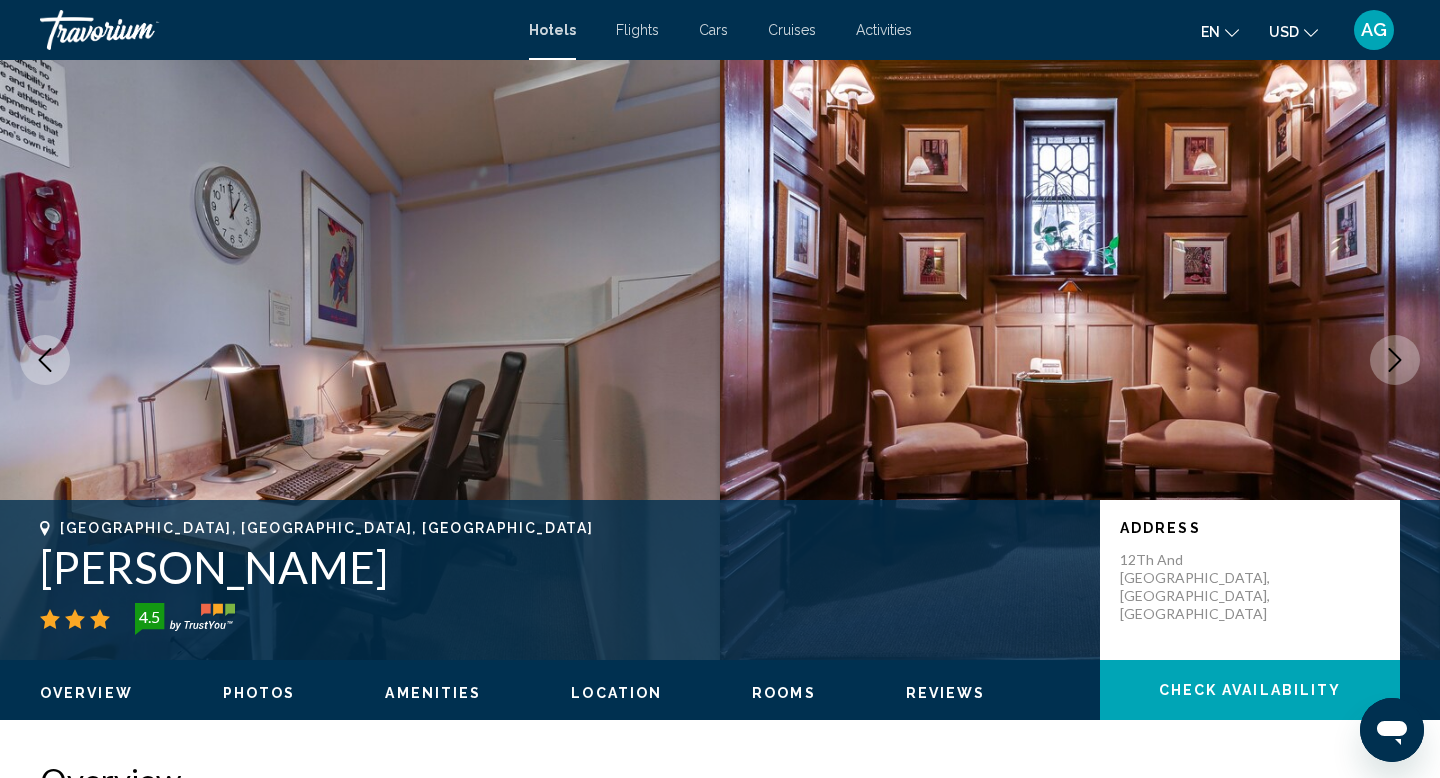click 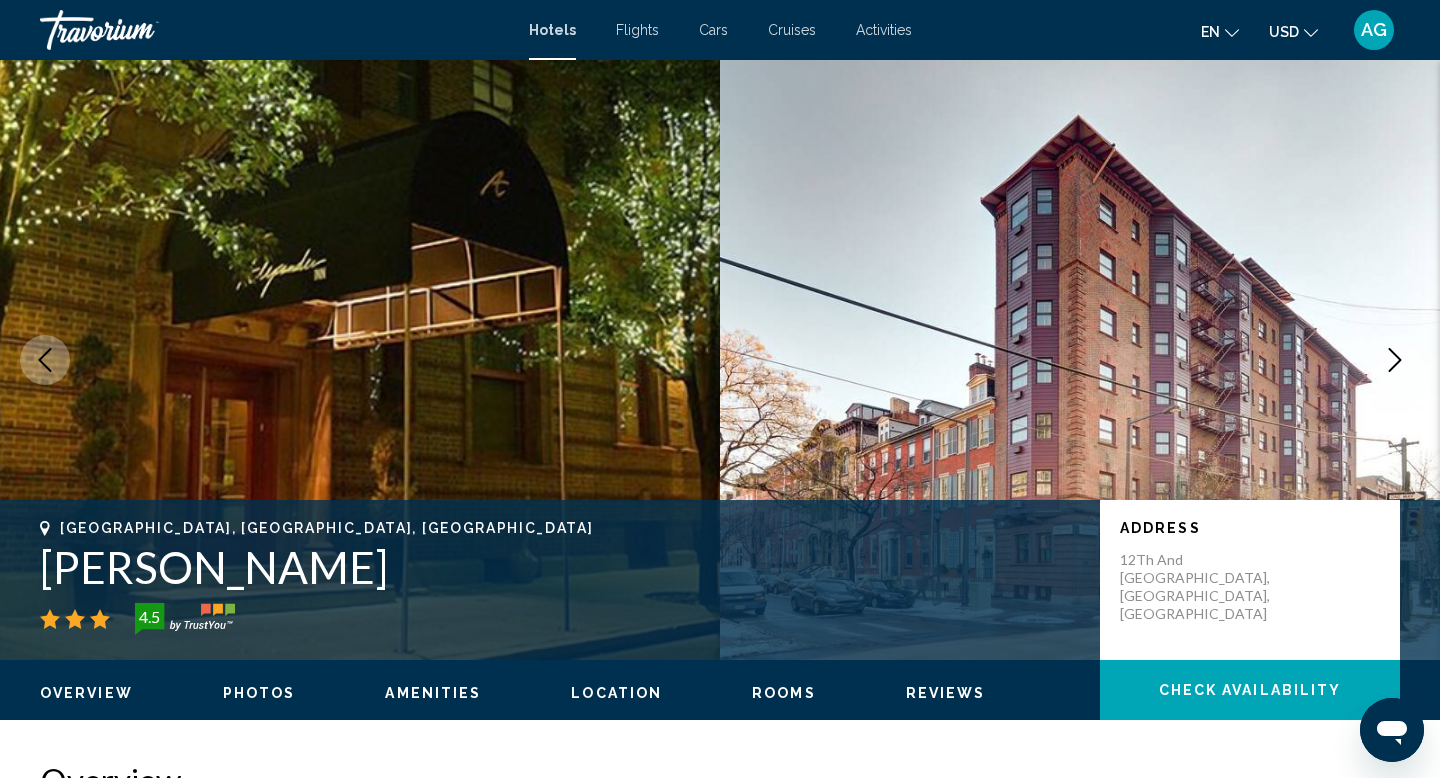 click 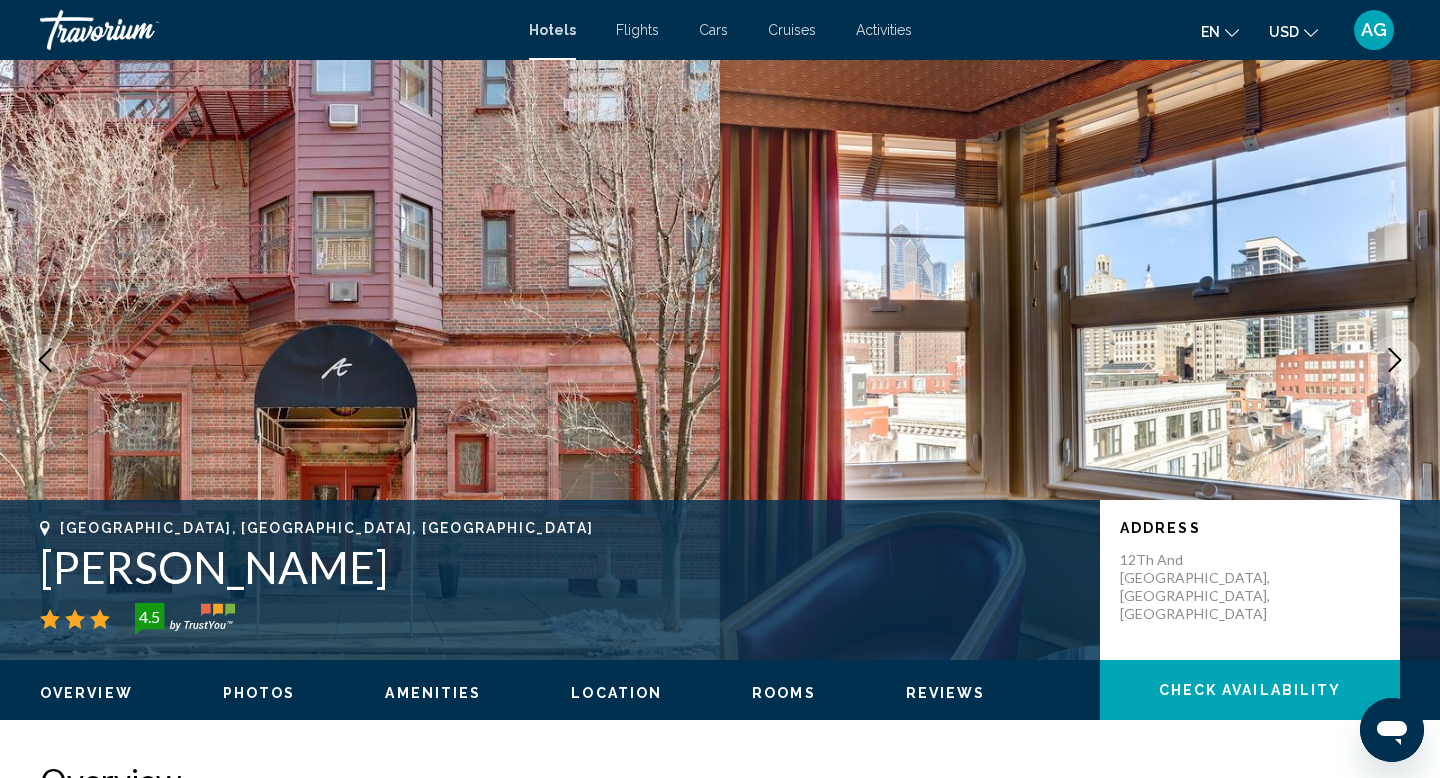 click 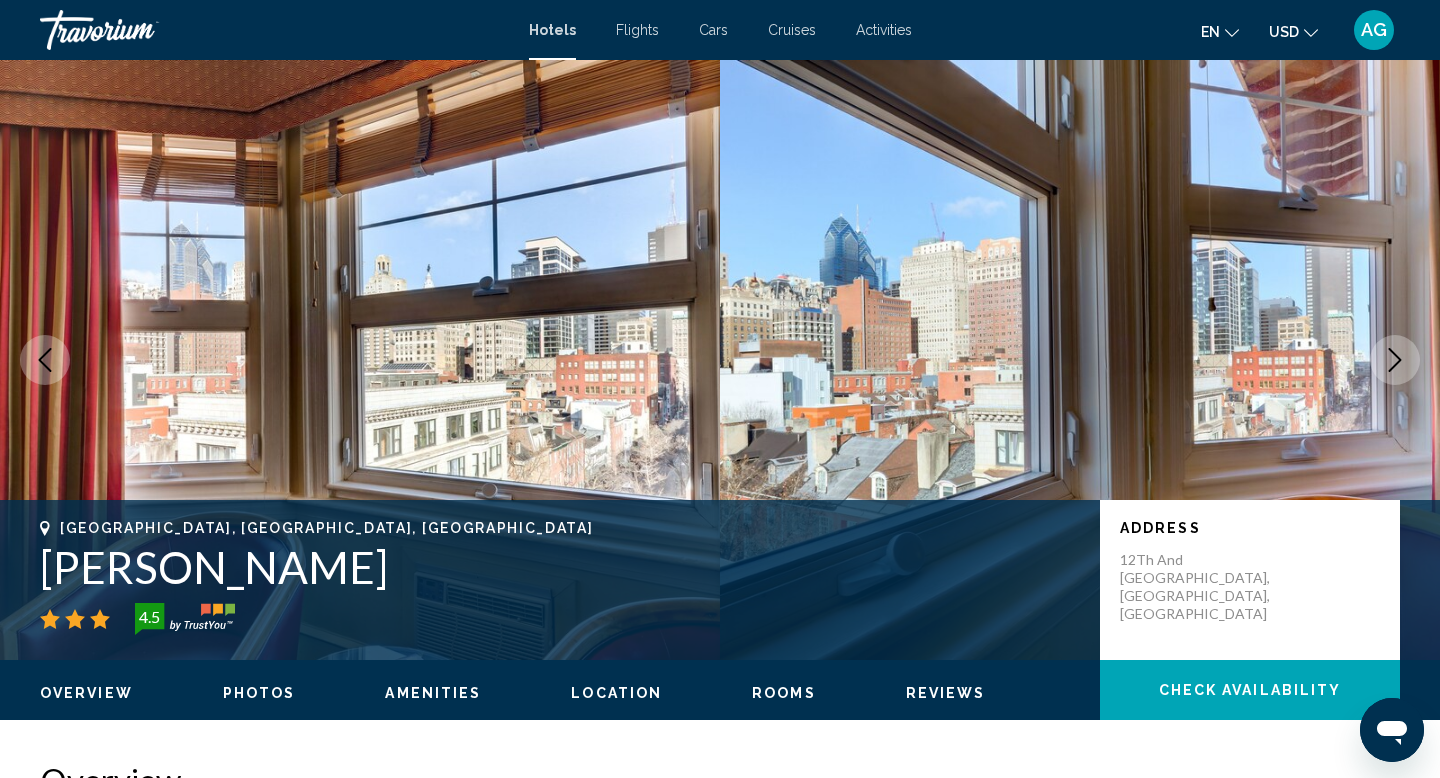 click 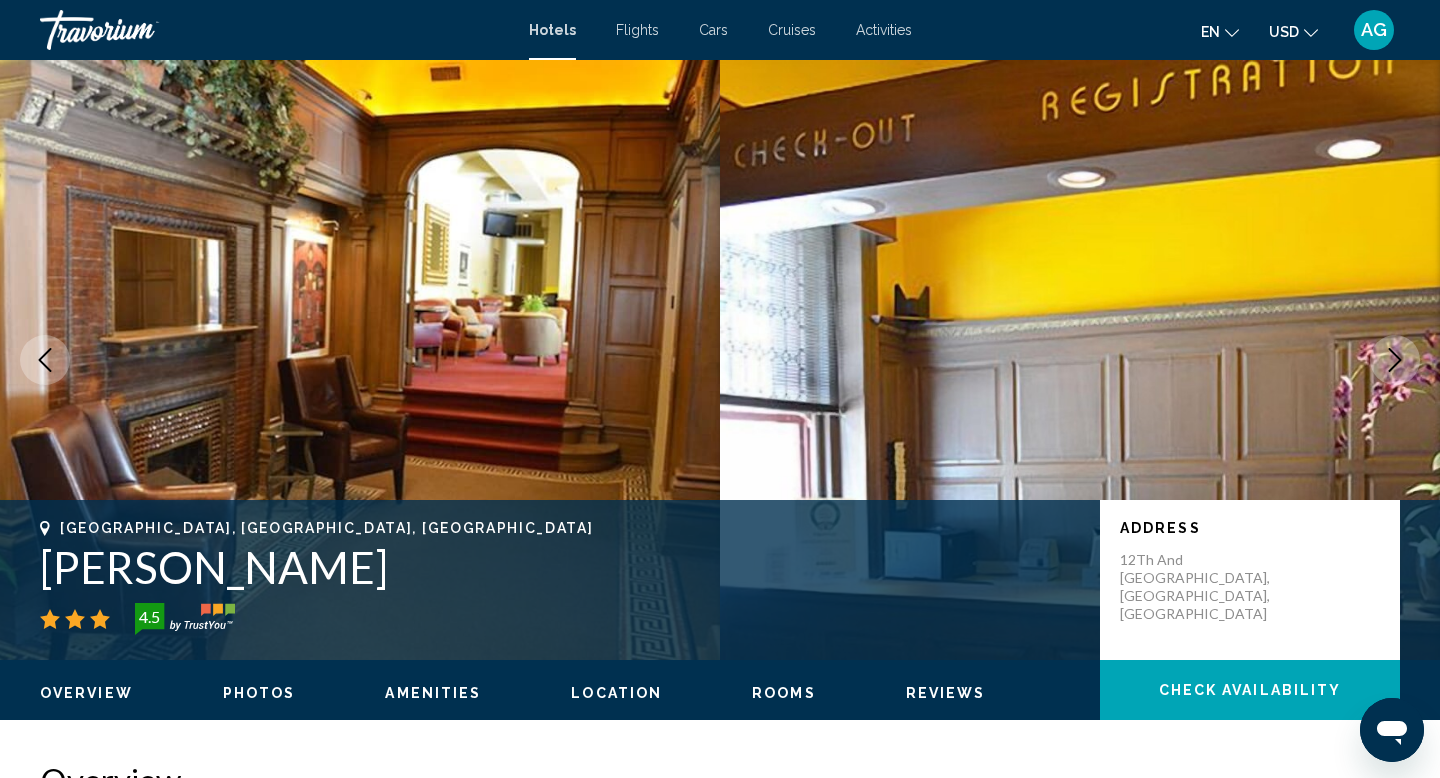 click 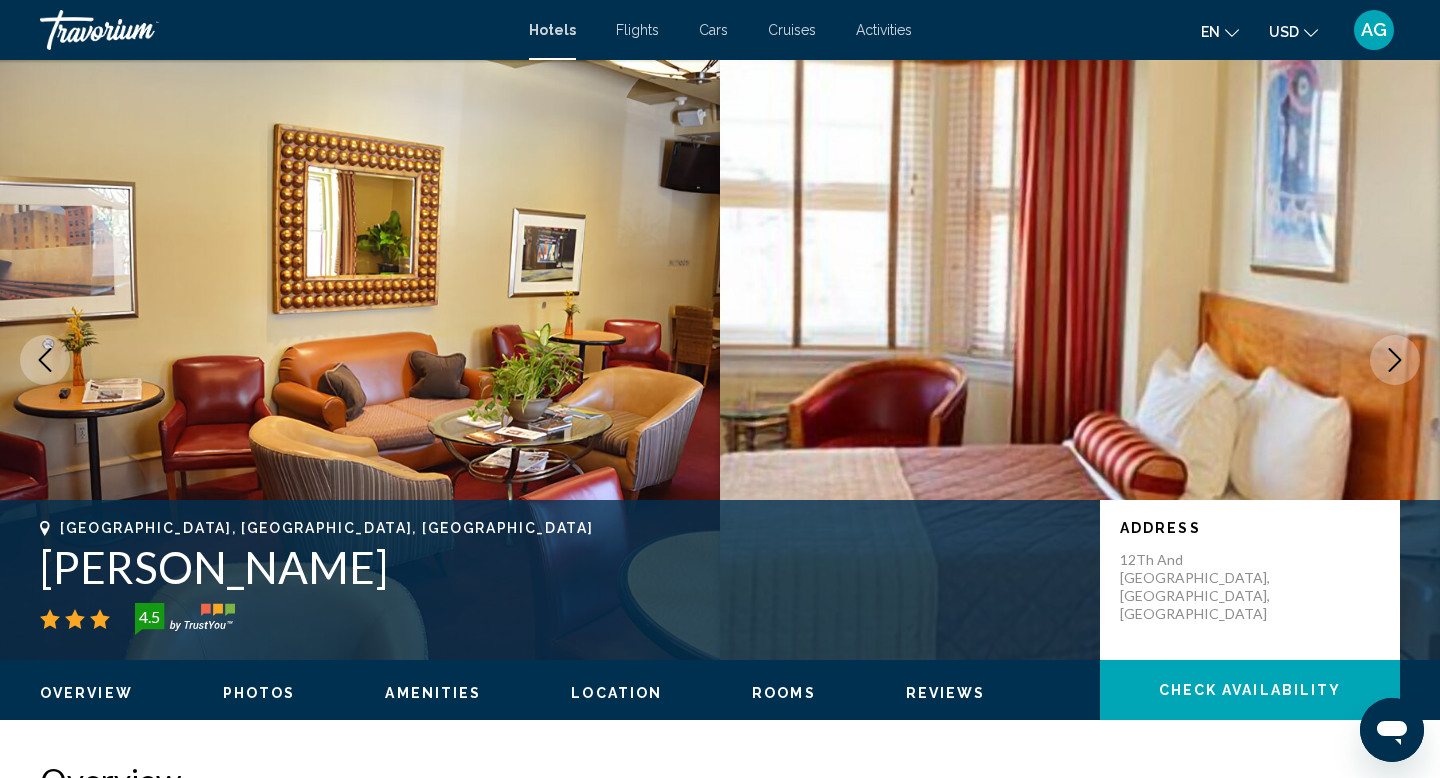 click 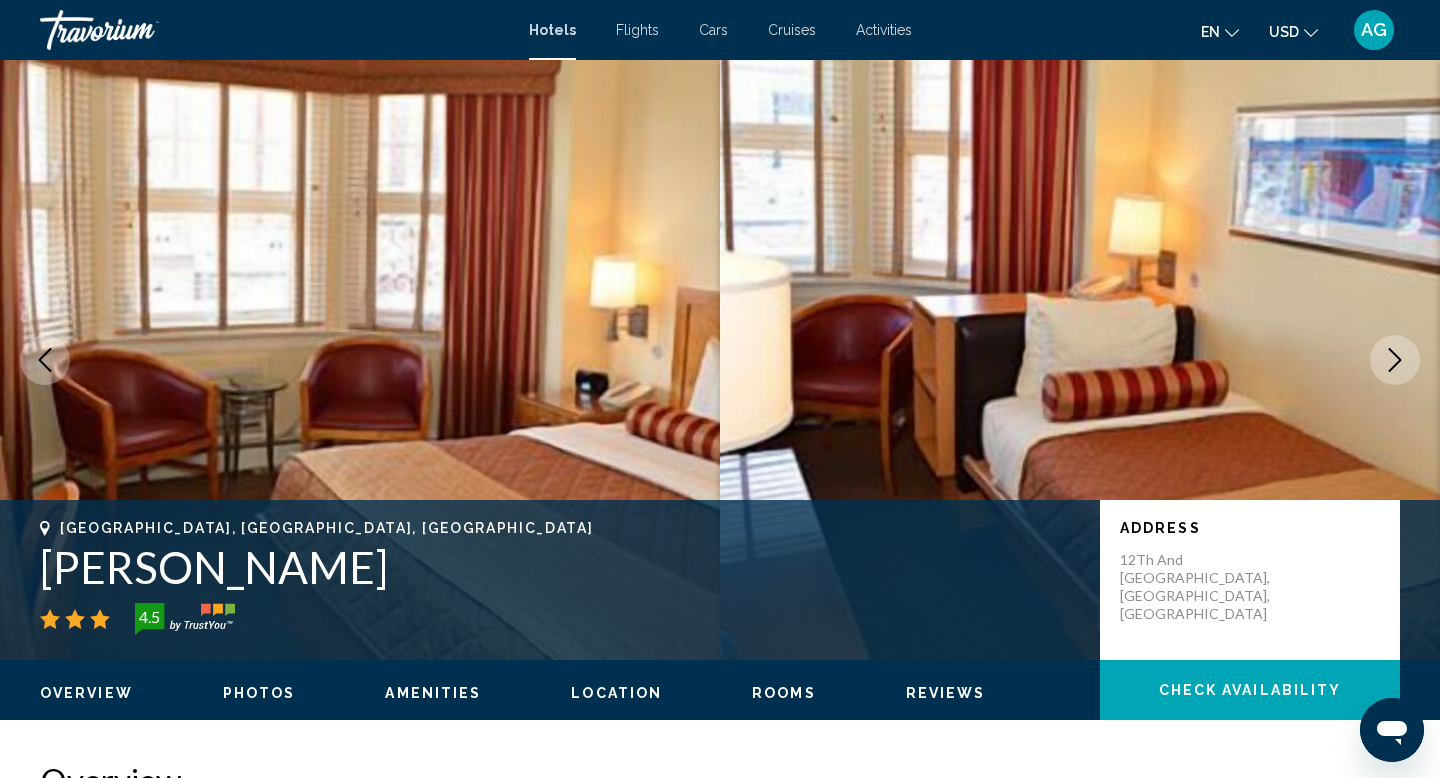 click 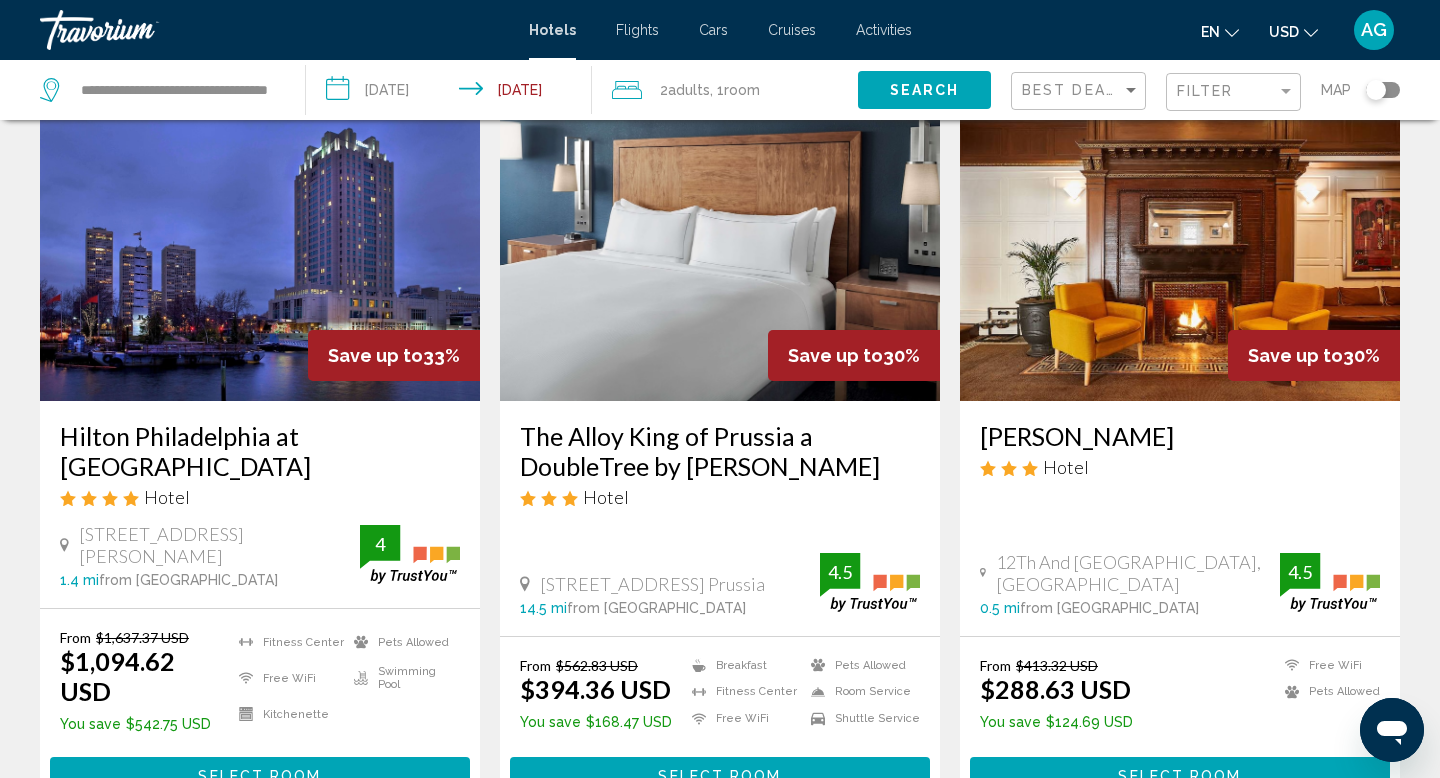 scroll, scrollTop: 113, scrollLeft: 0, axis: vertical 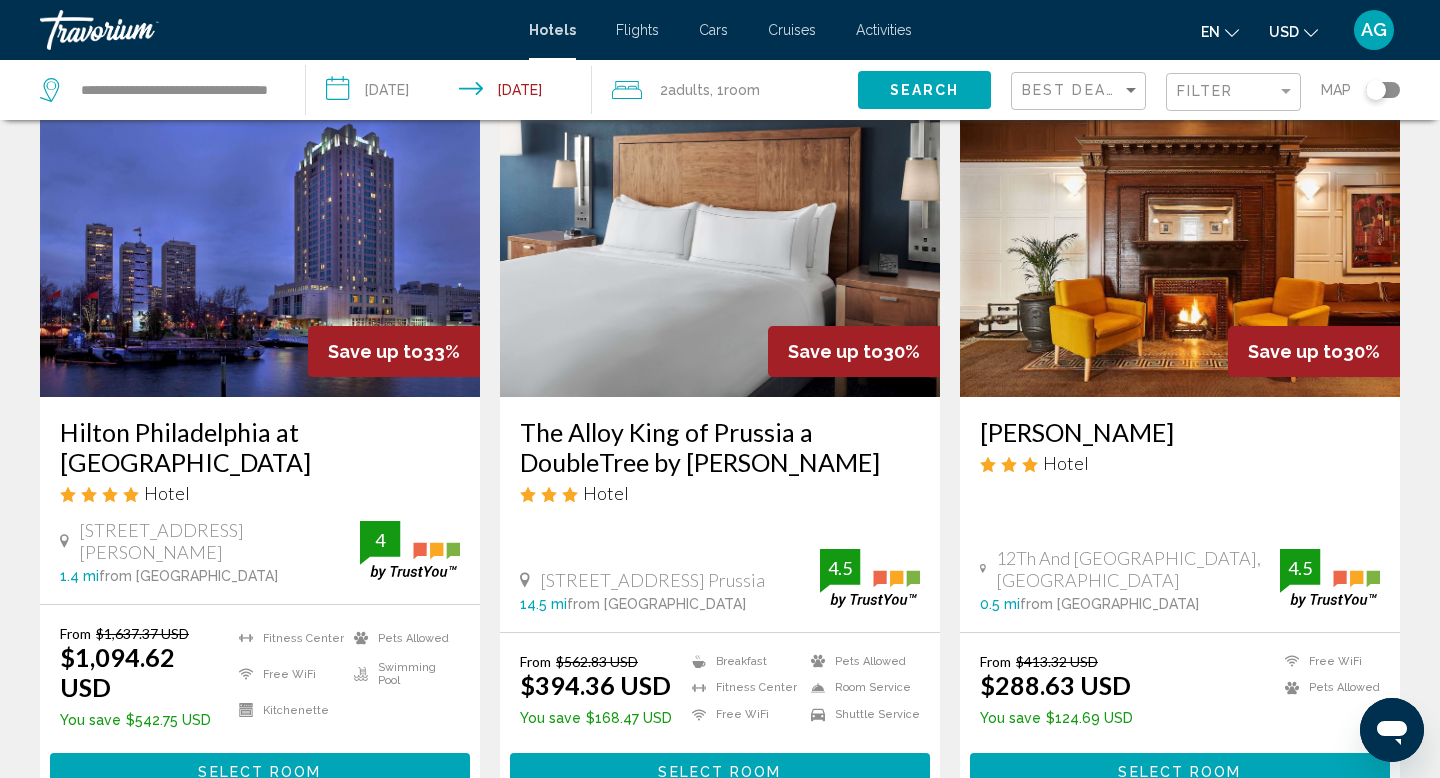 click at bounding box center [1180, 237] 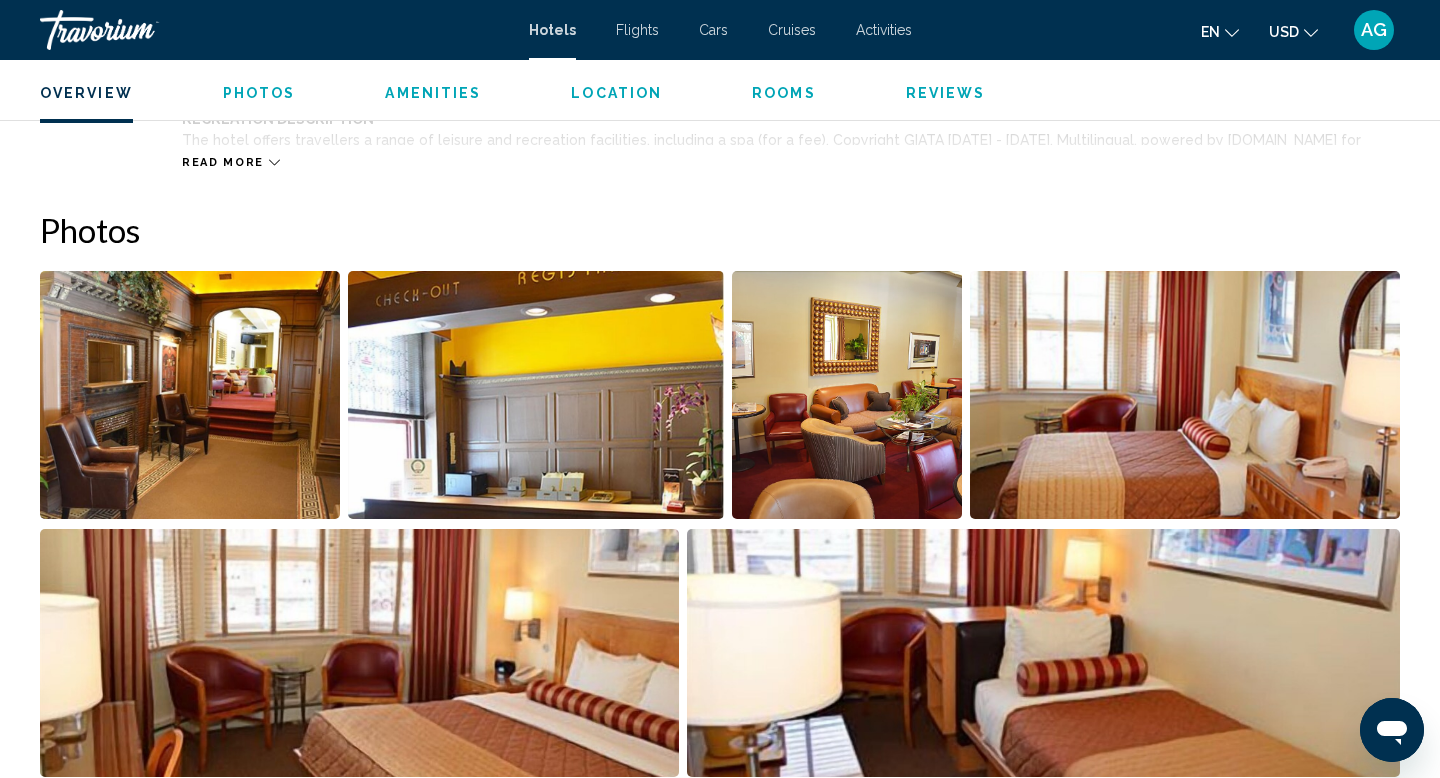 scroll, scrollTop: 899, scrollLeft: 0, axis: vertical 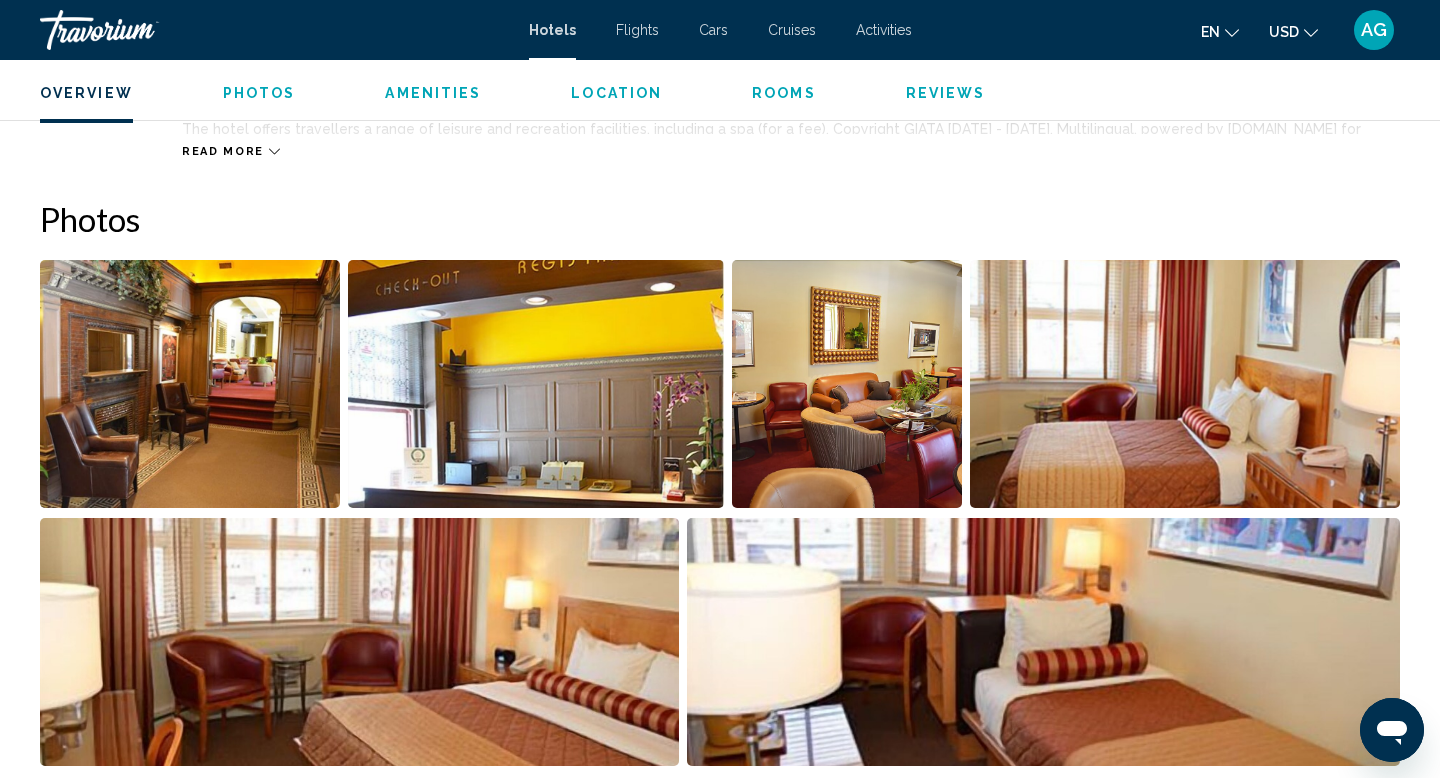click at bounding box center (190, 384) 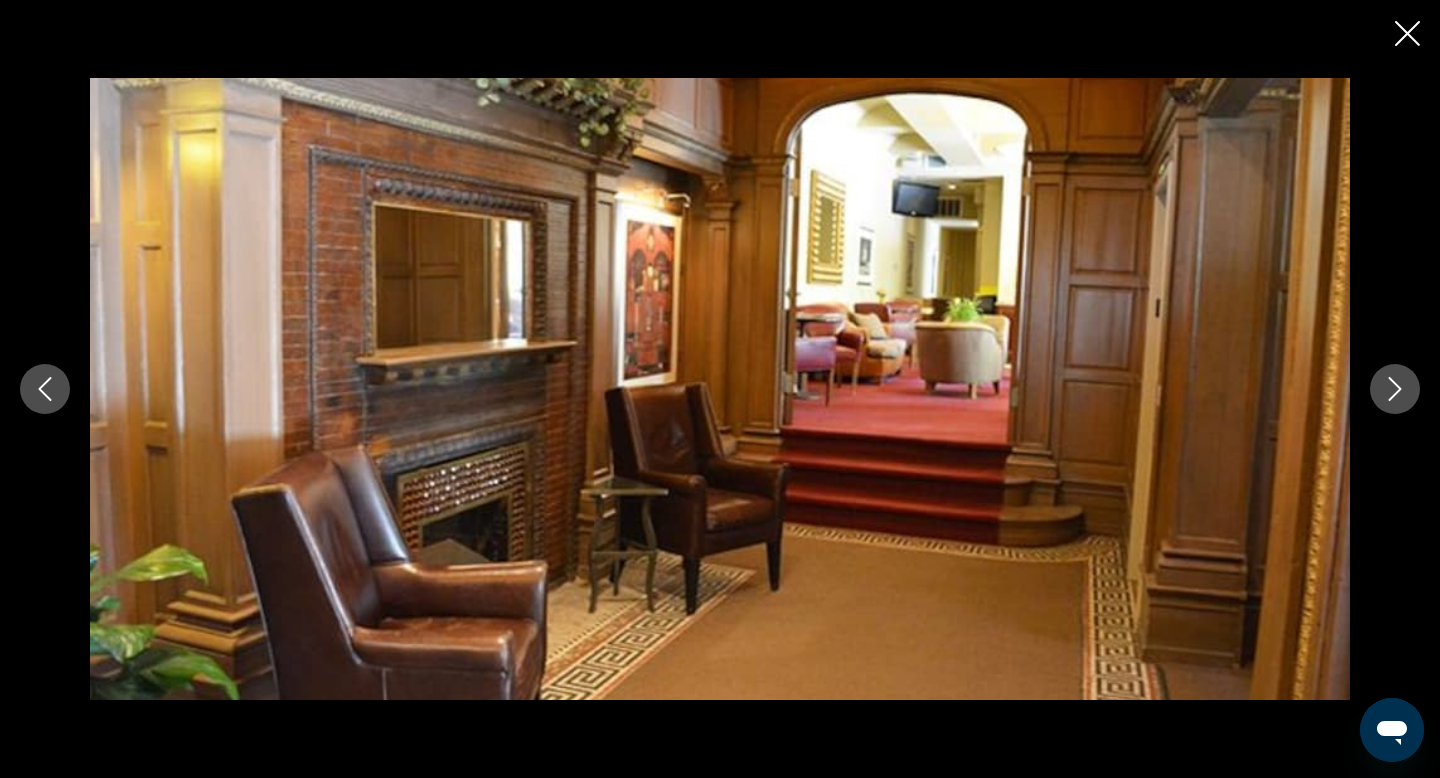 click at bounding box center (1395, 389) 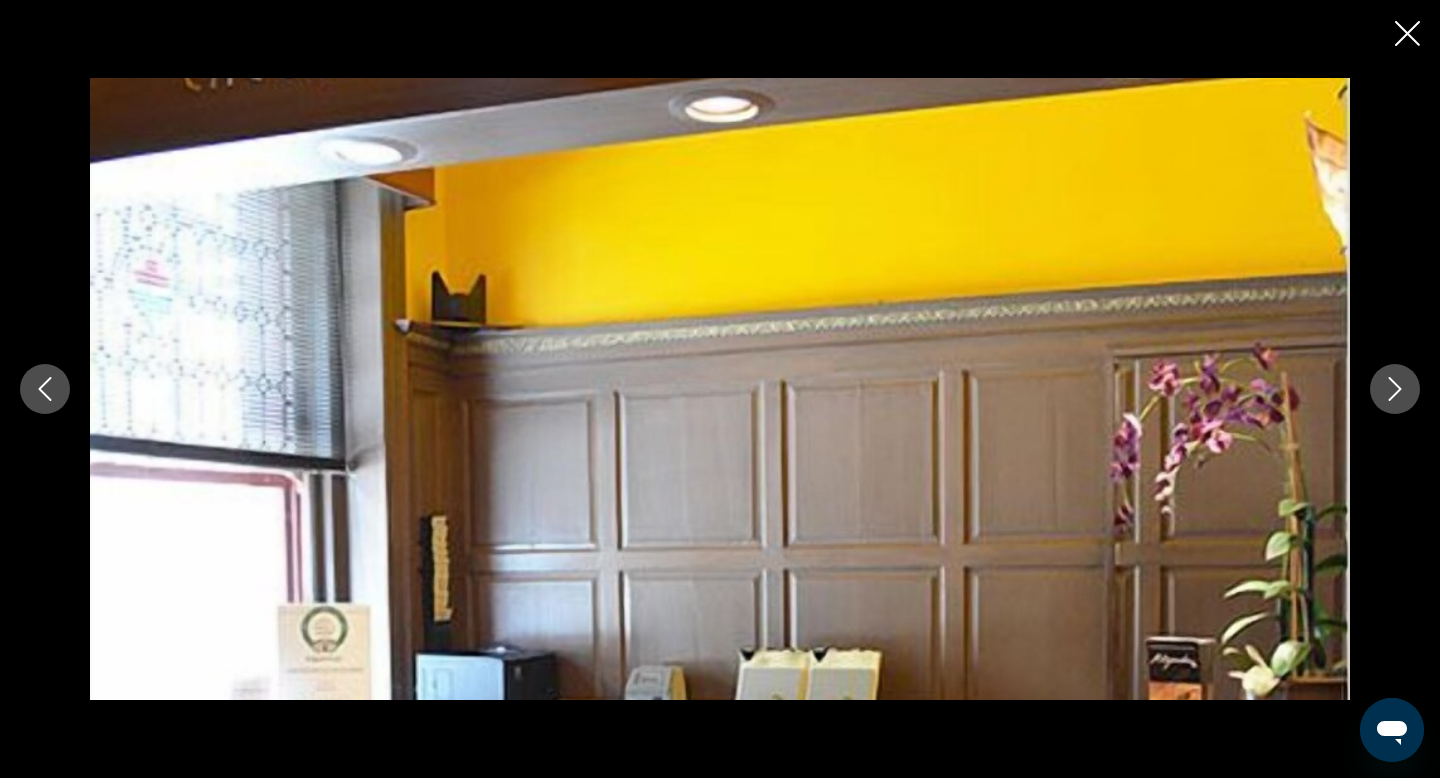 click at bounding box center [1395, 389] 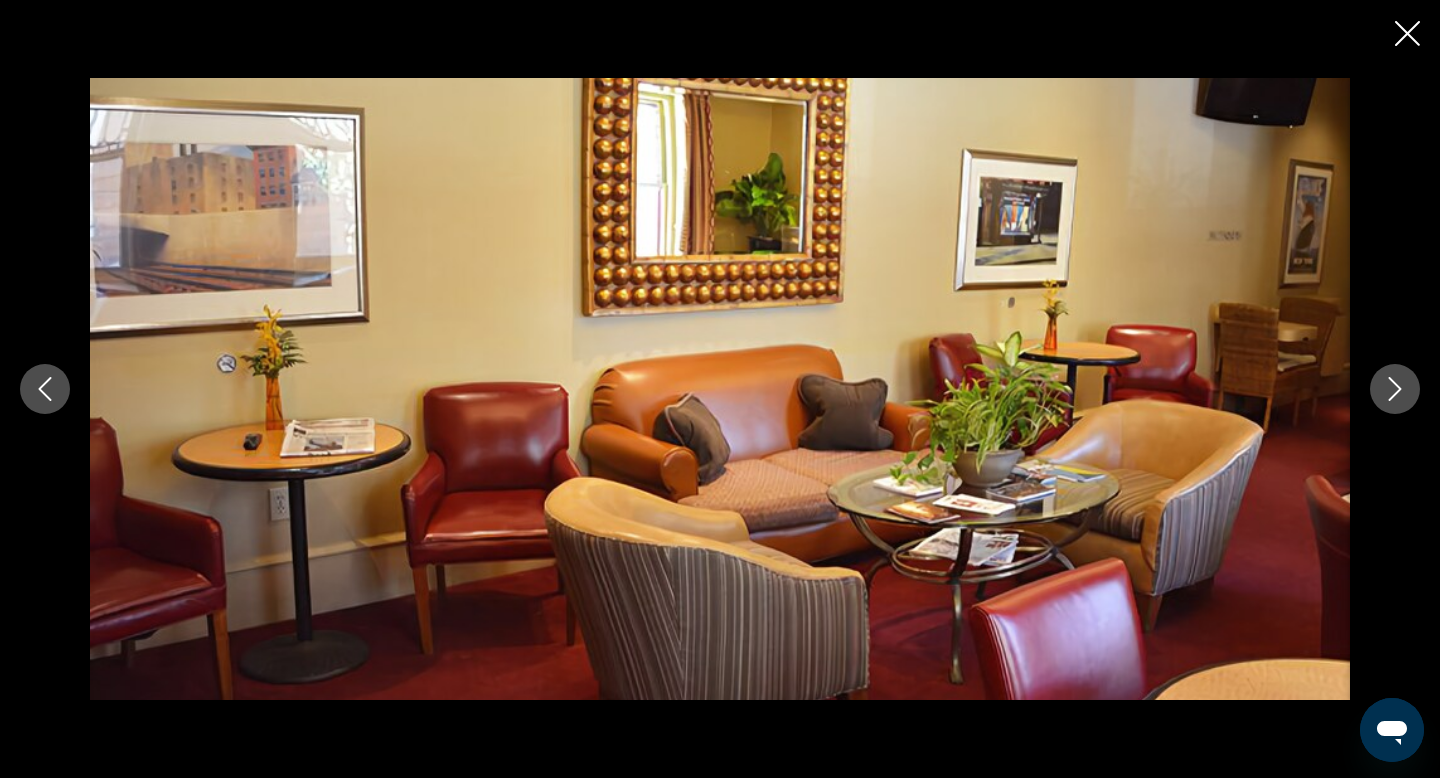 click at bounding box center [1395, 389] 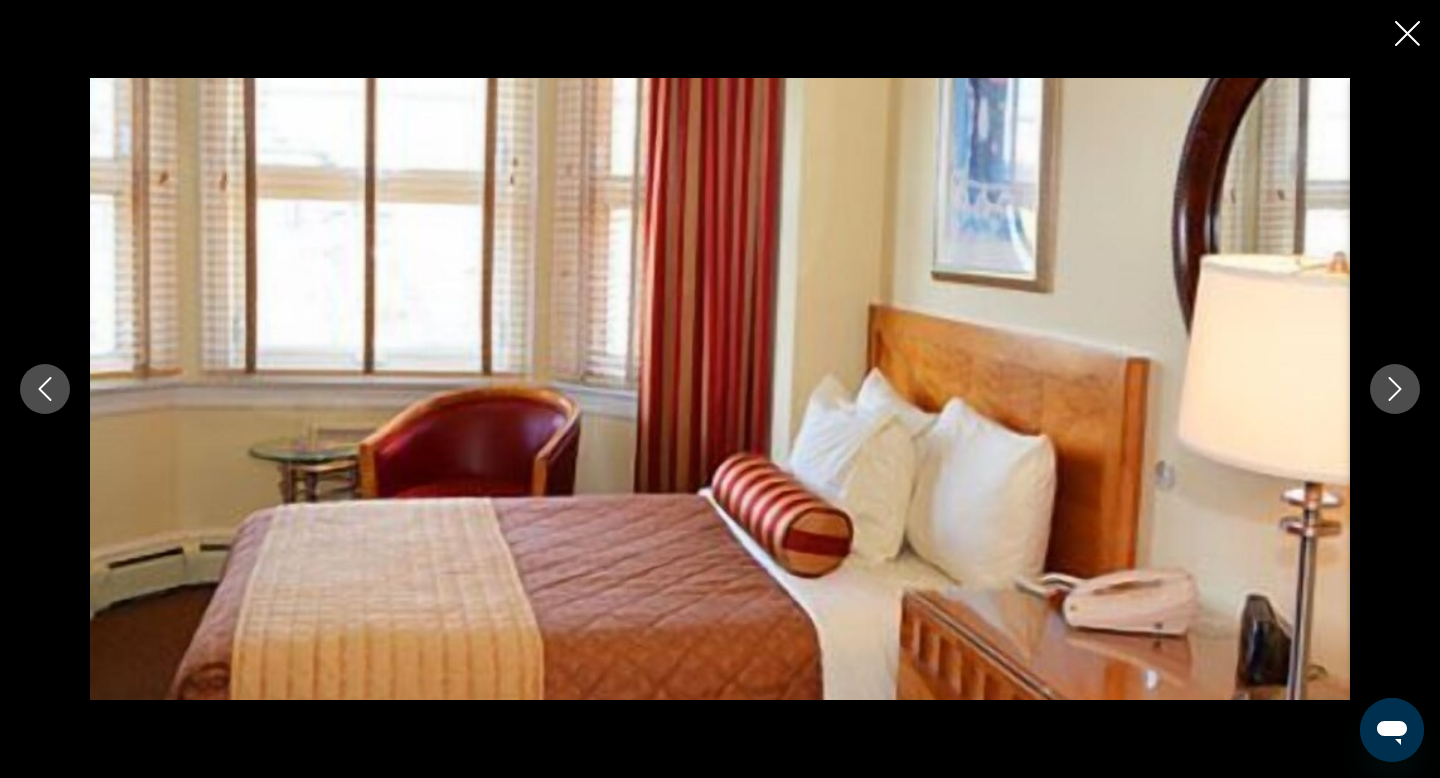 click at bounding box center (1395, 389) 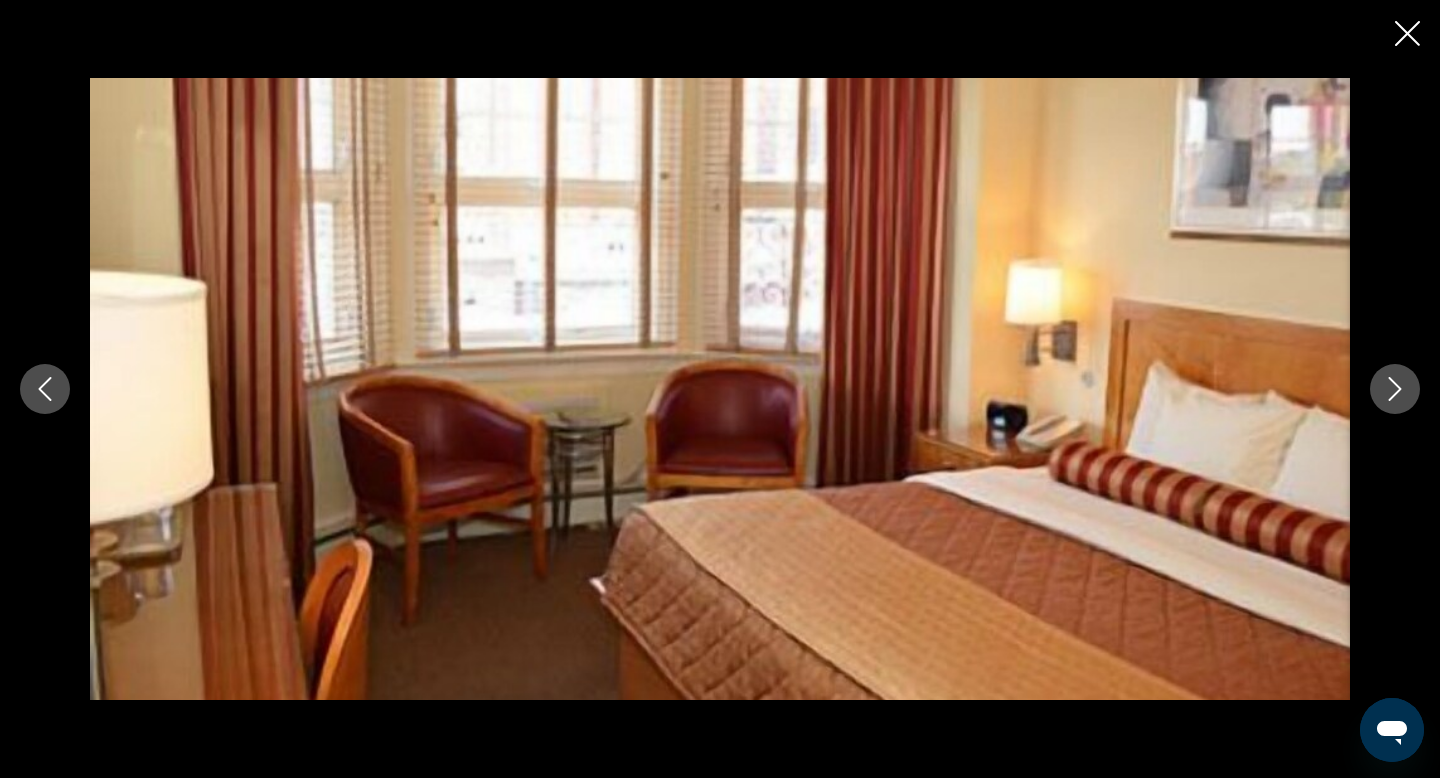 click at bounding box center [1395, 389] 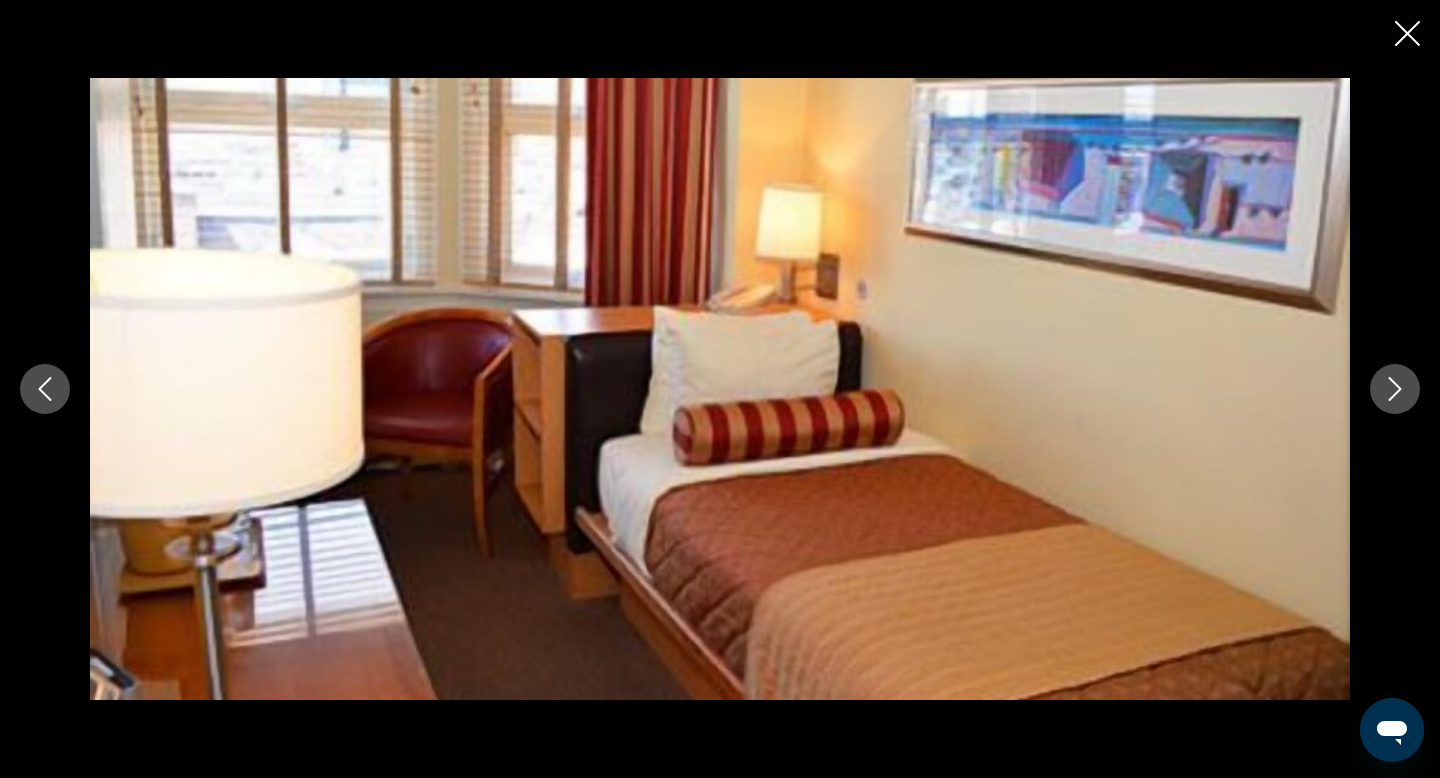 click at bounding box center [1395, 389] 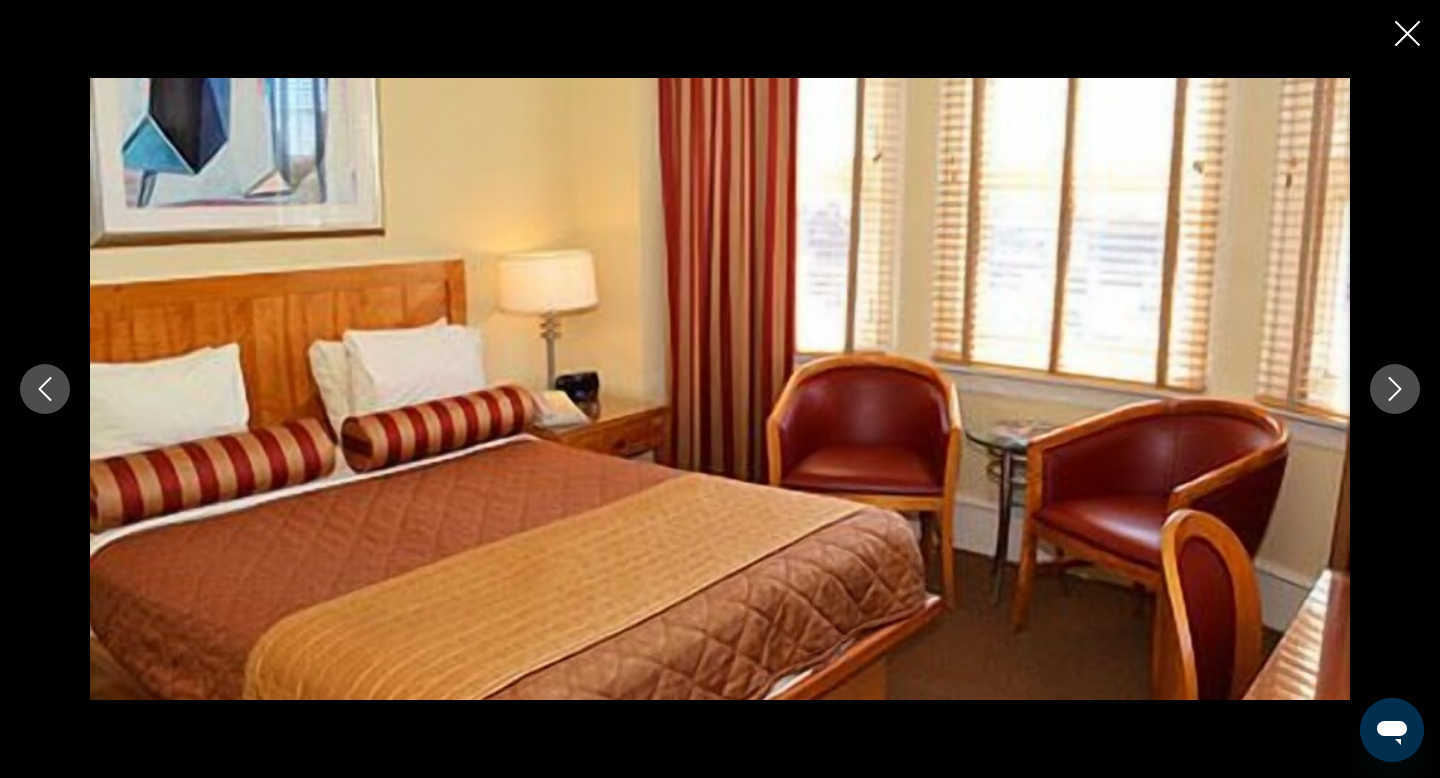 click at bounding box center [1395, 389] 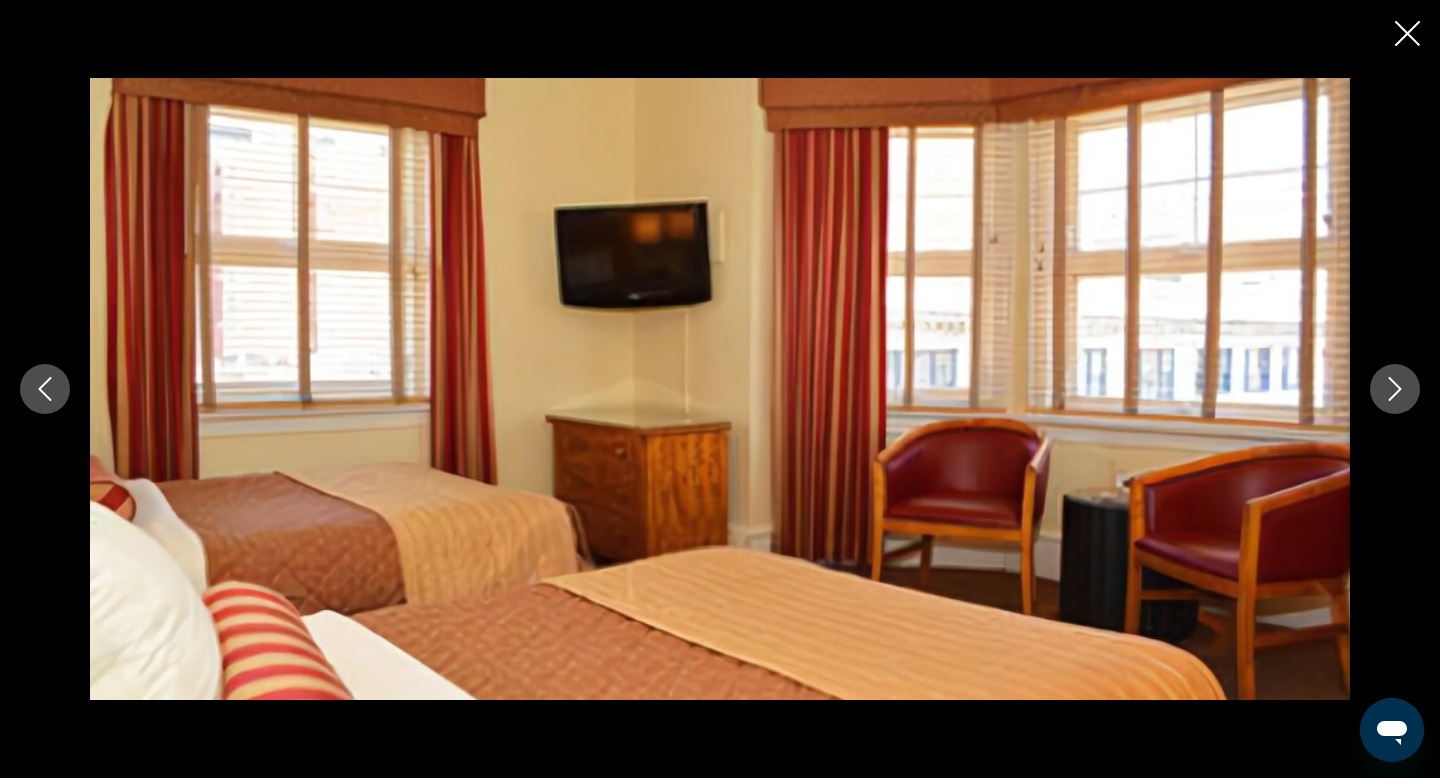 click at bounding box center [1395, 389] 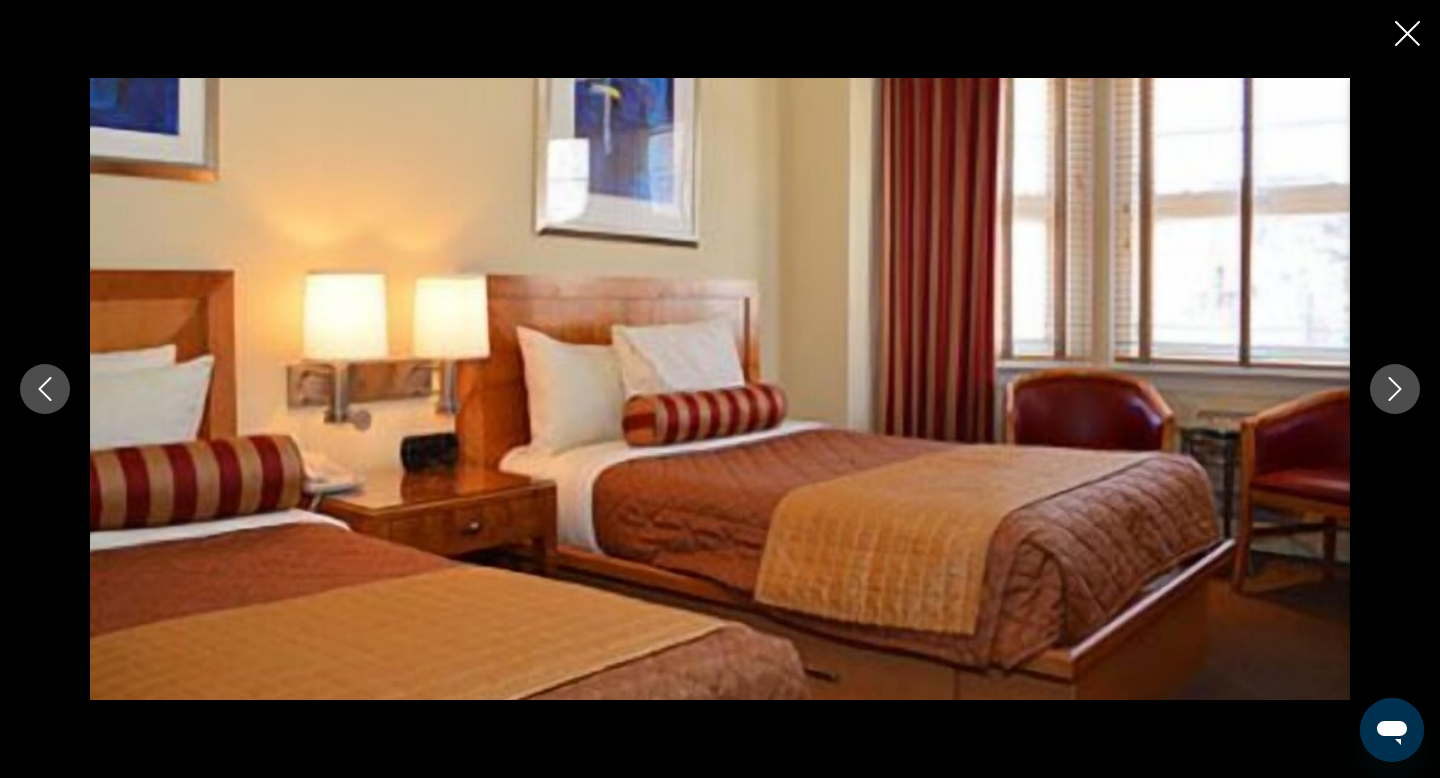 click at bounding box center (1395, 389) 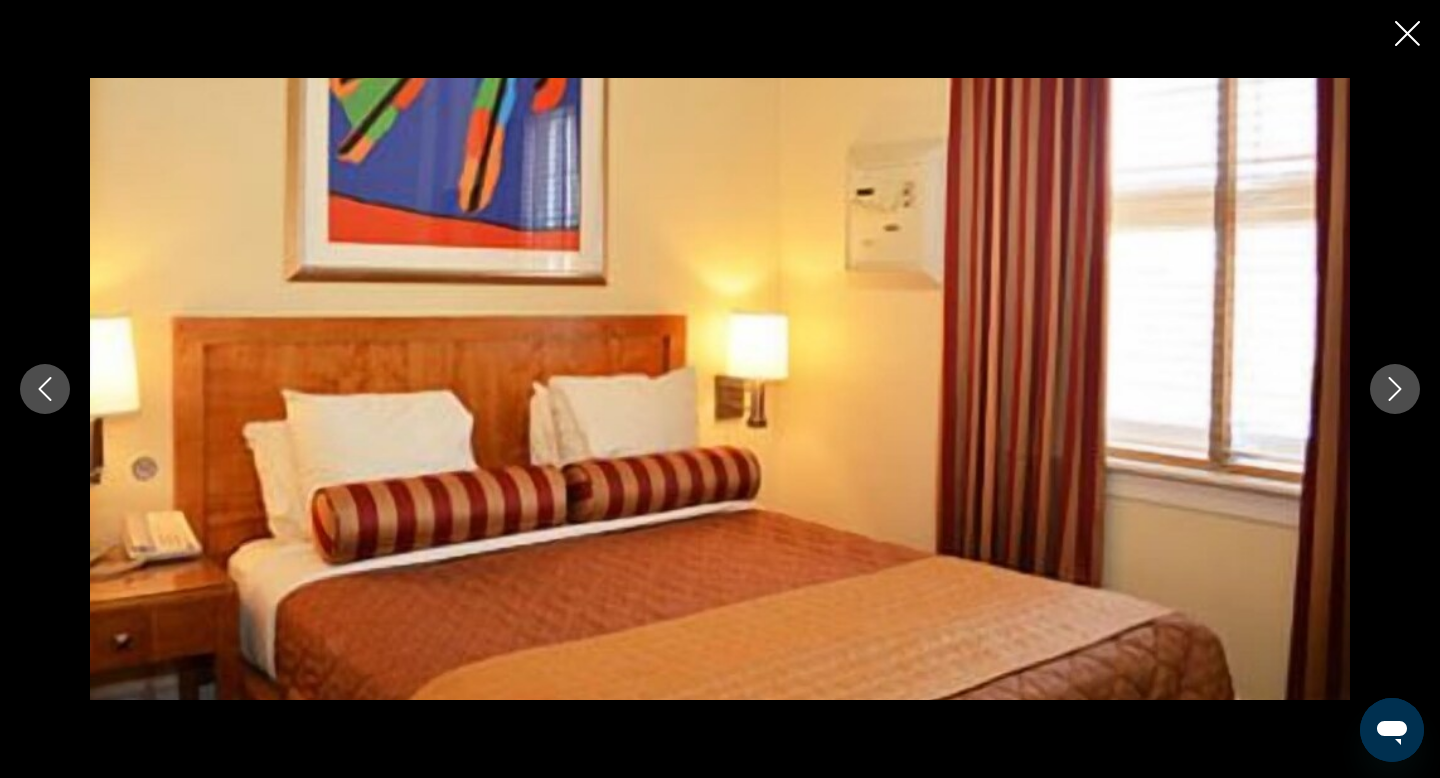 click at bounding box center [1395, 389] 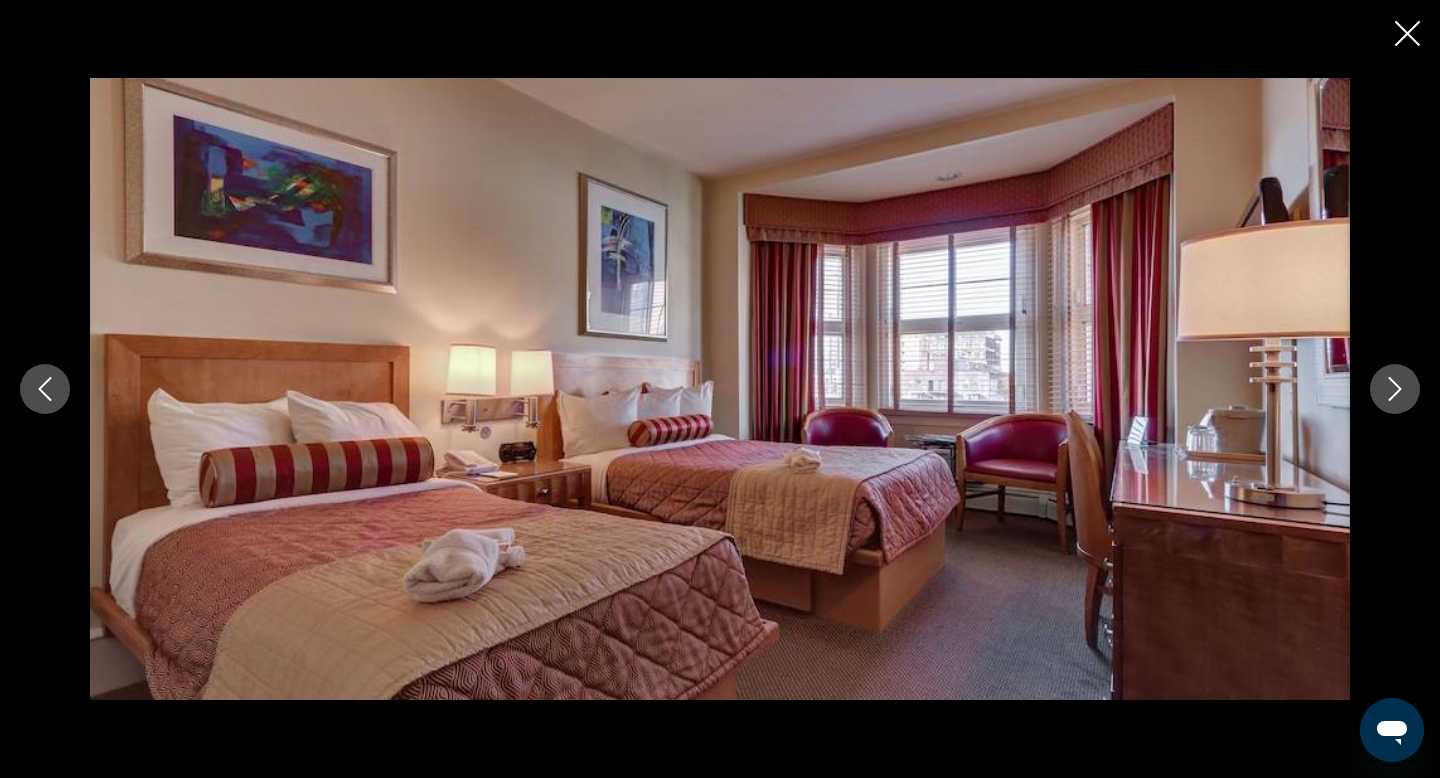 click at bounding box center [1395, 389] 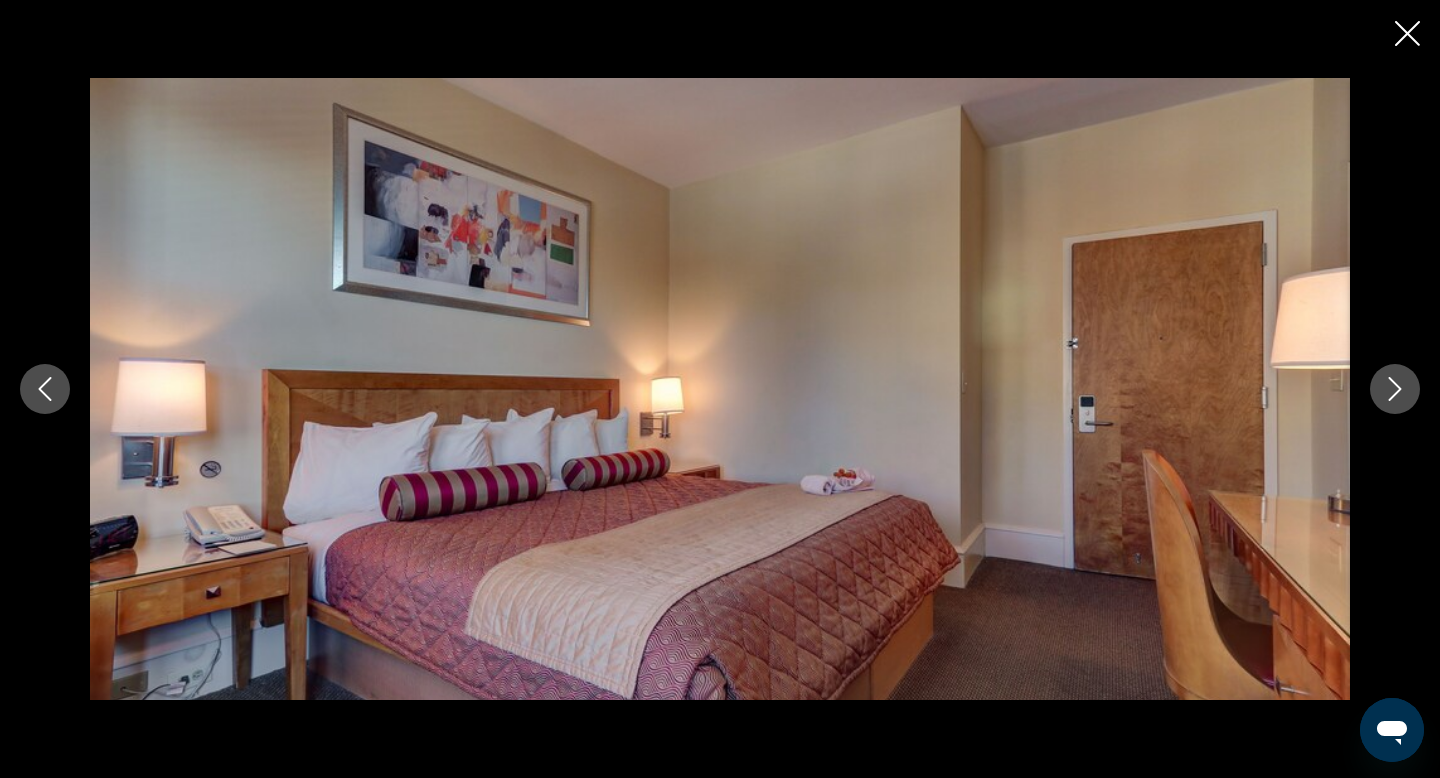 click at bounding box center [1395, 389] 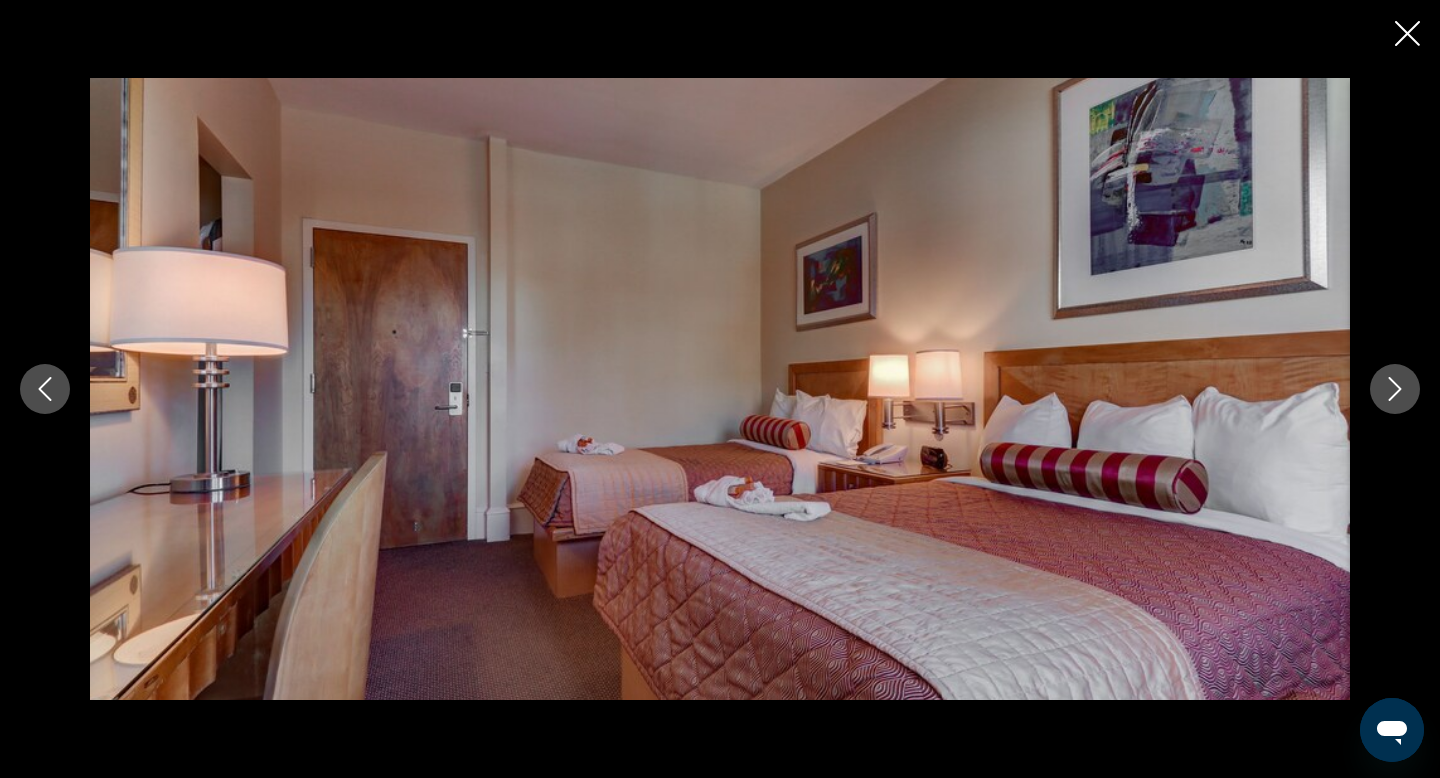 click at bounding box center [1395, 389] 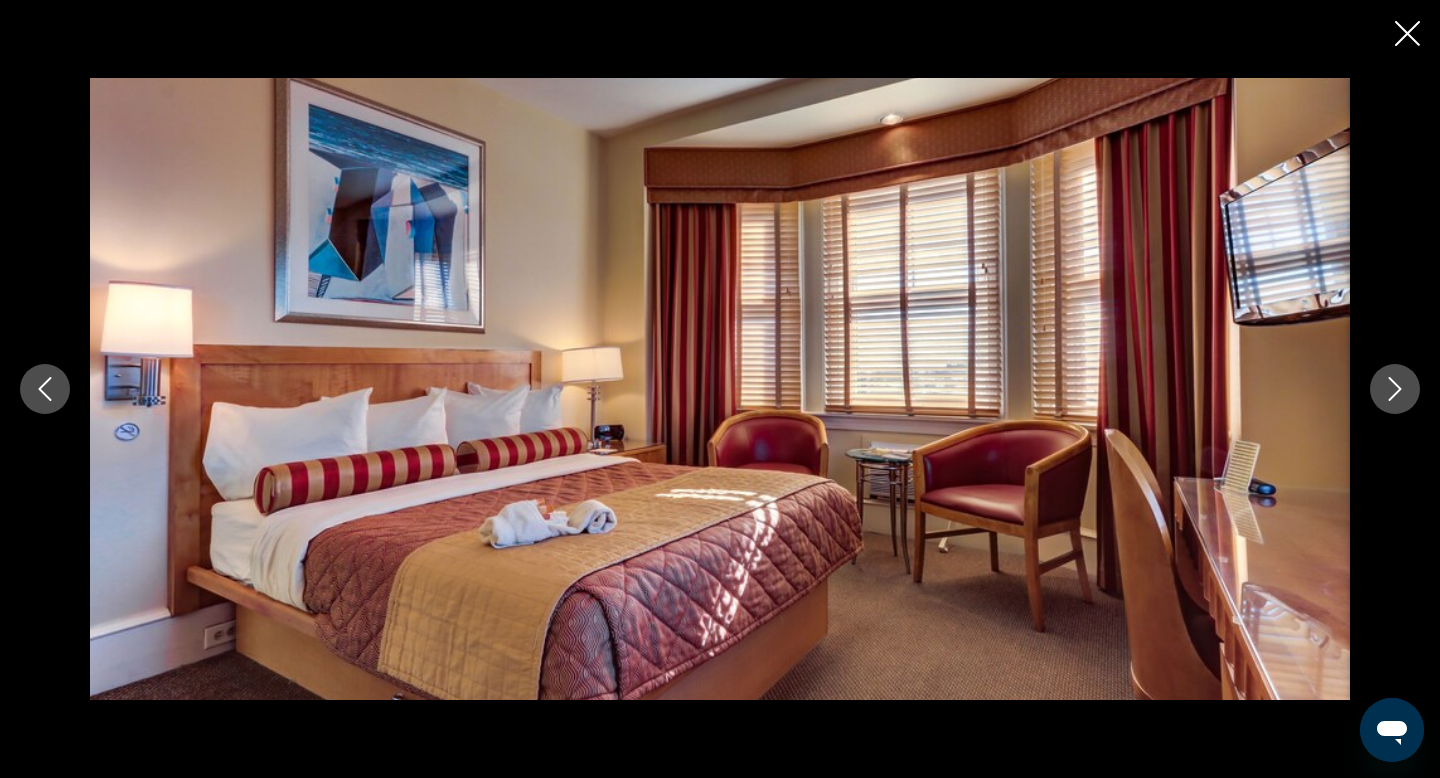 click at bounding box center [1395, 389] 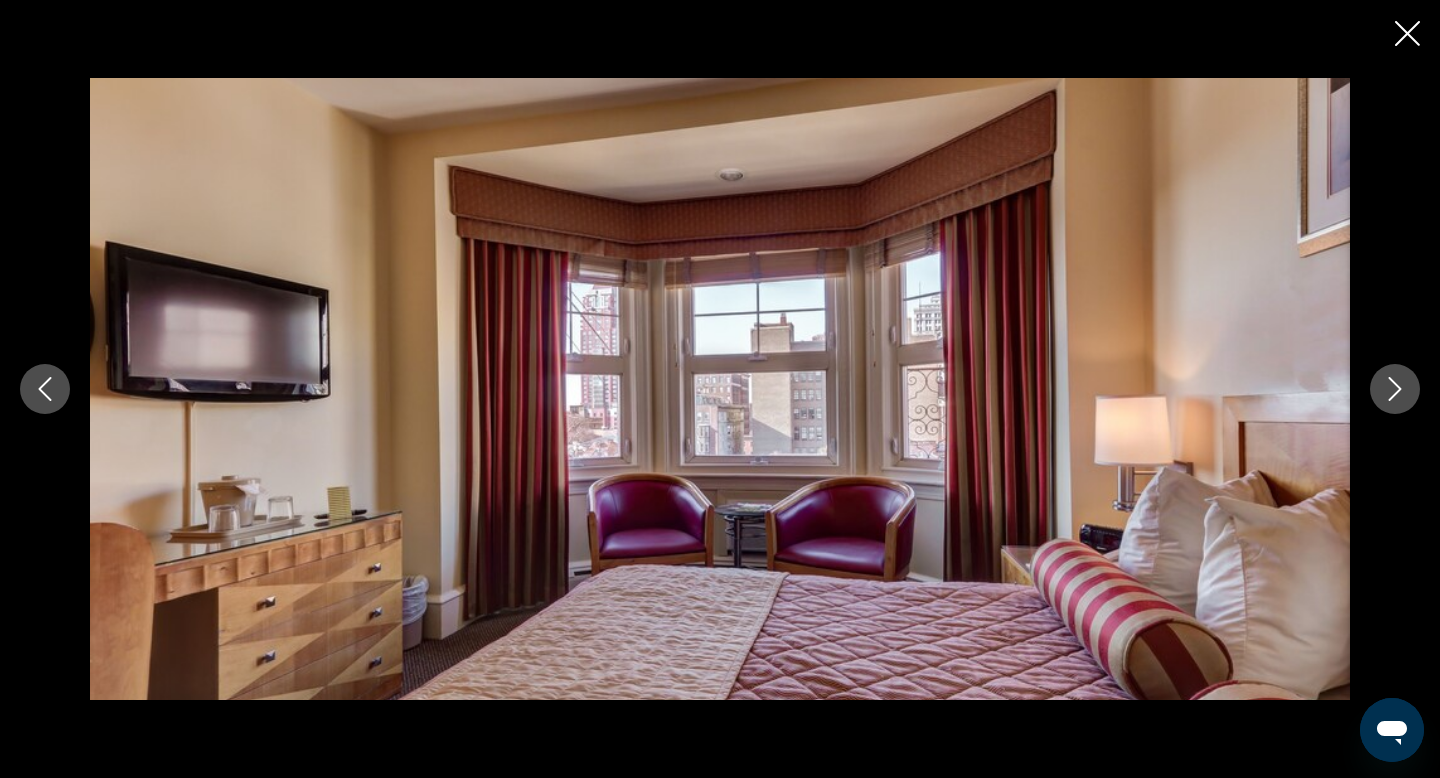 click at bounding box center (1395, 389) 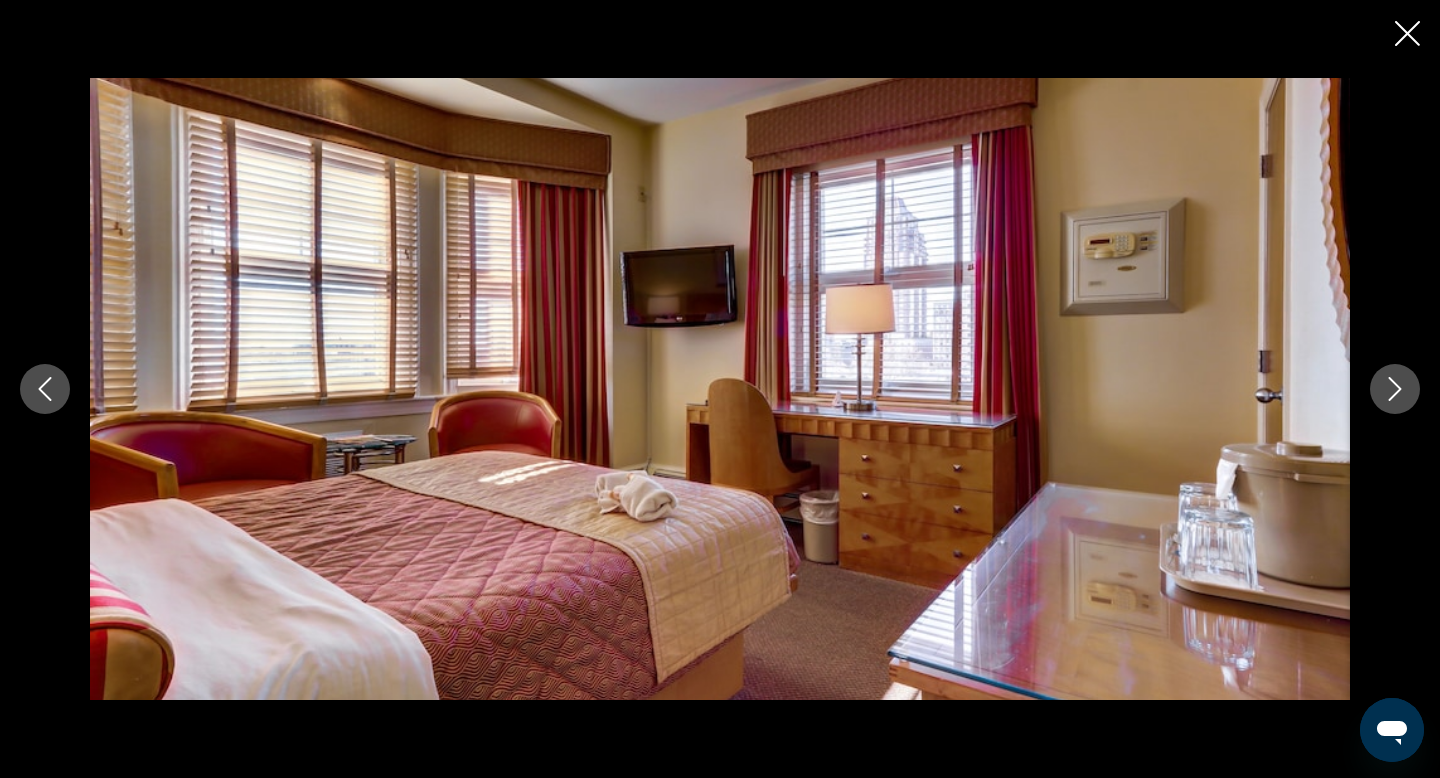 click at bounding box center (1395, 389) 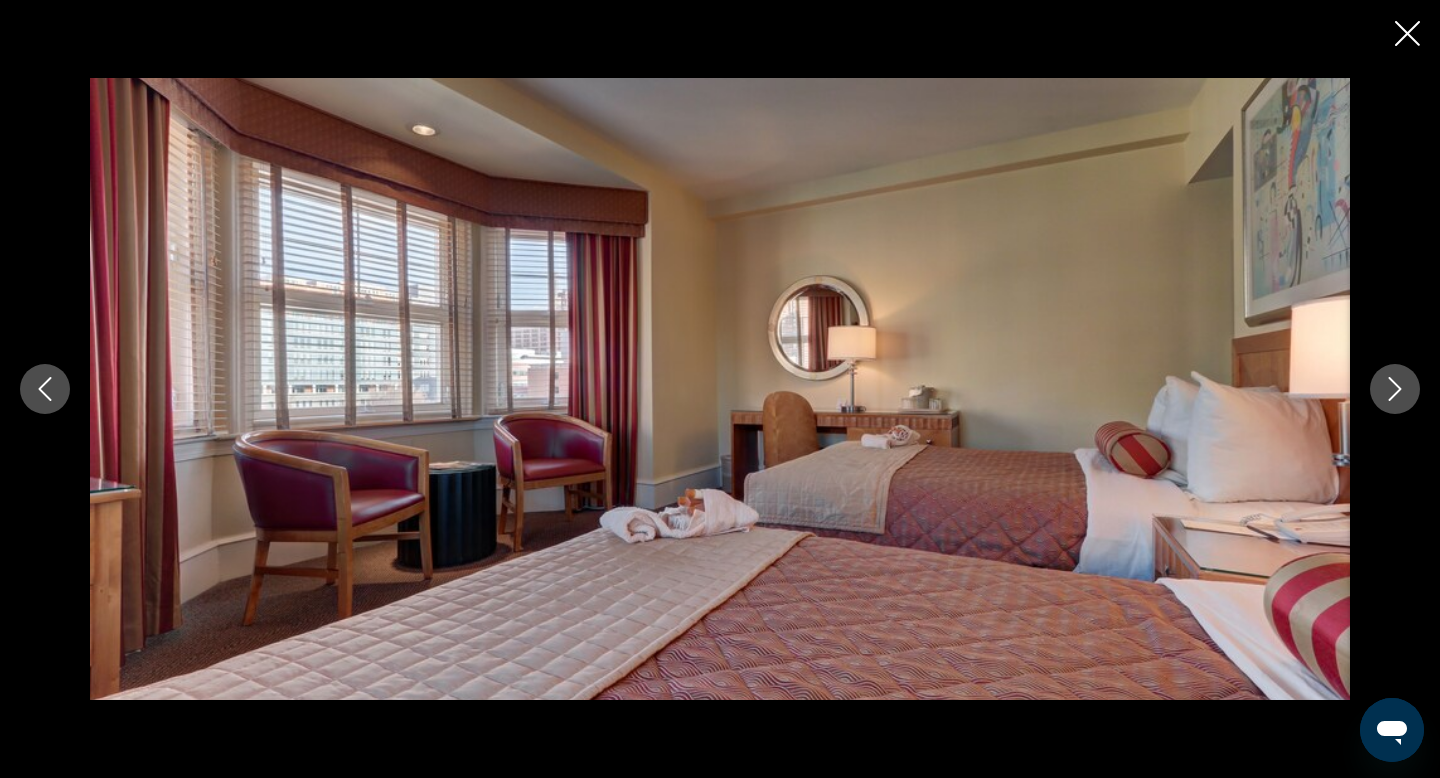 click at bounding box center (1395, 389) 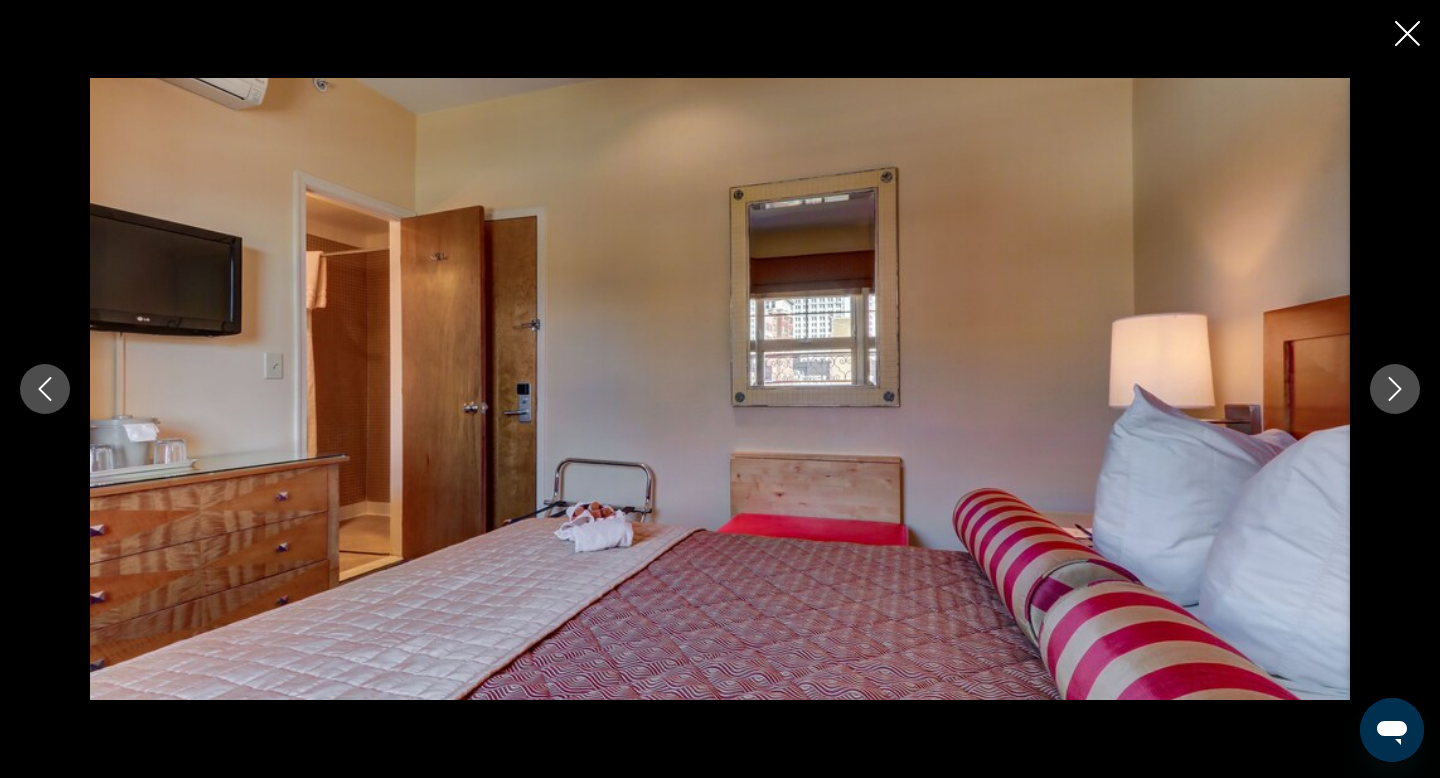 click at bounding box center (1395, 389) 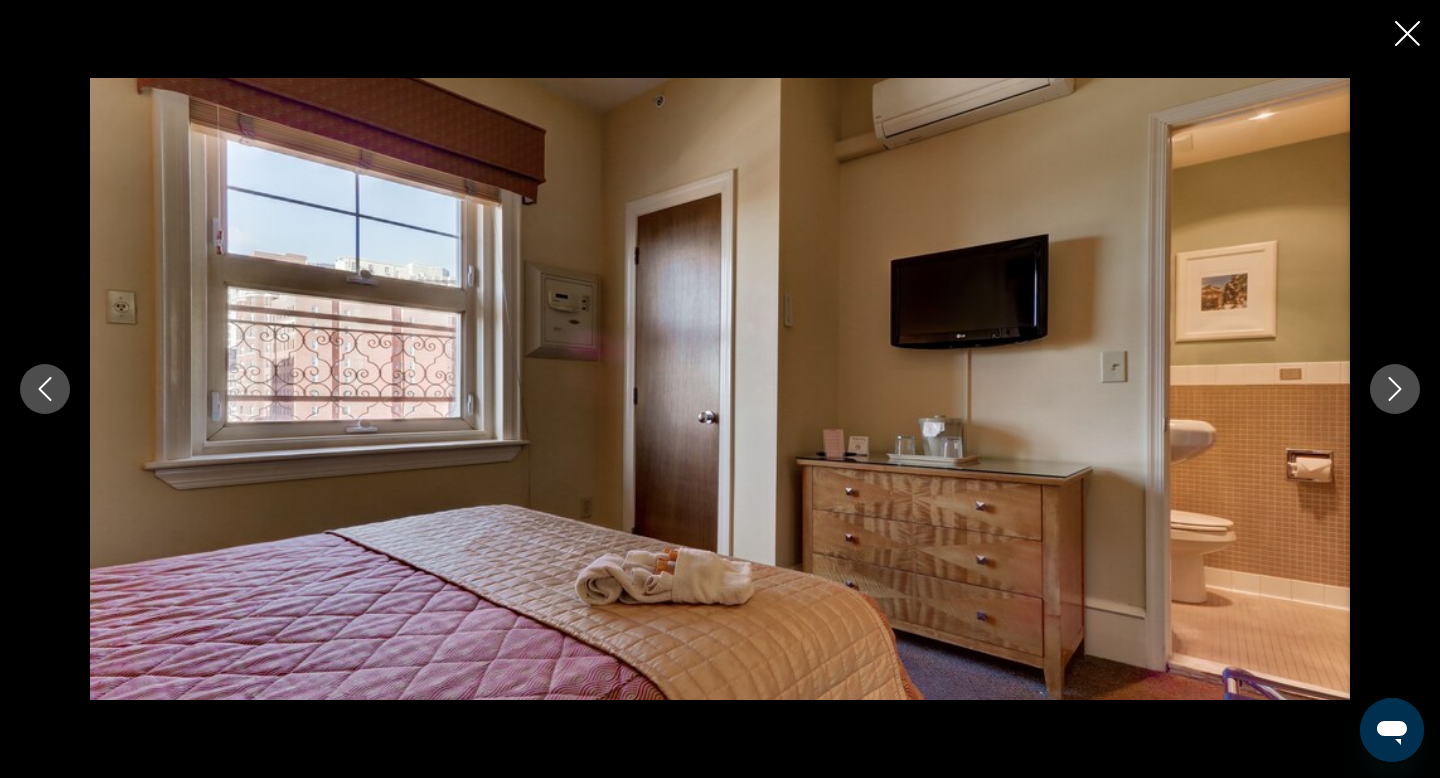 click at bounding box center (1395, 389) 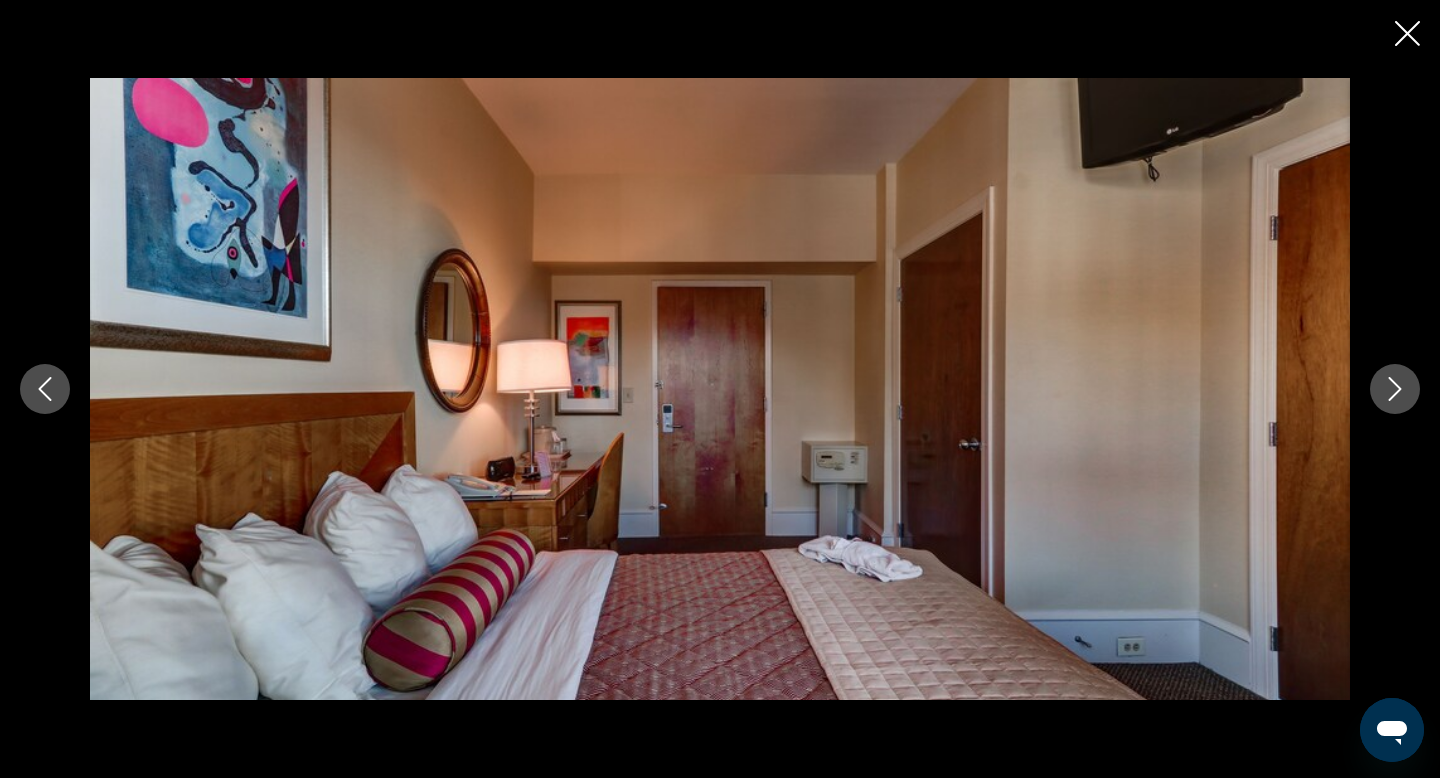 click at bounding box center (1395, 389) 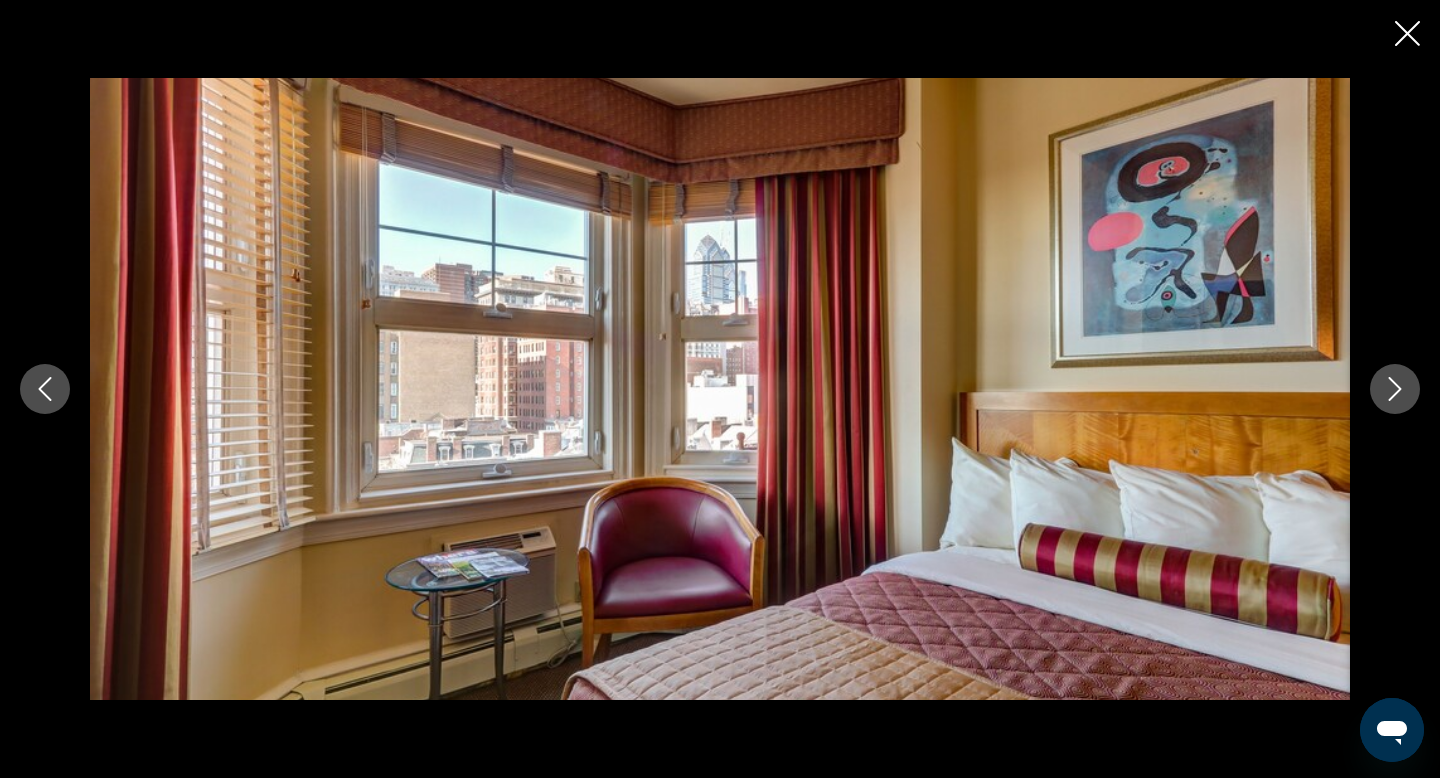 click at bounding box center (1395, 389) 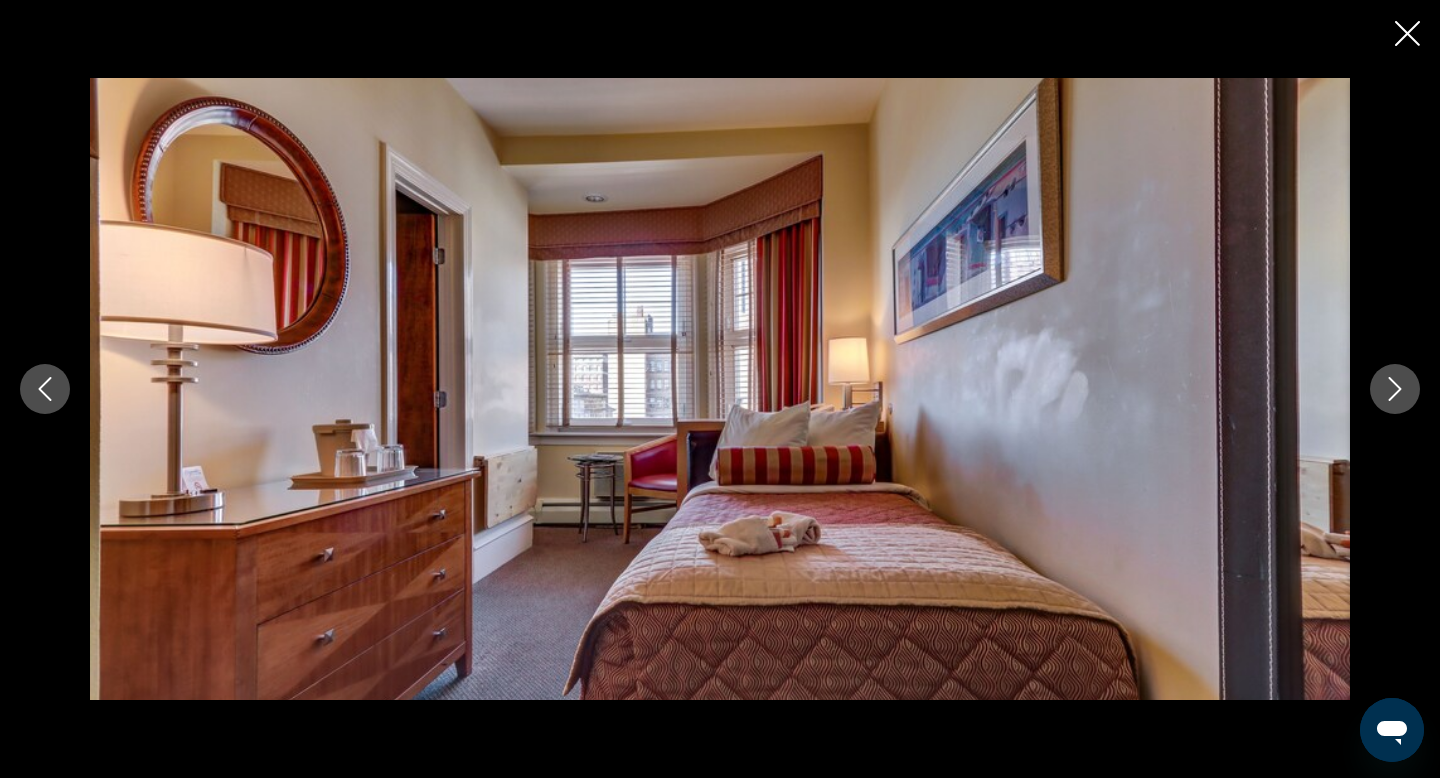 click at bounding box center (1395, 389) 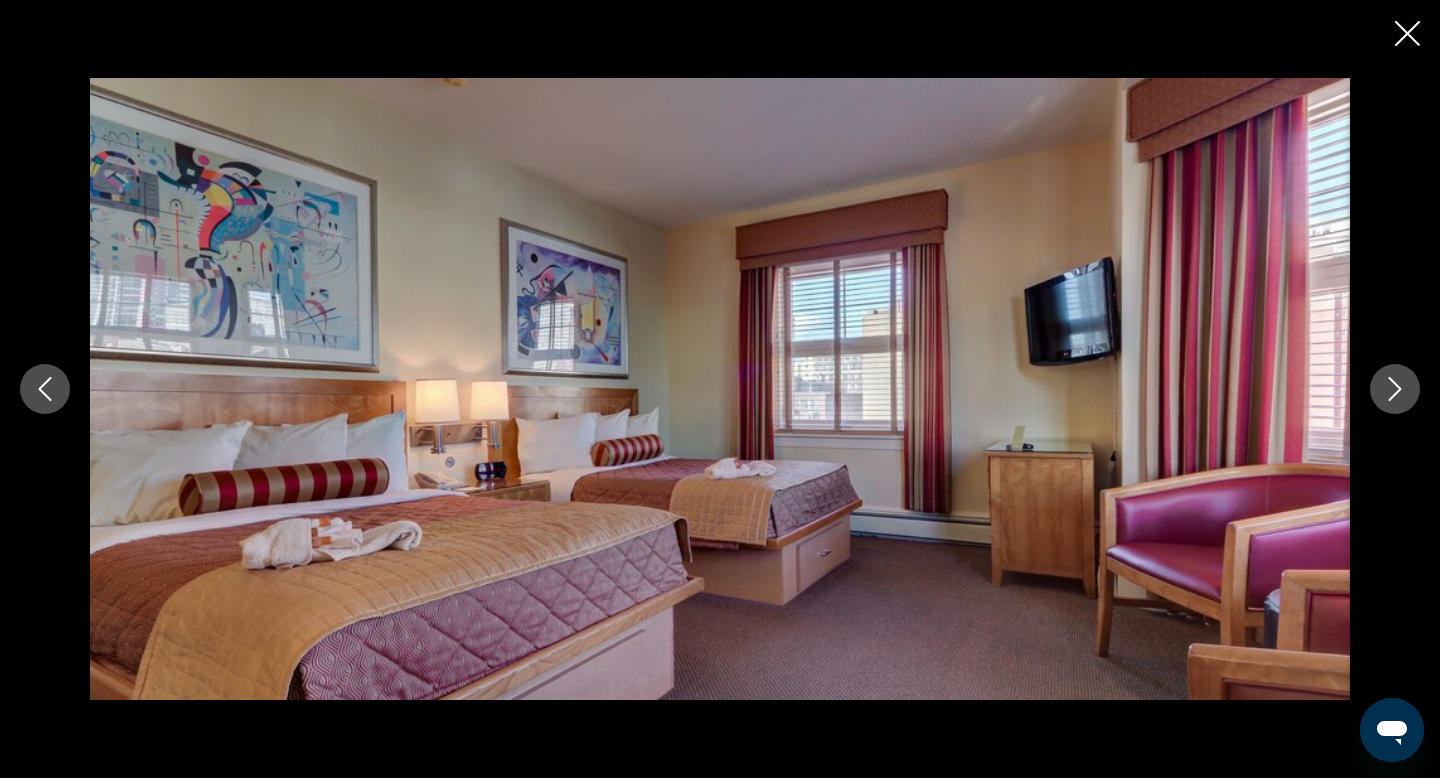 click 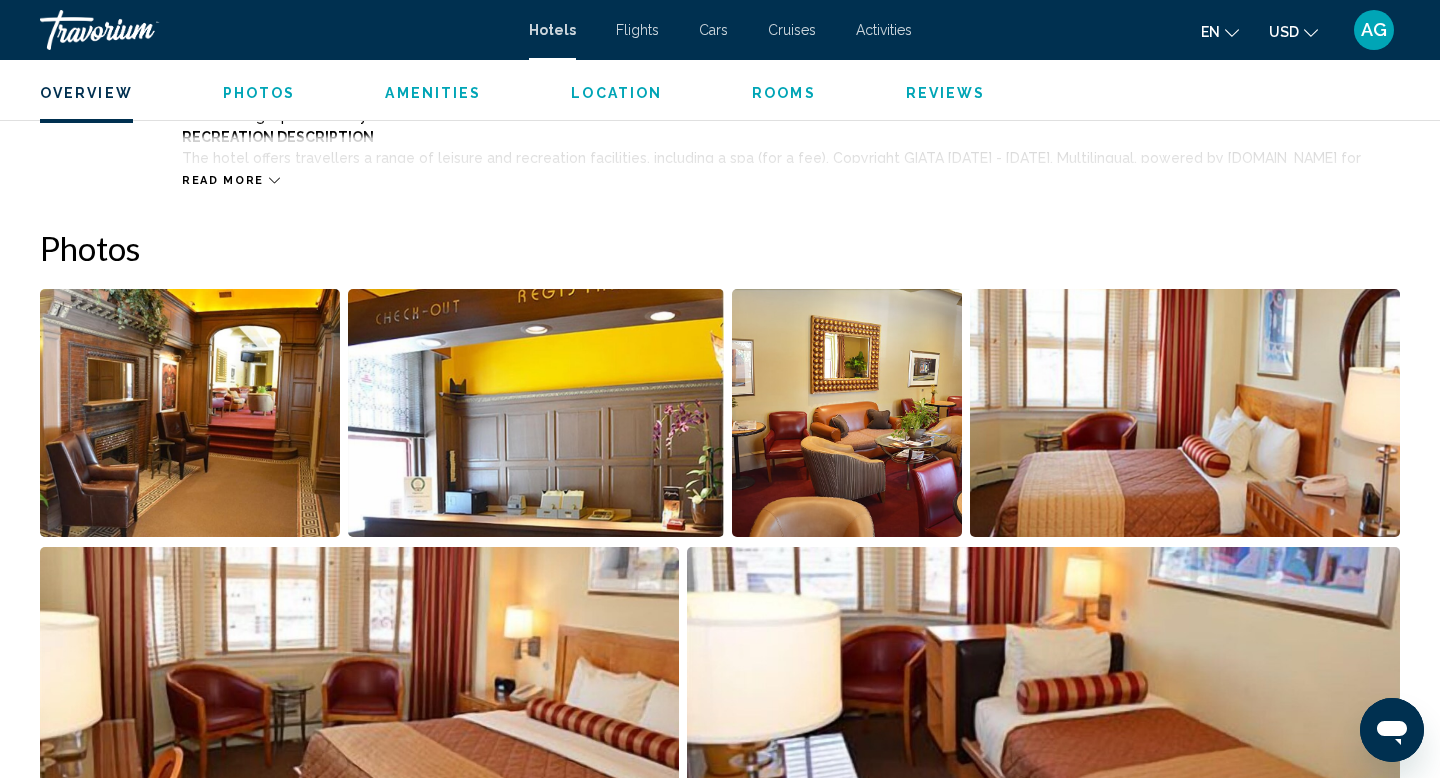 scroll, scrollTop: 0, scrollLeft: 0, axis: both 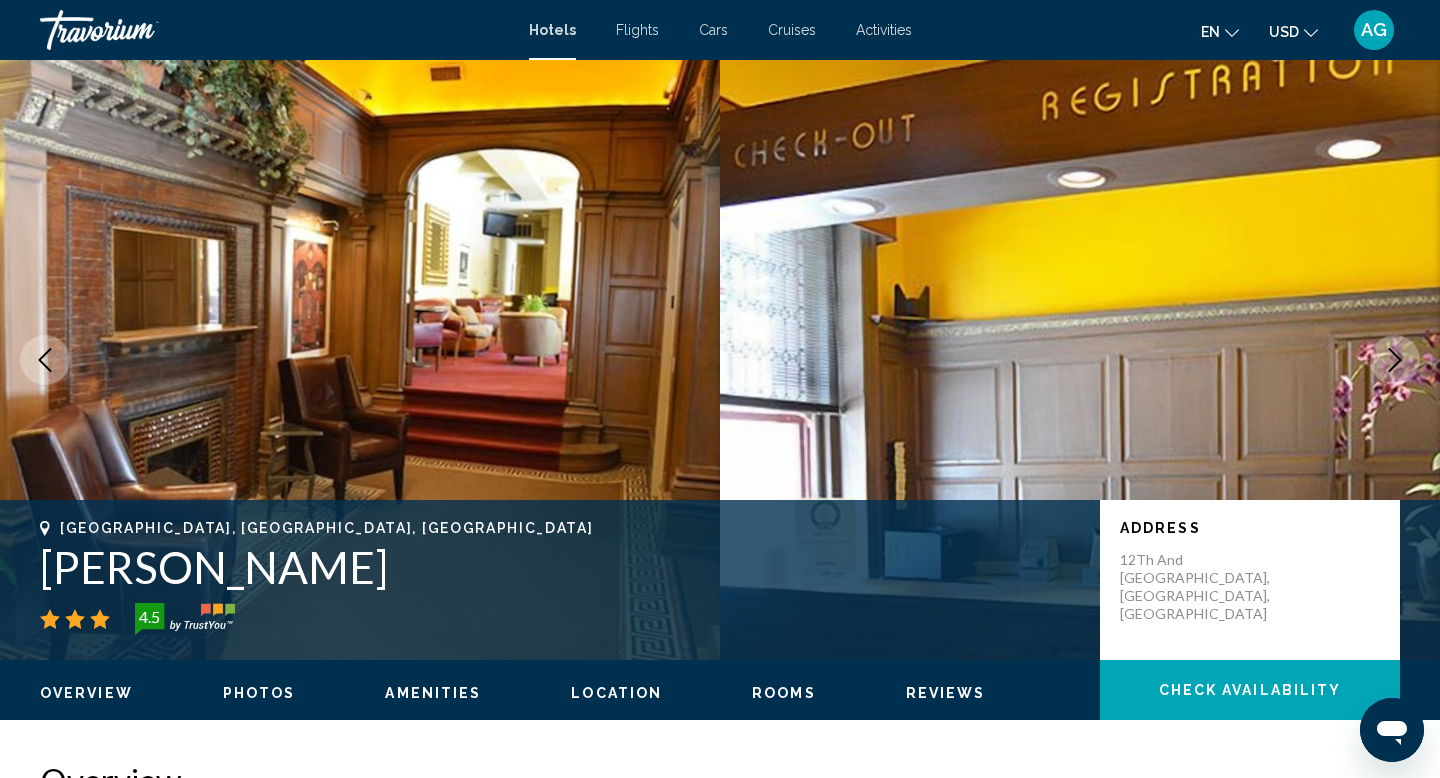 click 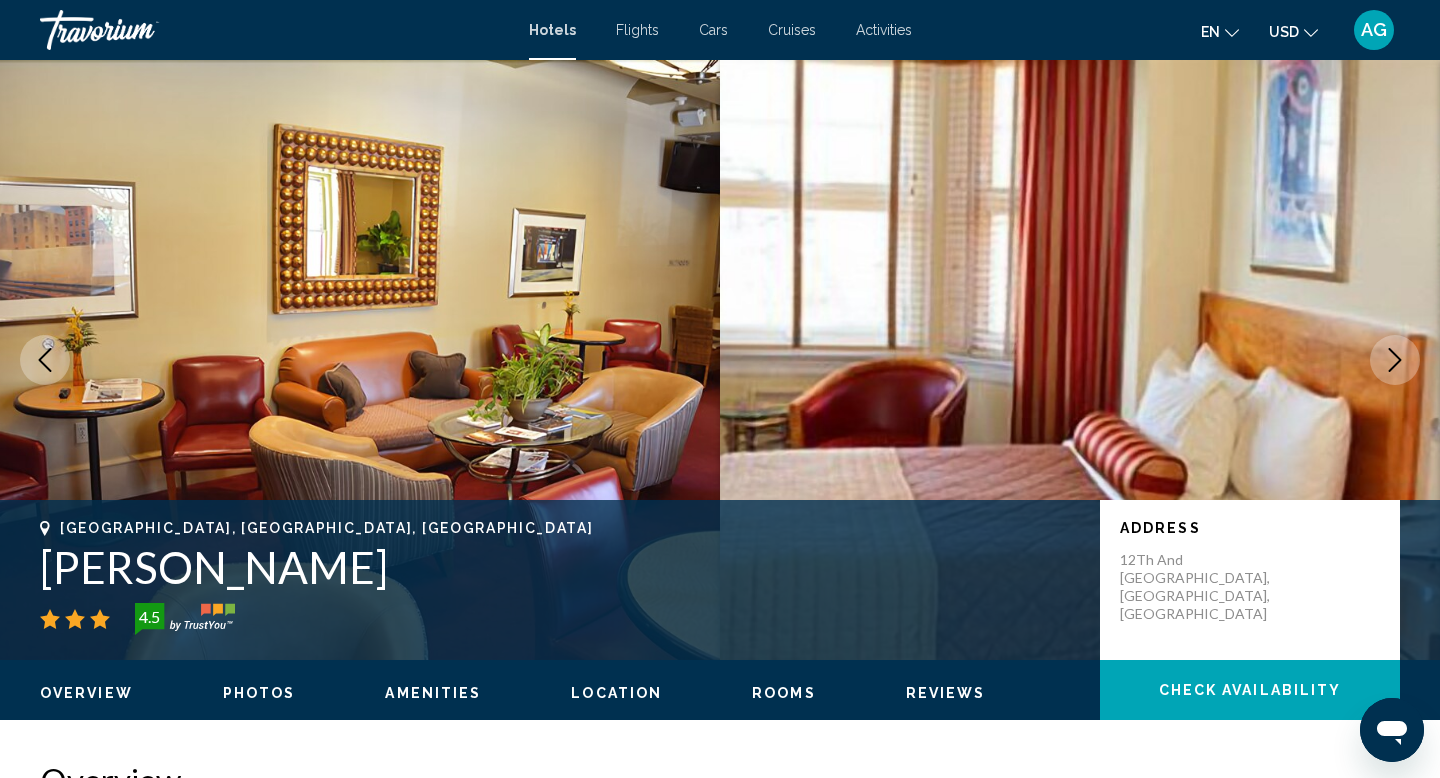 click 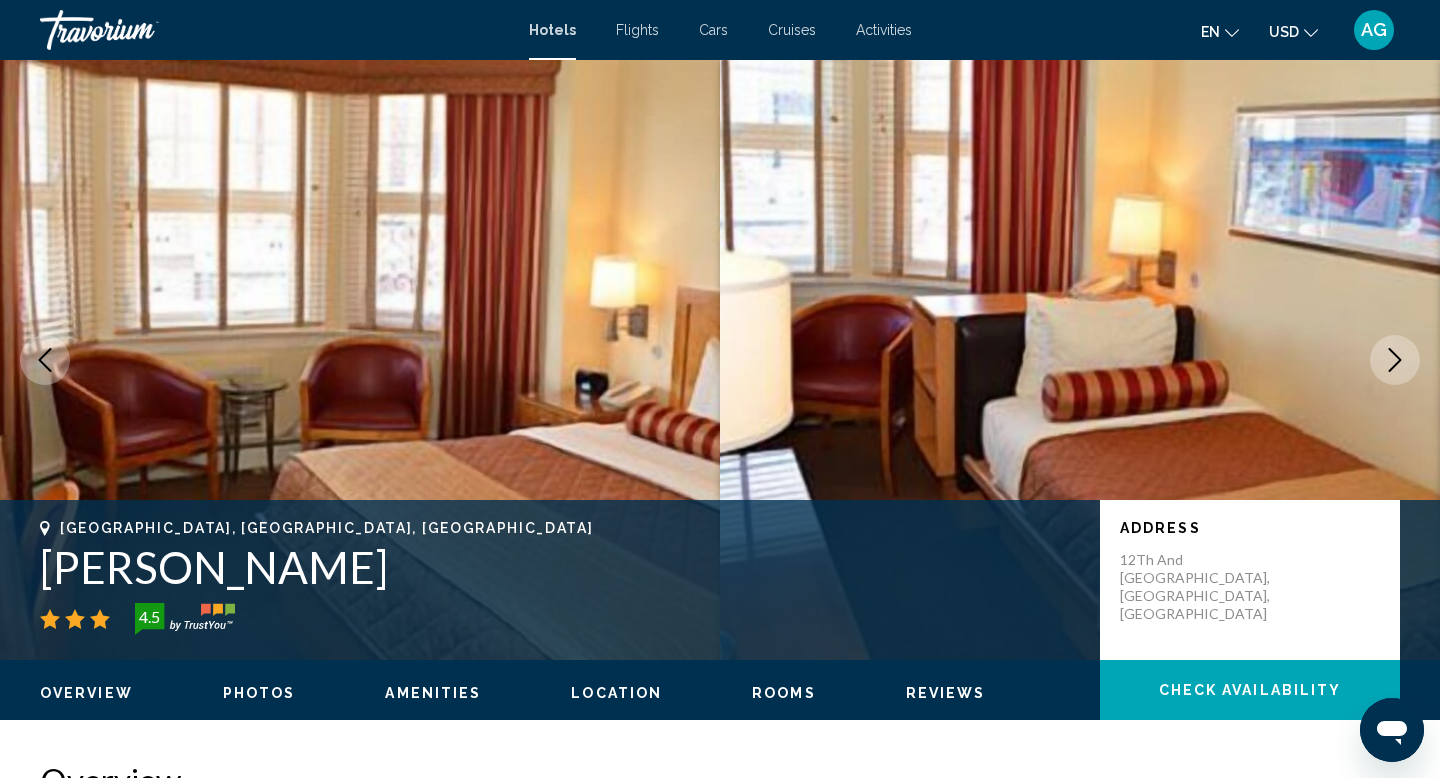 click 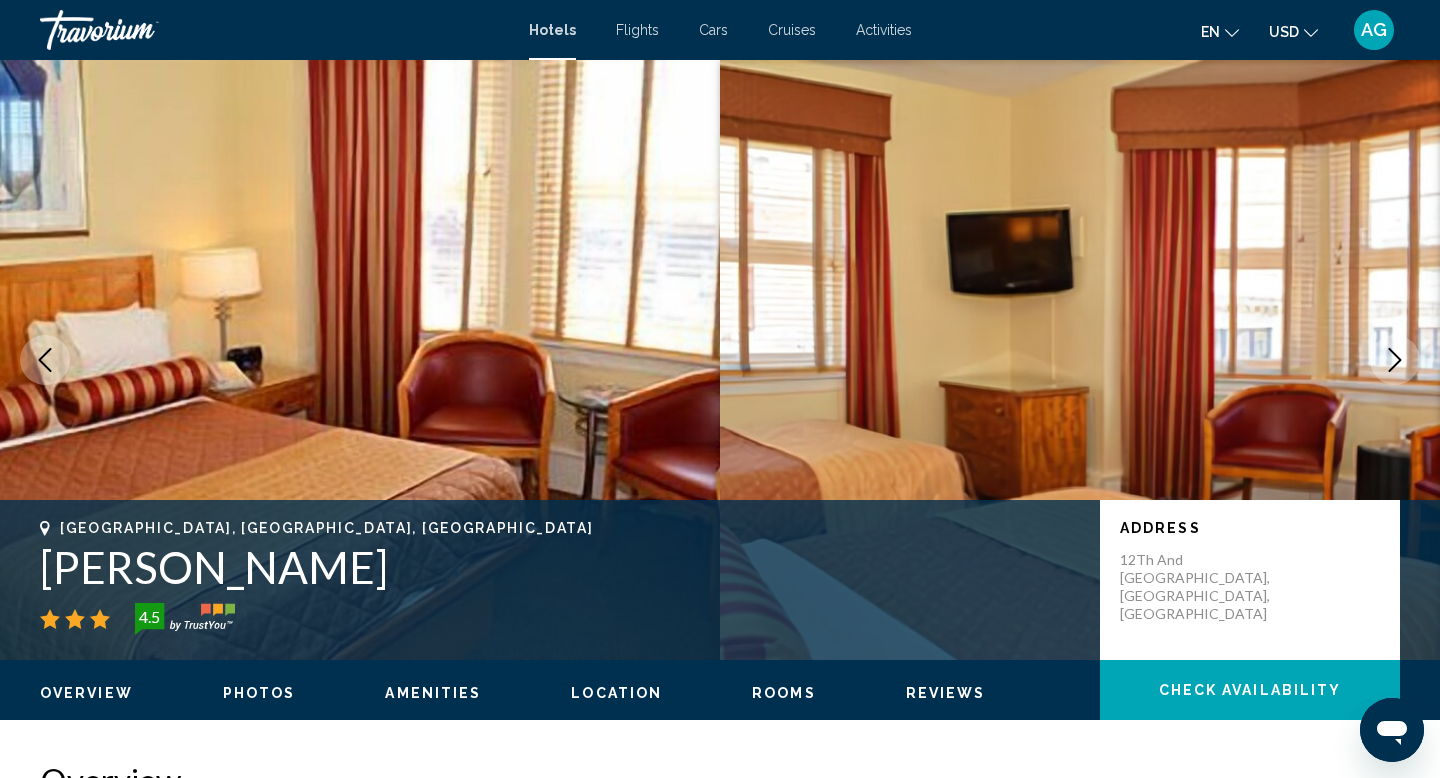click 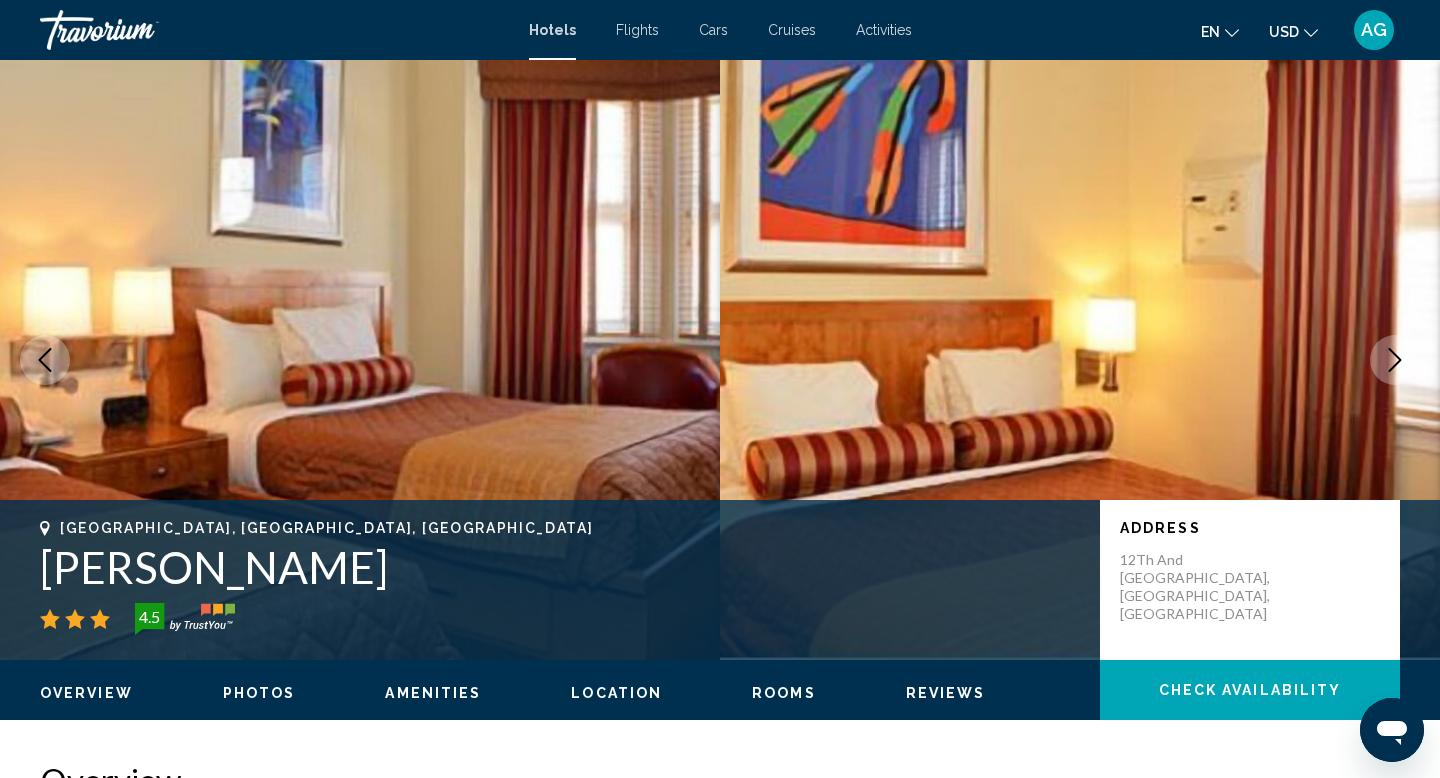 click 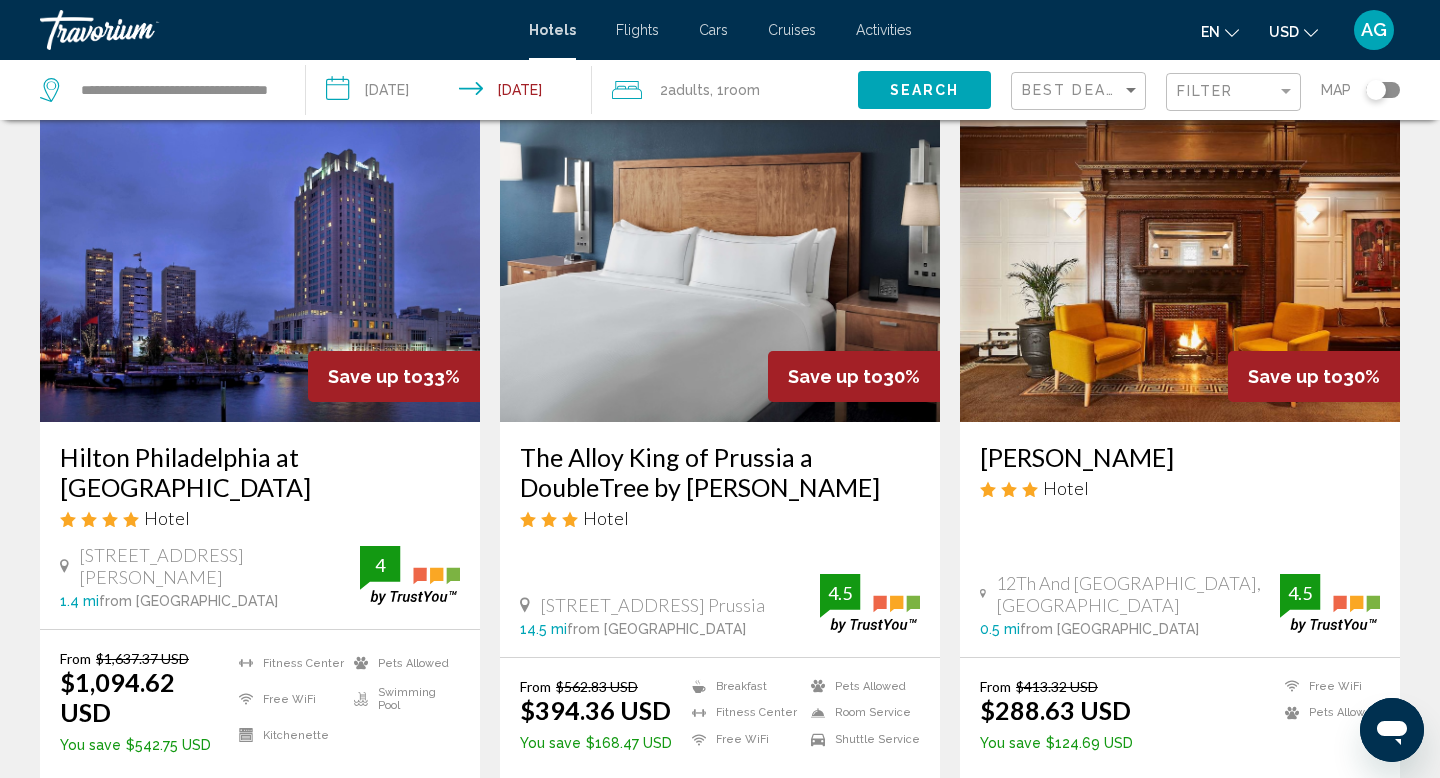 scroll, scrollTop: 91, scrollLeft: 0, axis: vertical 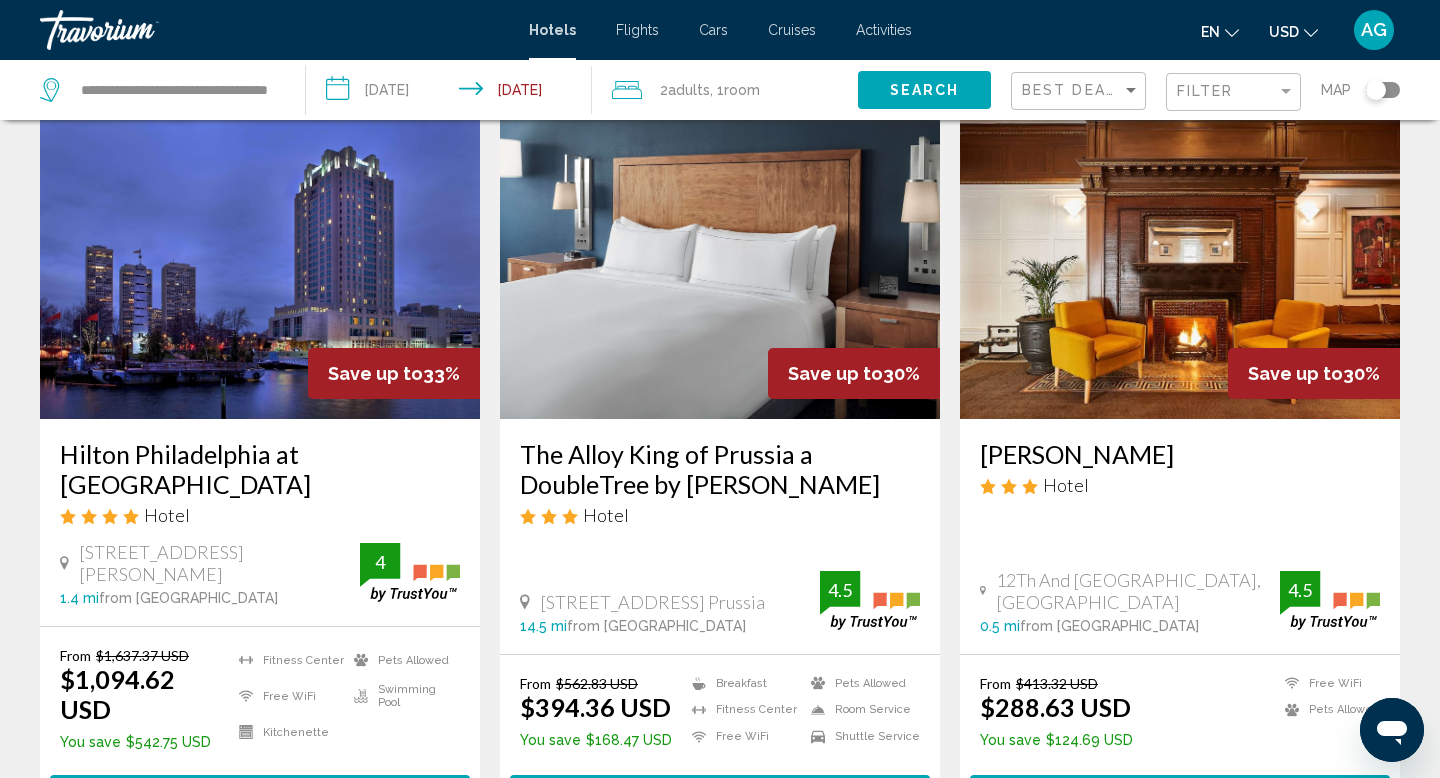 click at bounding box center (260, 259) 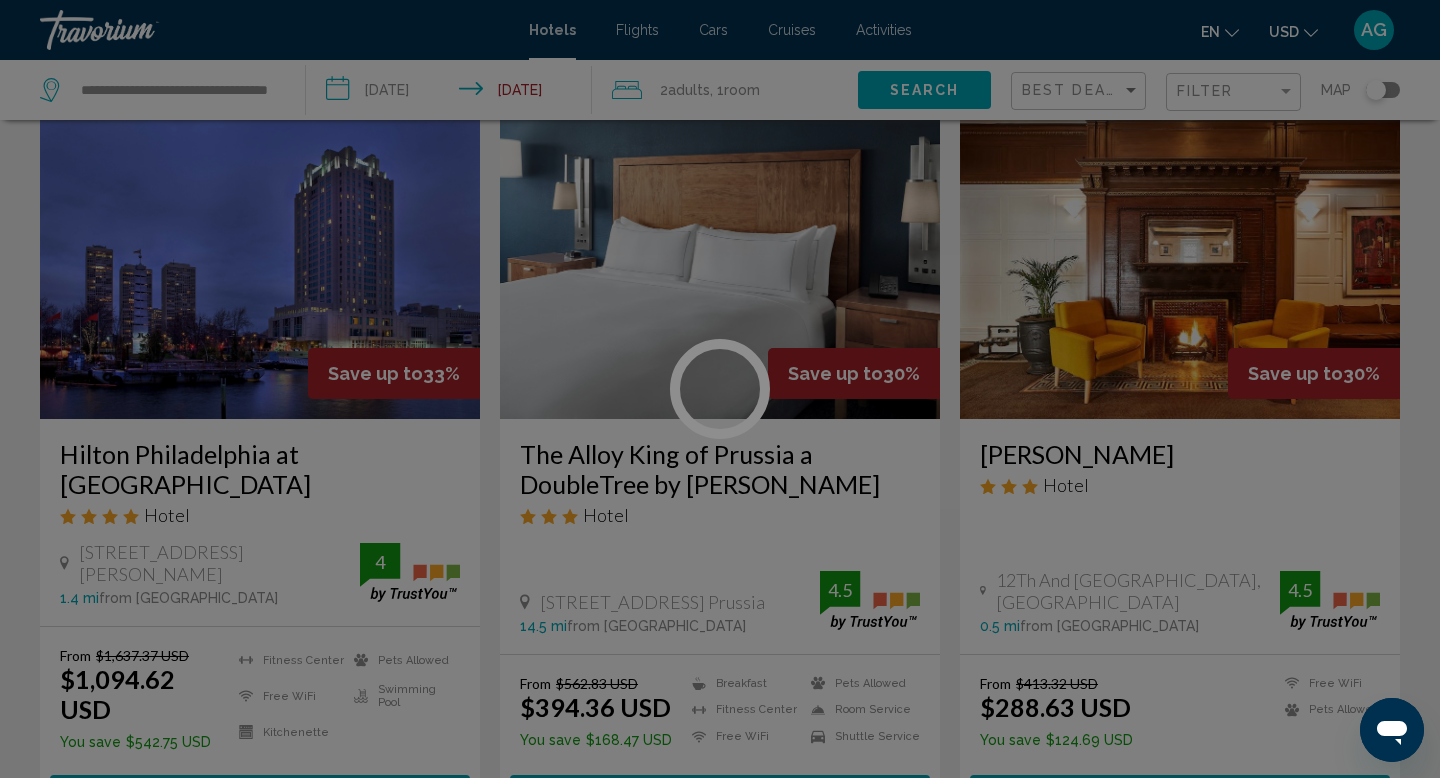 scroll, scrollTop: 0, scrollLeft: 0, axis: both 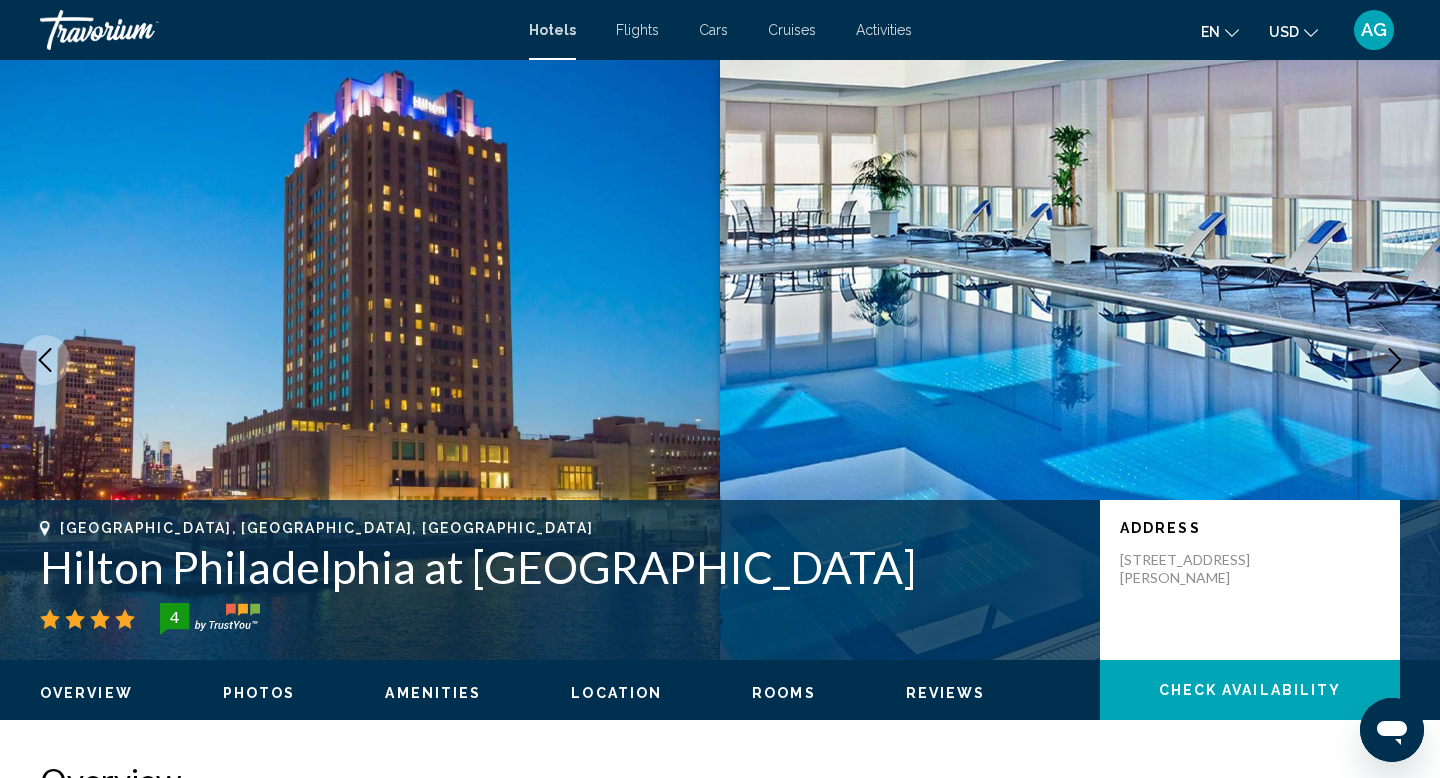 click 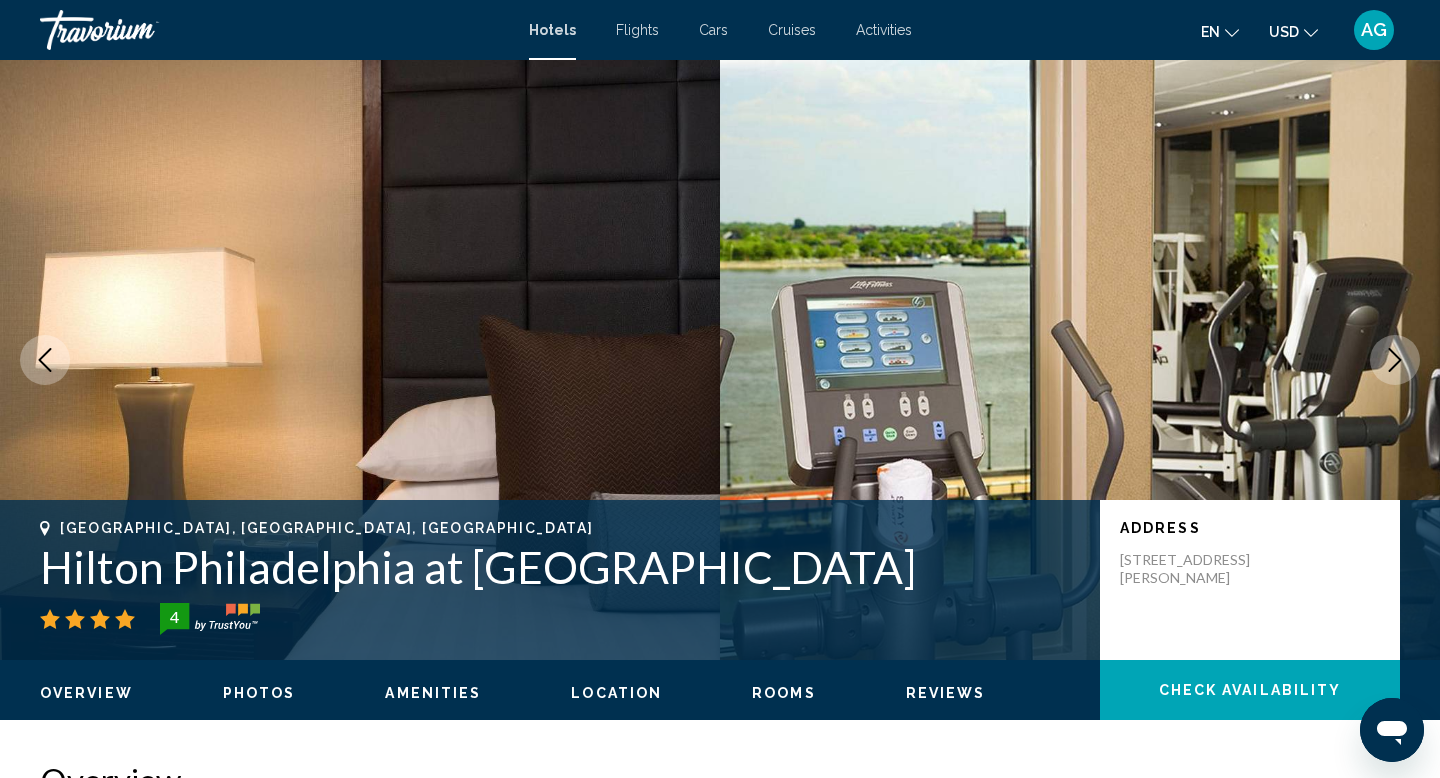 click 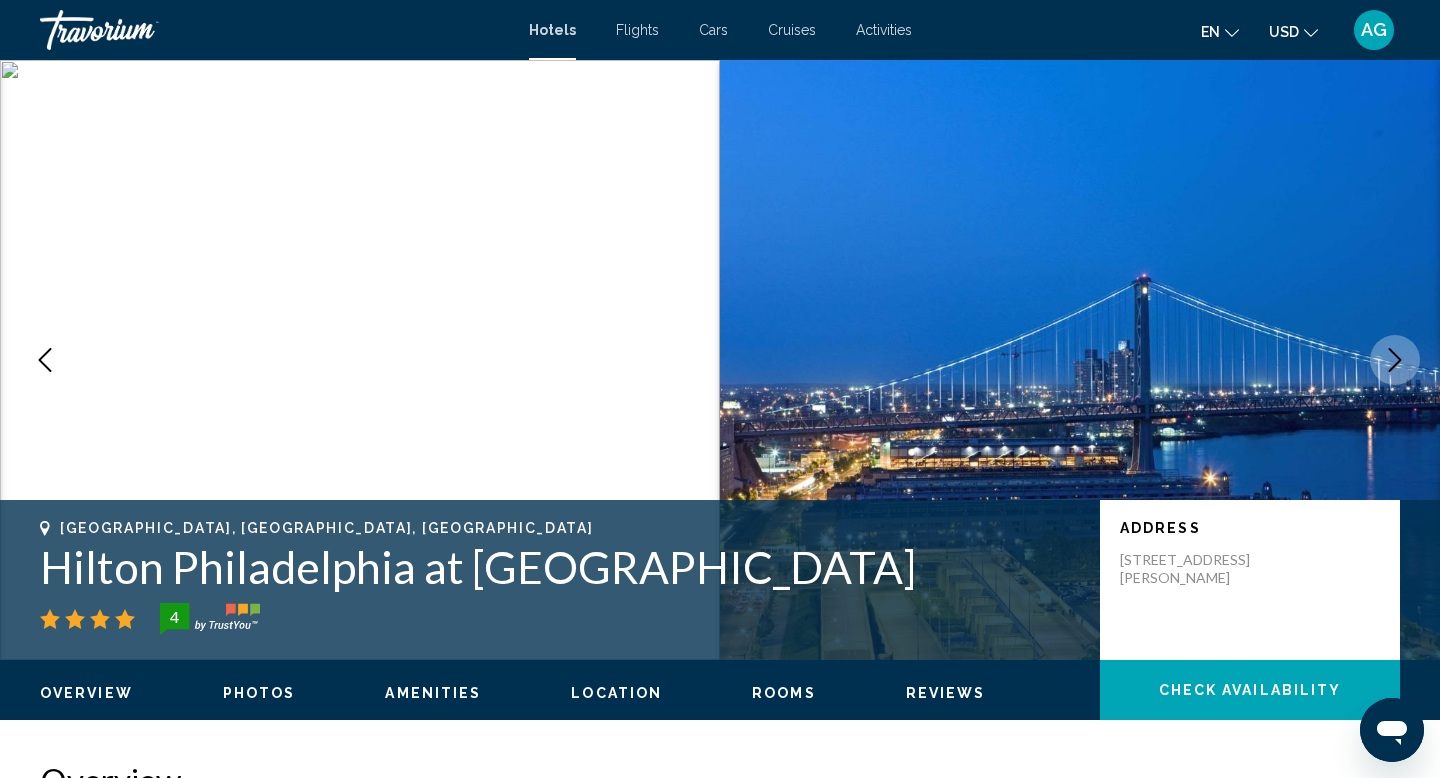 click 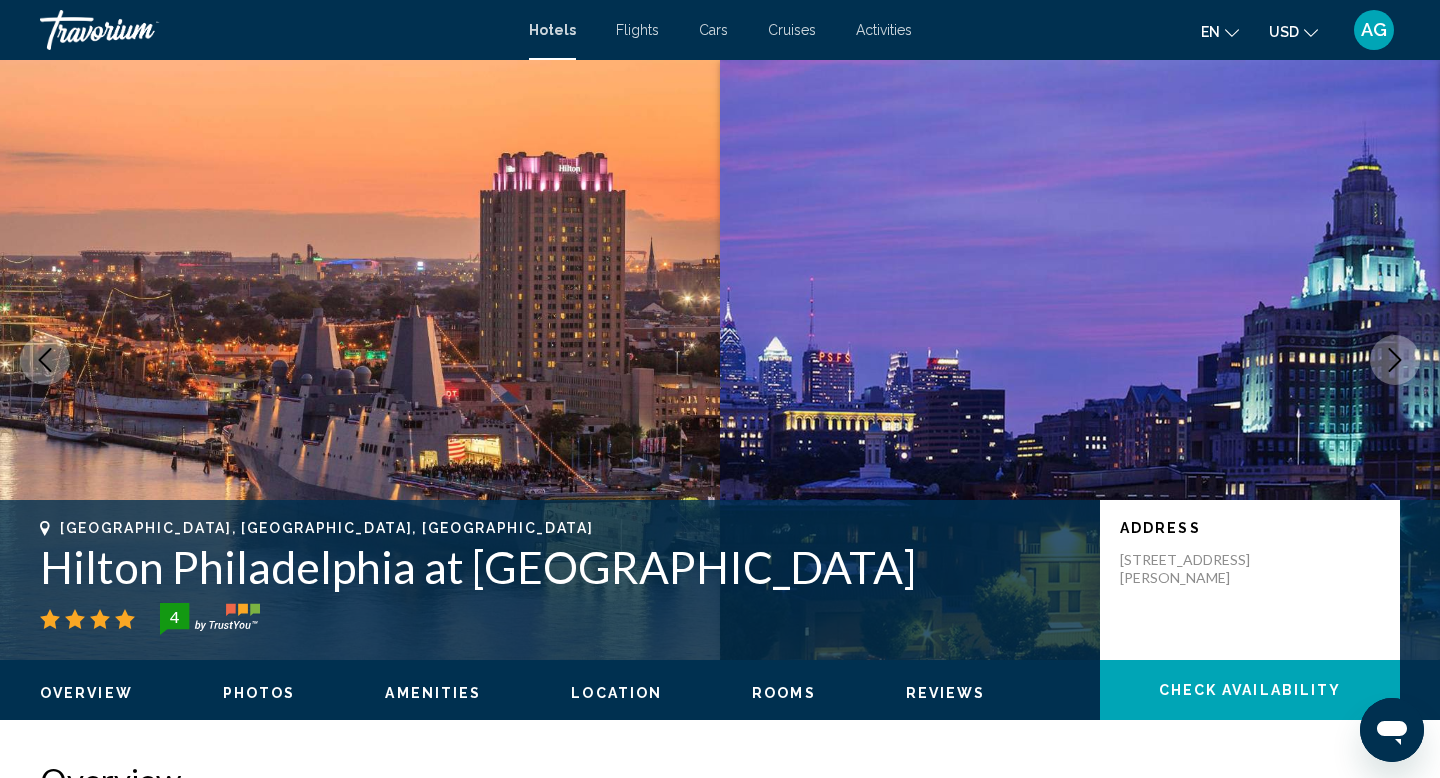click 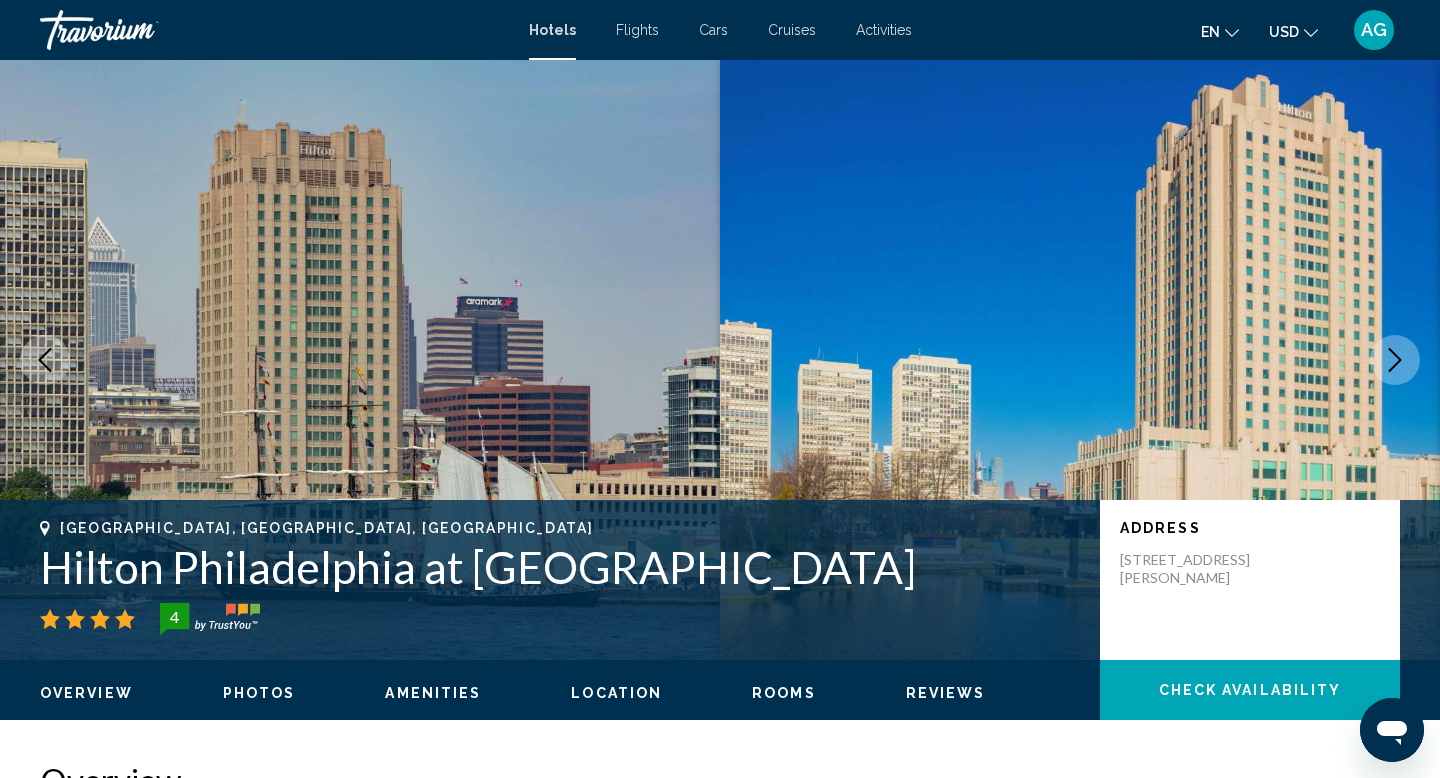 click 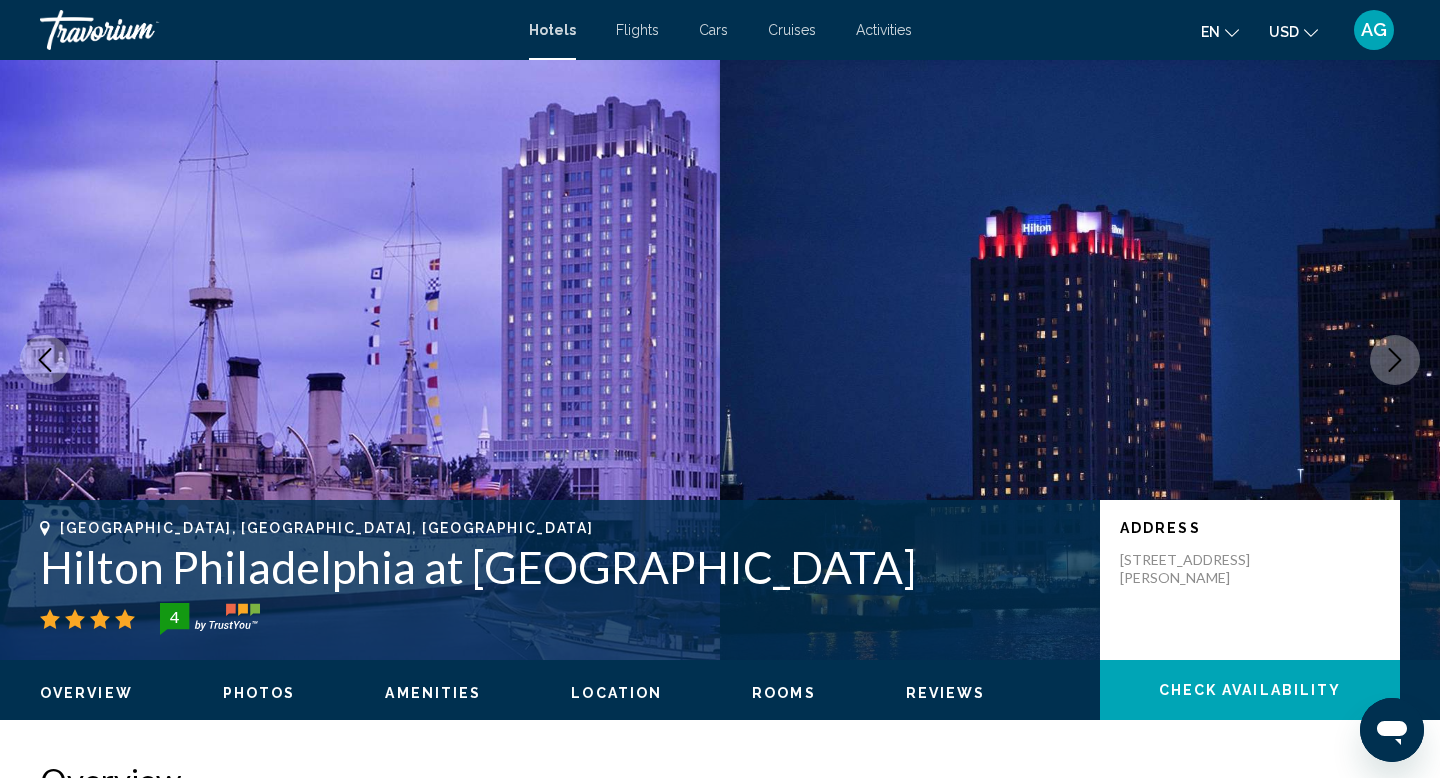 click 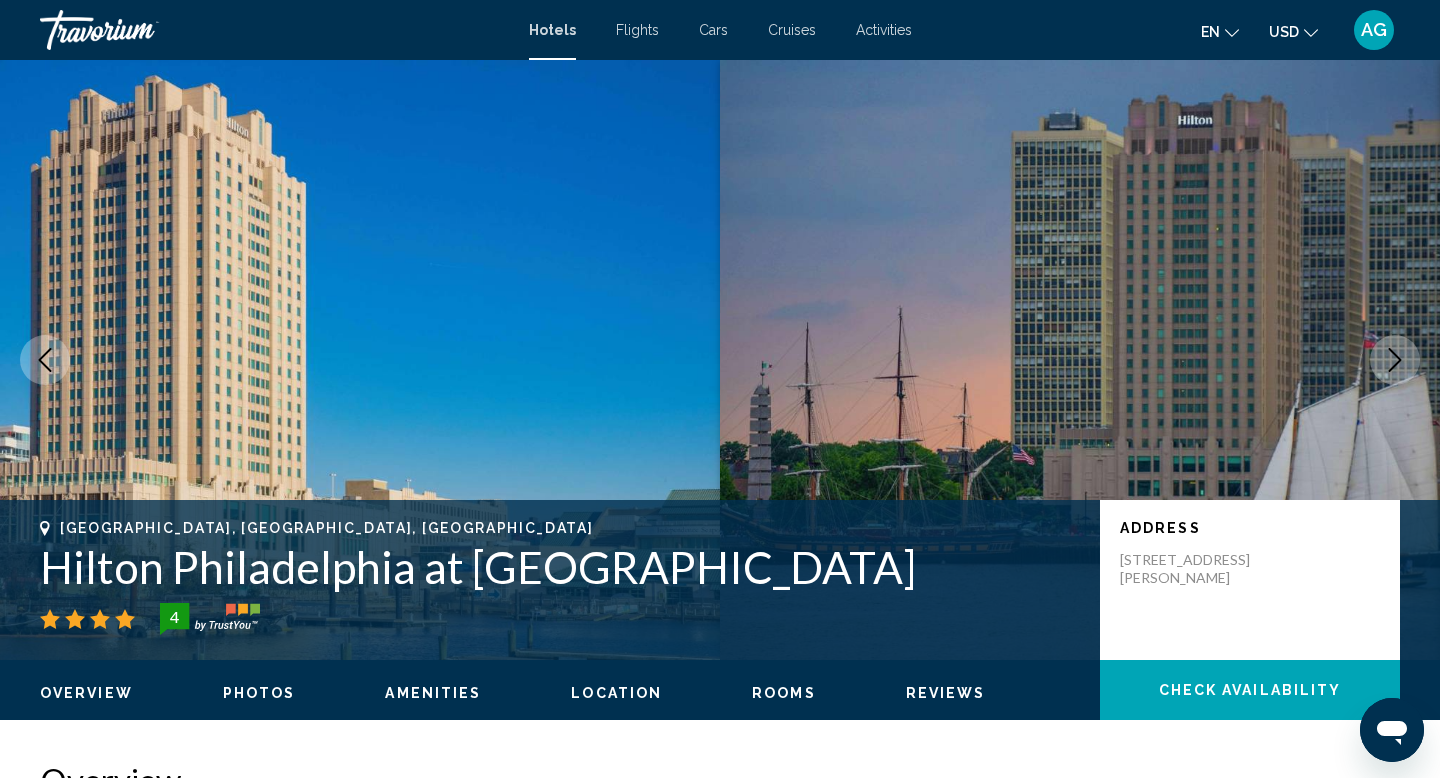 click 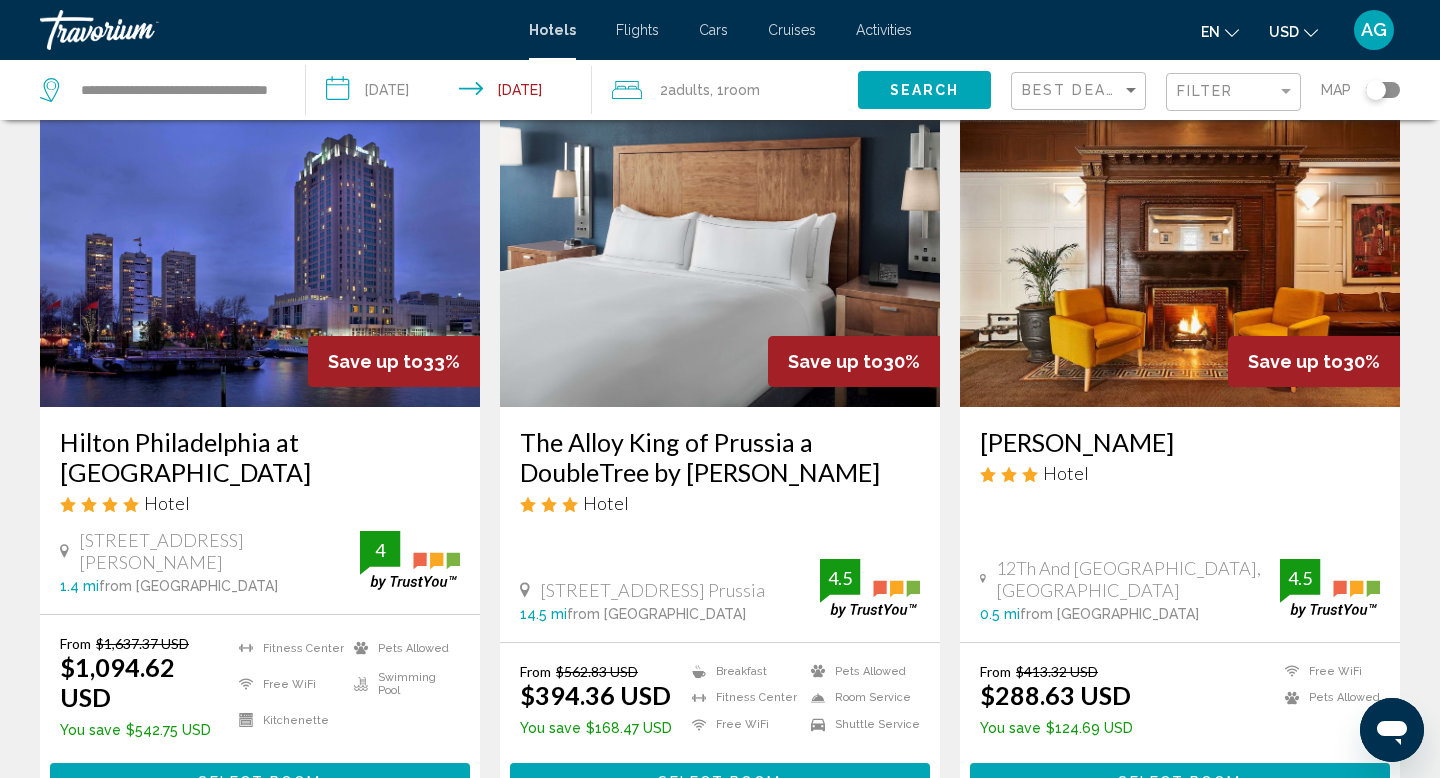 scroll, scrollTop: 0, scrollLeft: 0, axis: both 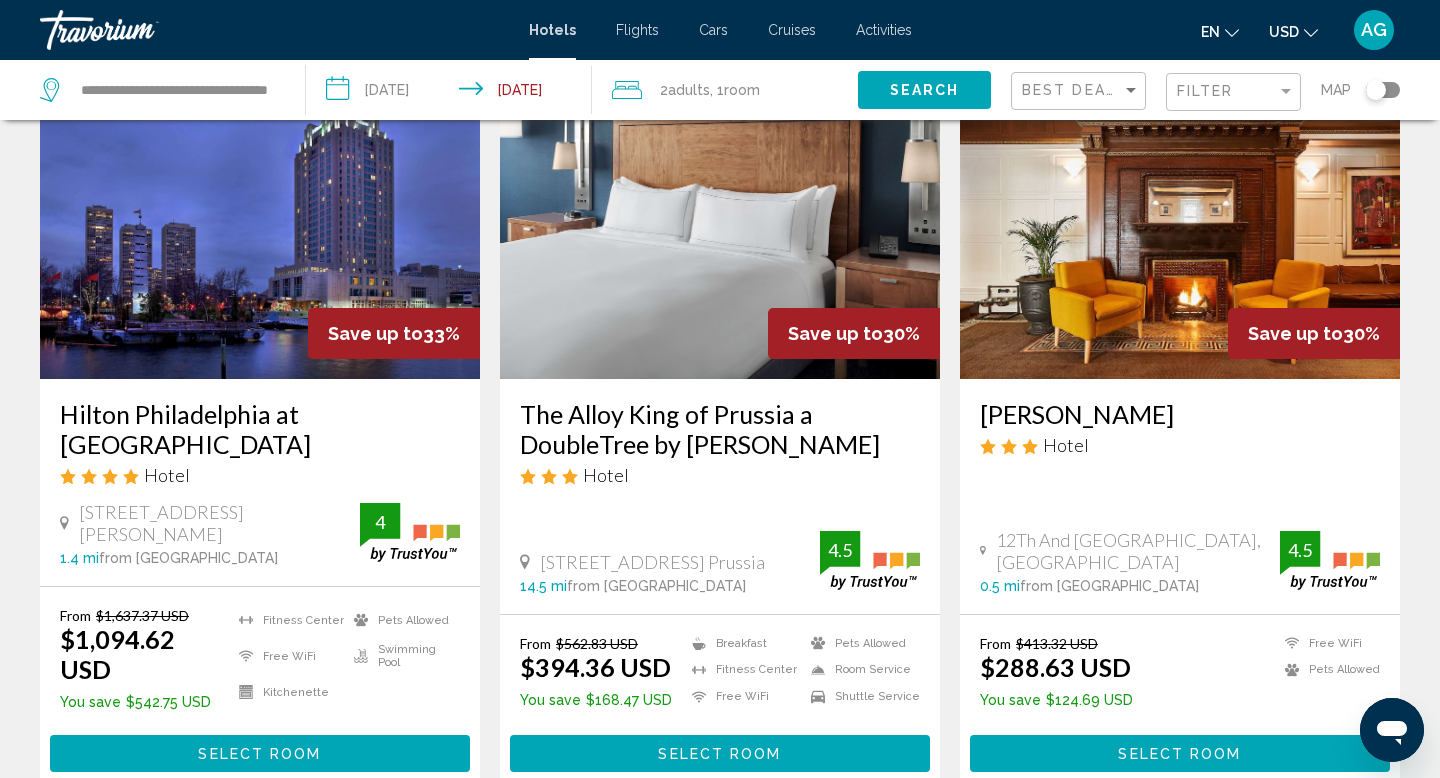 click at bounding box center [1180, 219] 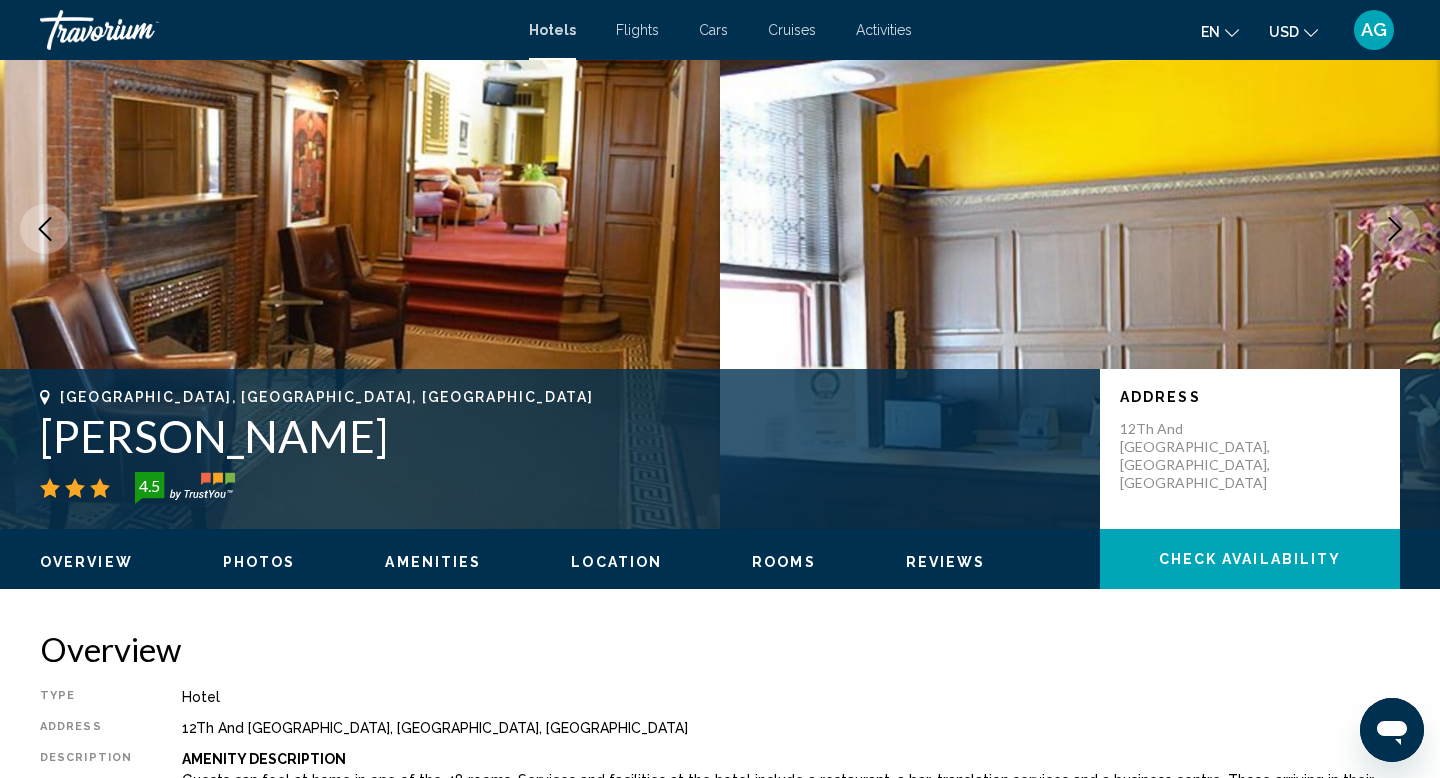 scroll, scrollTop: 0, scrollLeft: 0, axis: both 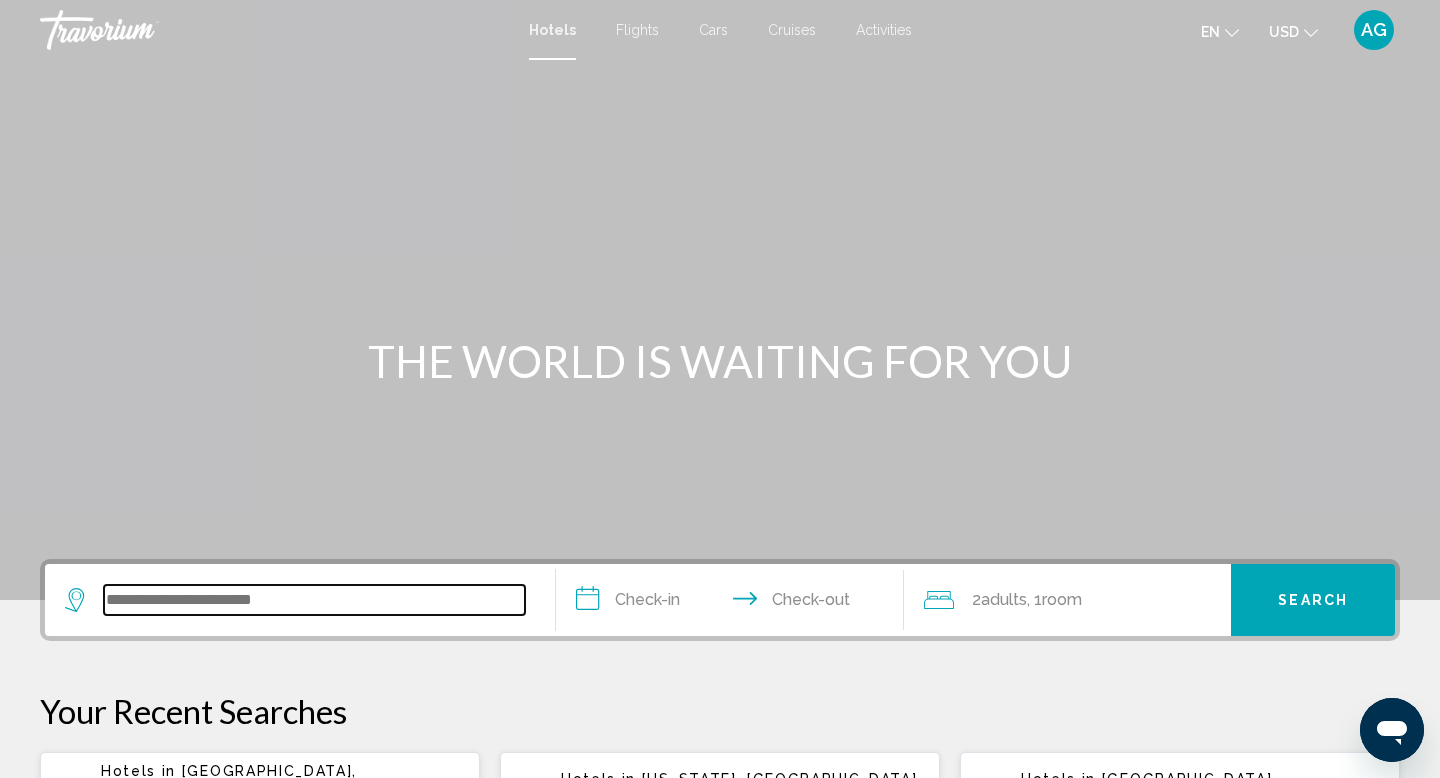 click at bounding box center (314, 600) 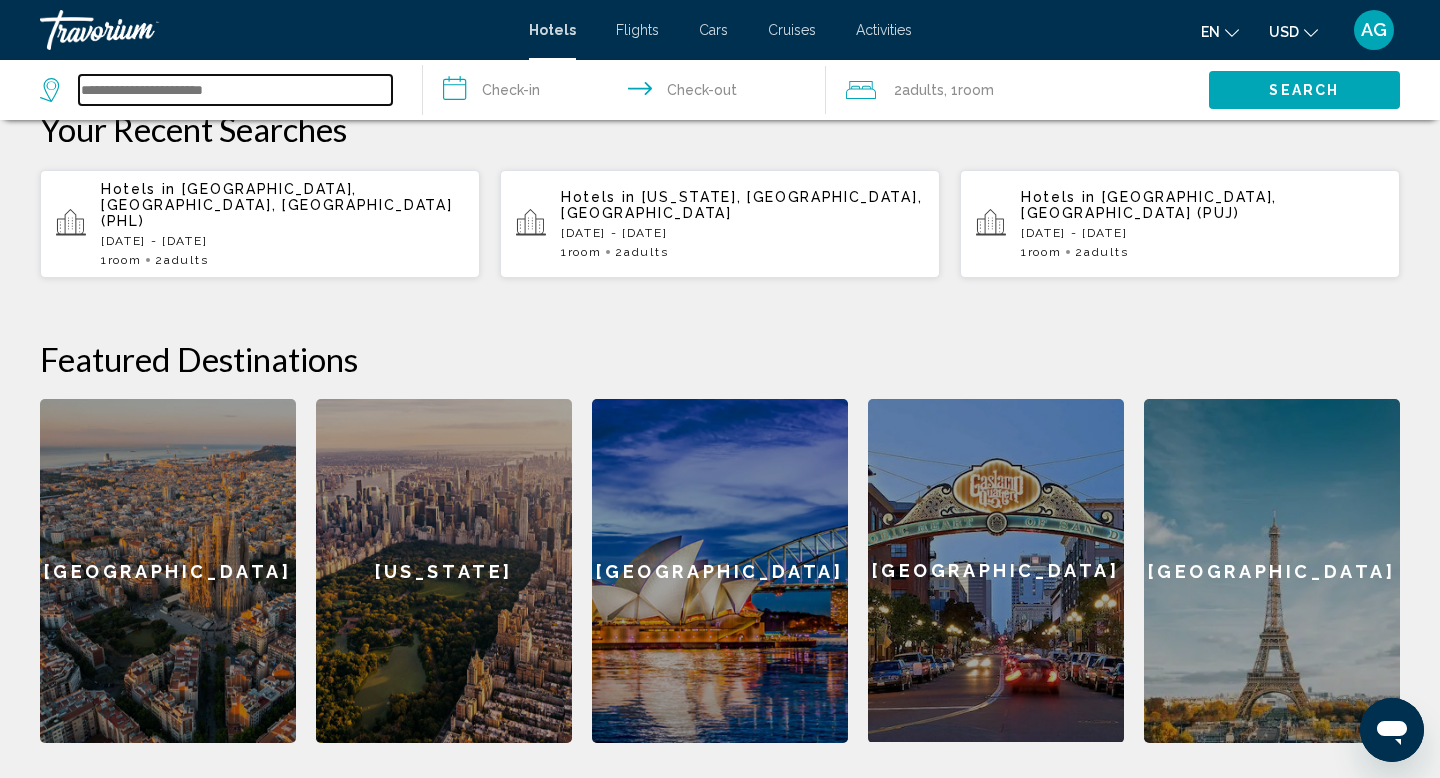 scroll, scrollTop: 584, scrollLeft: 0, axis: vertical 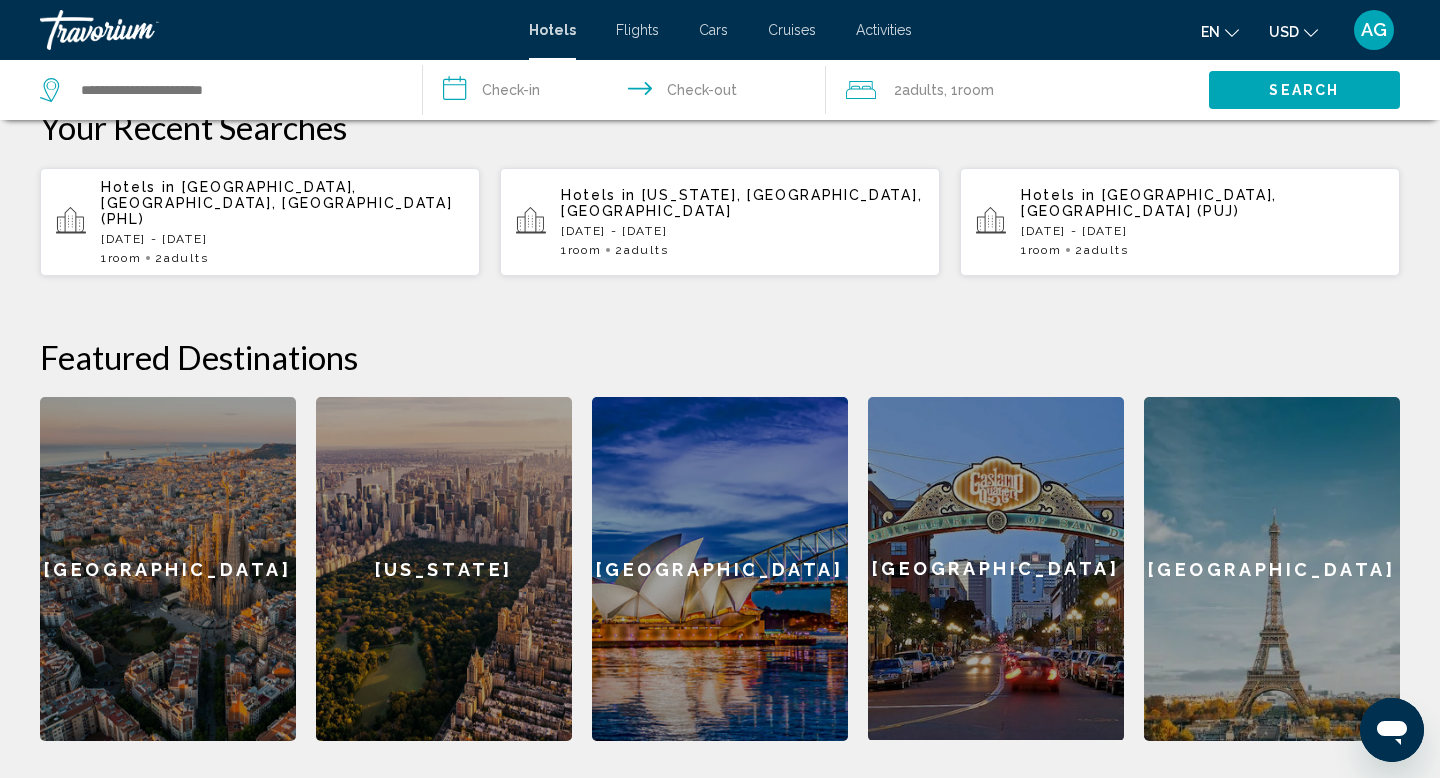 click on "[US_STATE]" 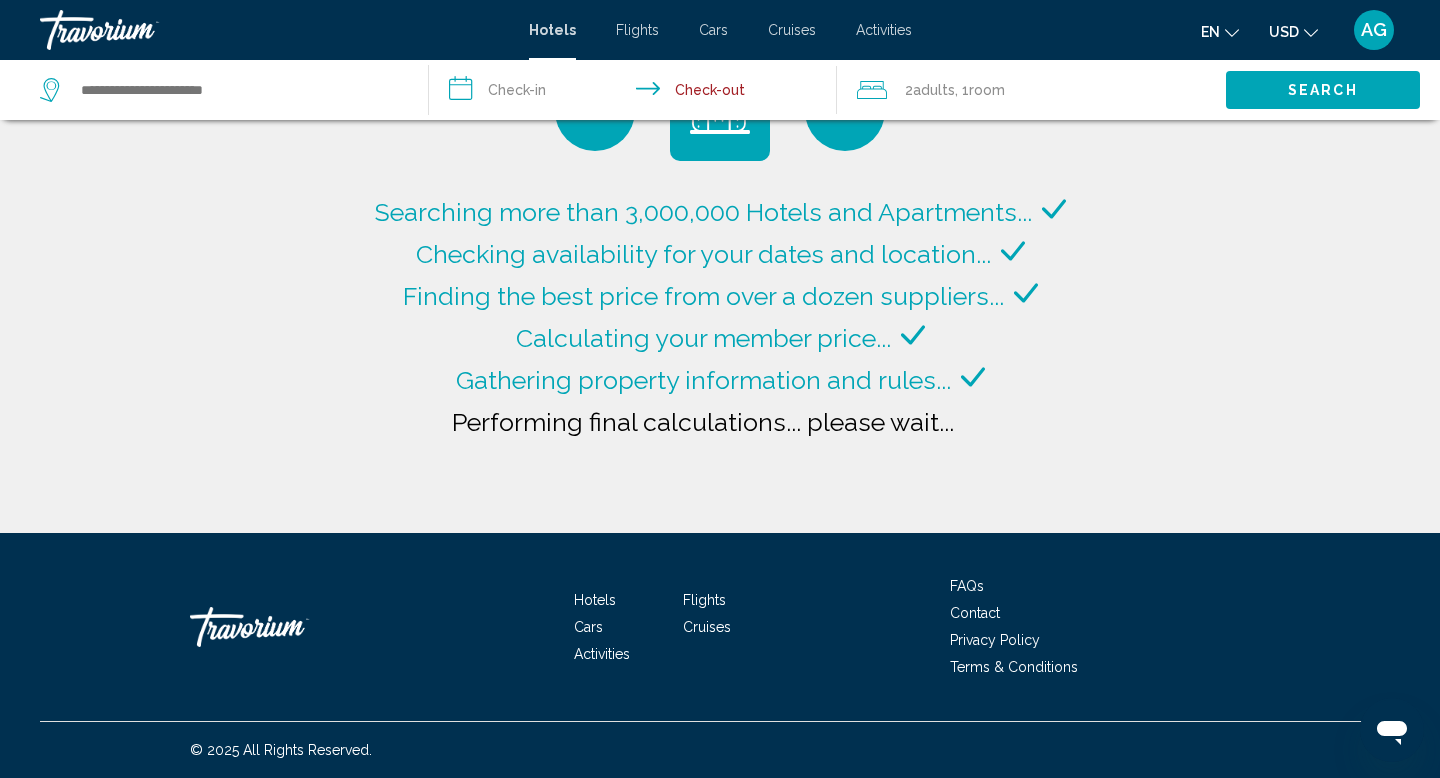 type on "**********" 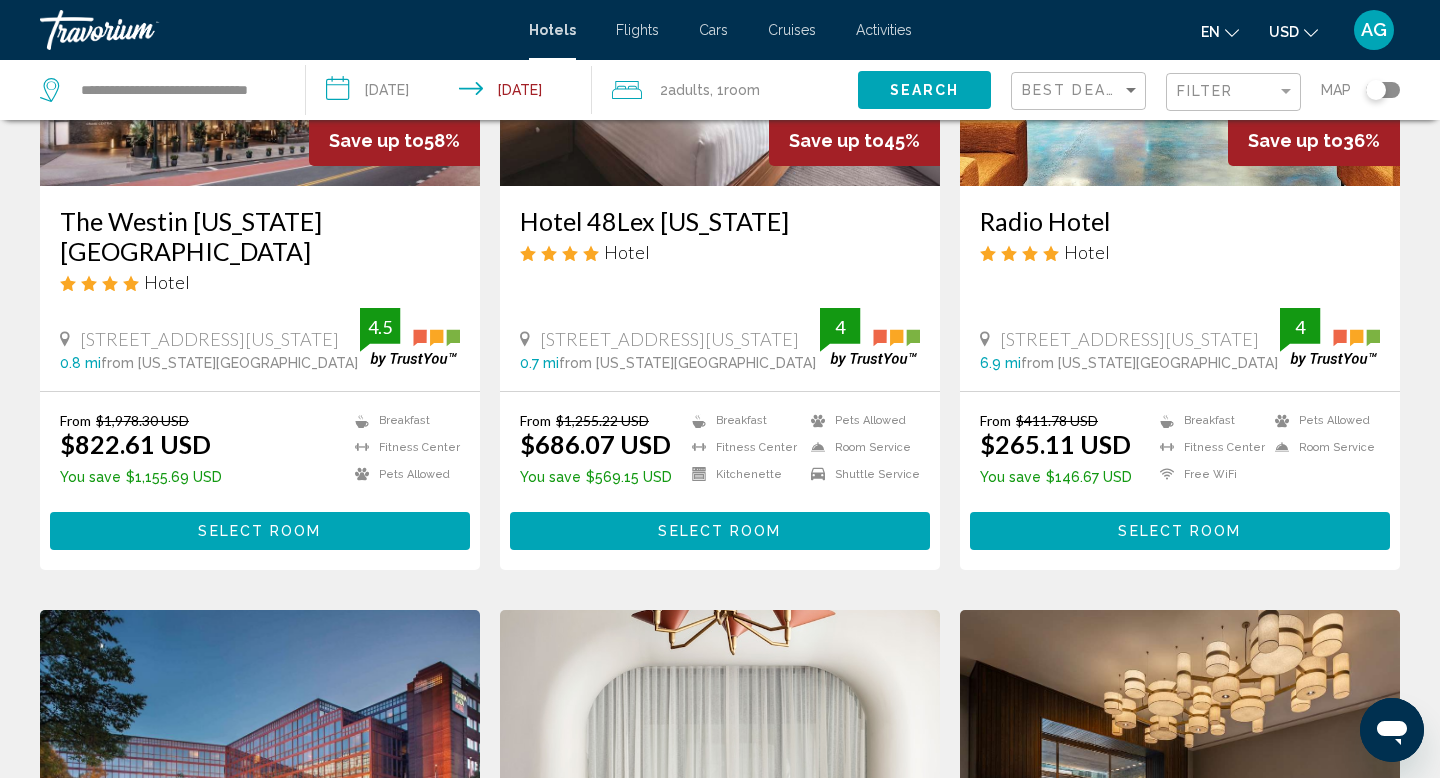 scroll, scrollTop: 0, scrollLeft: 0, axis: both 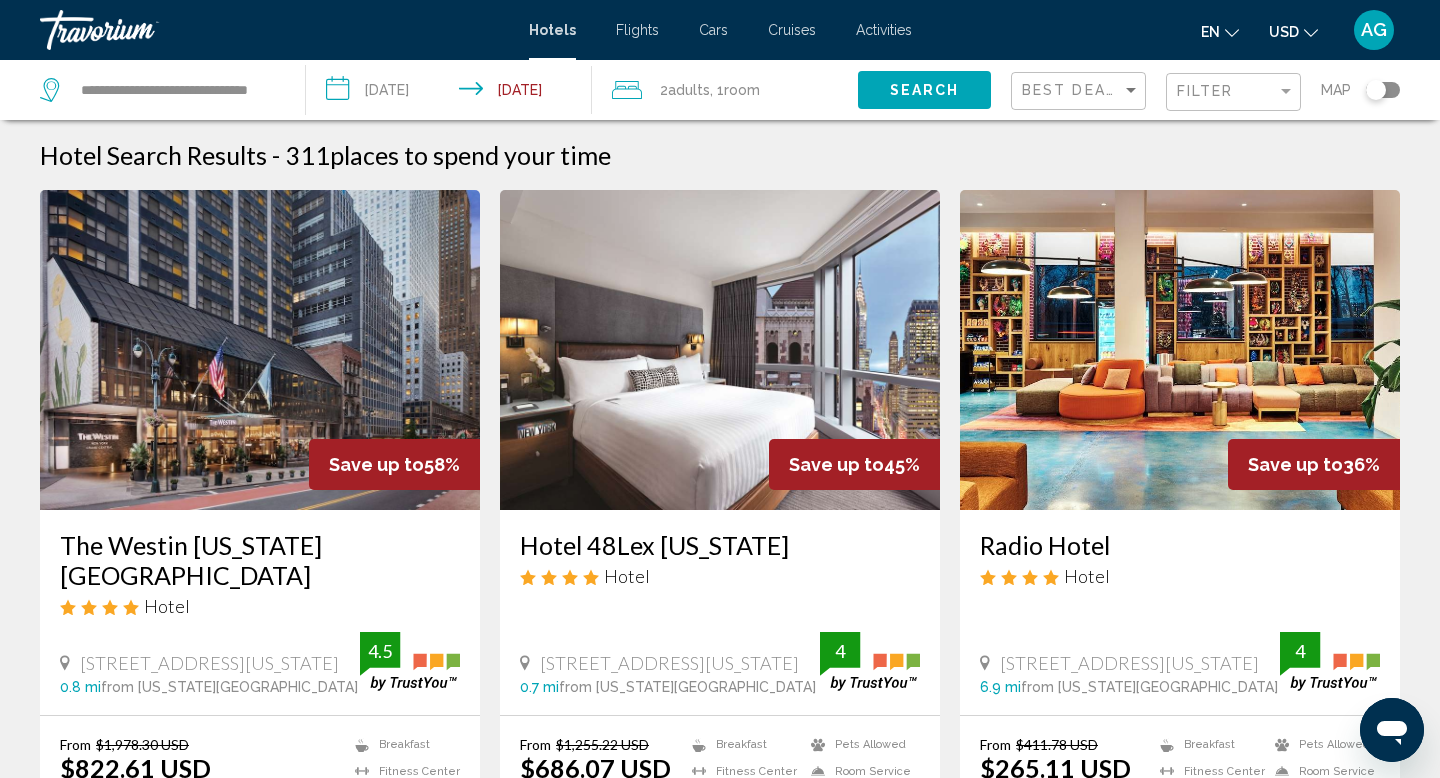 click on "**********" at bounding box center [453, 93] 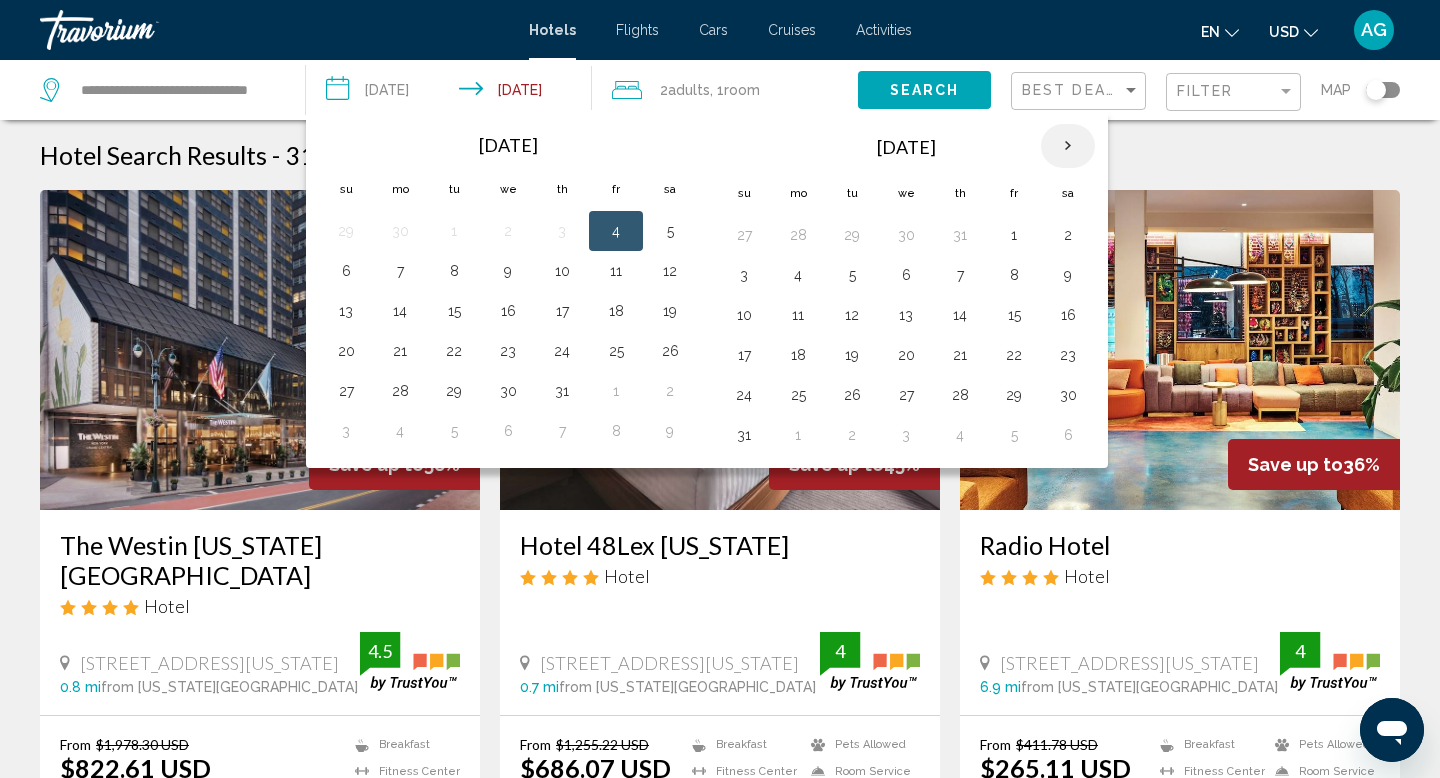 click at bounding box center (1068, 146) 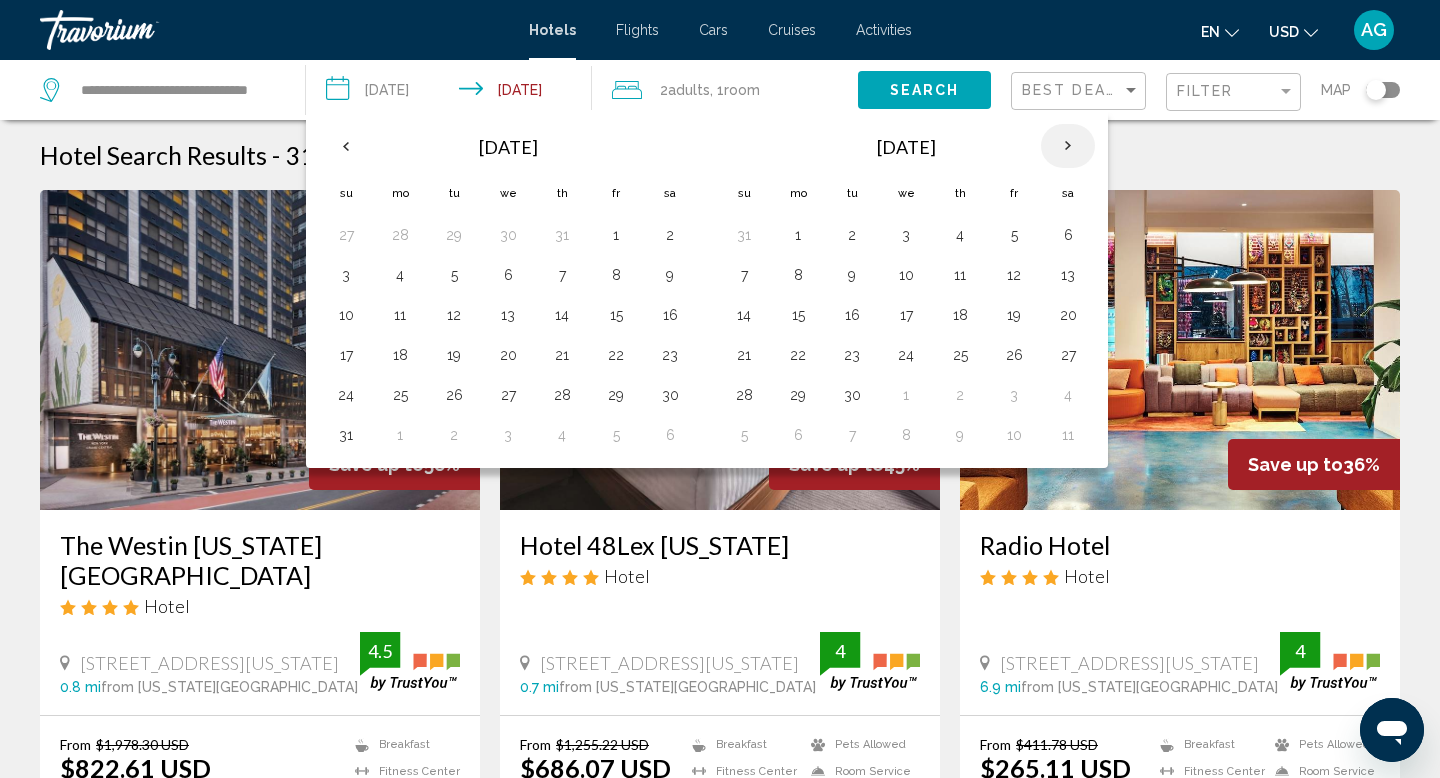 click at bounding box center [1068, 146] 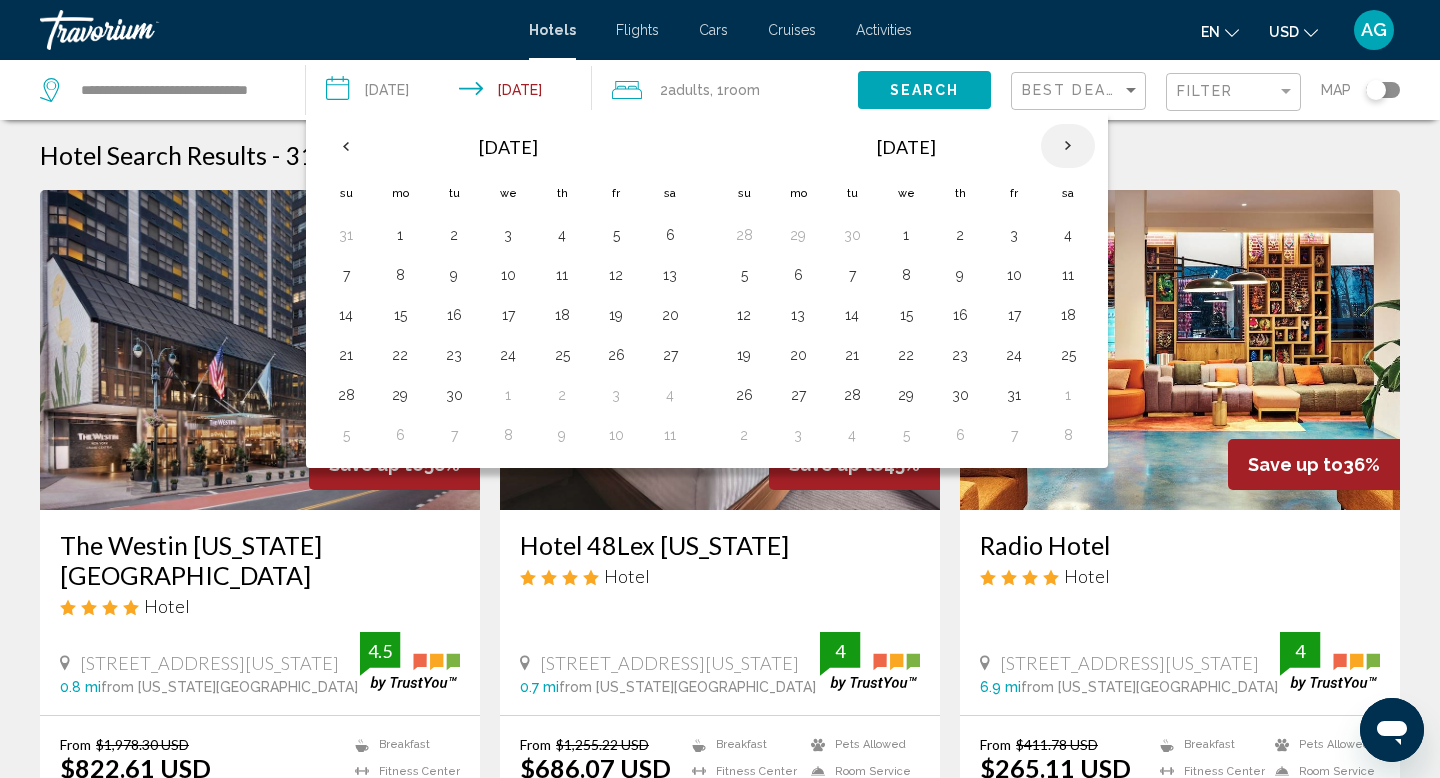click at bounding box center (1068, 146) 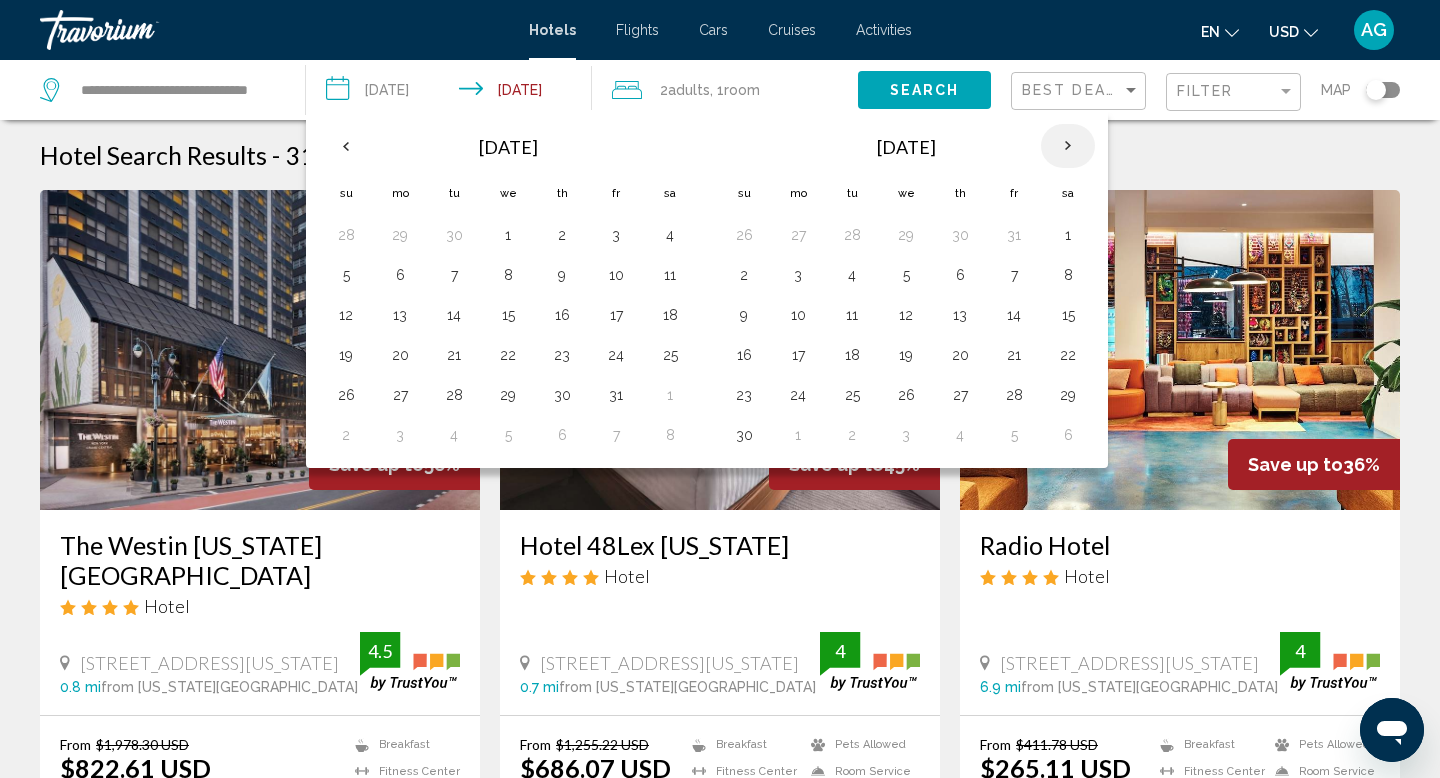 click at bounding box center [1068, 146] 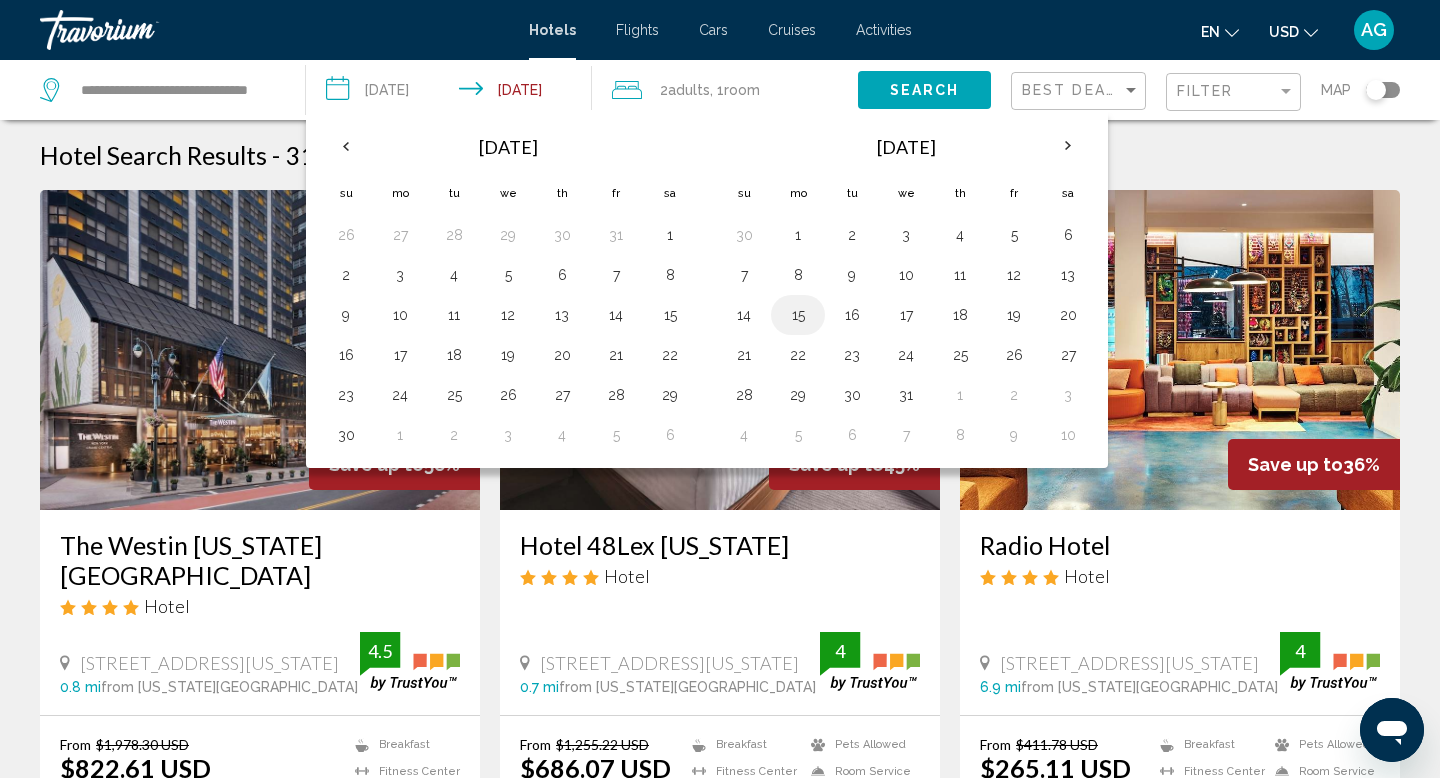click on "15" at bounding box center (798, 315) 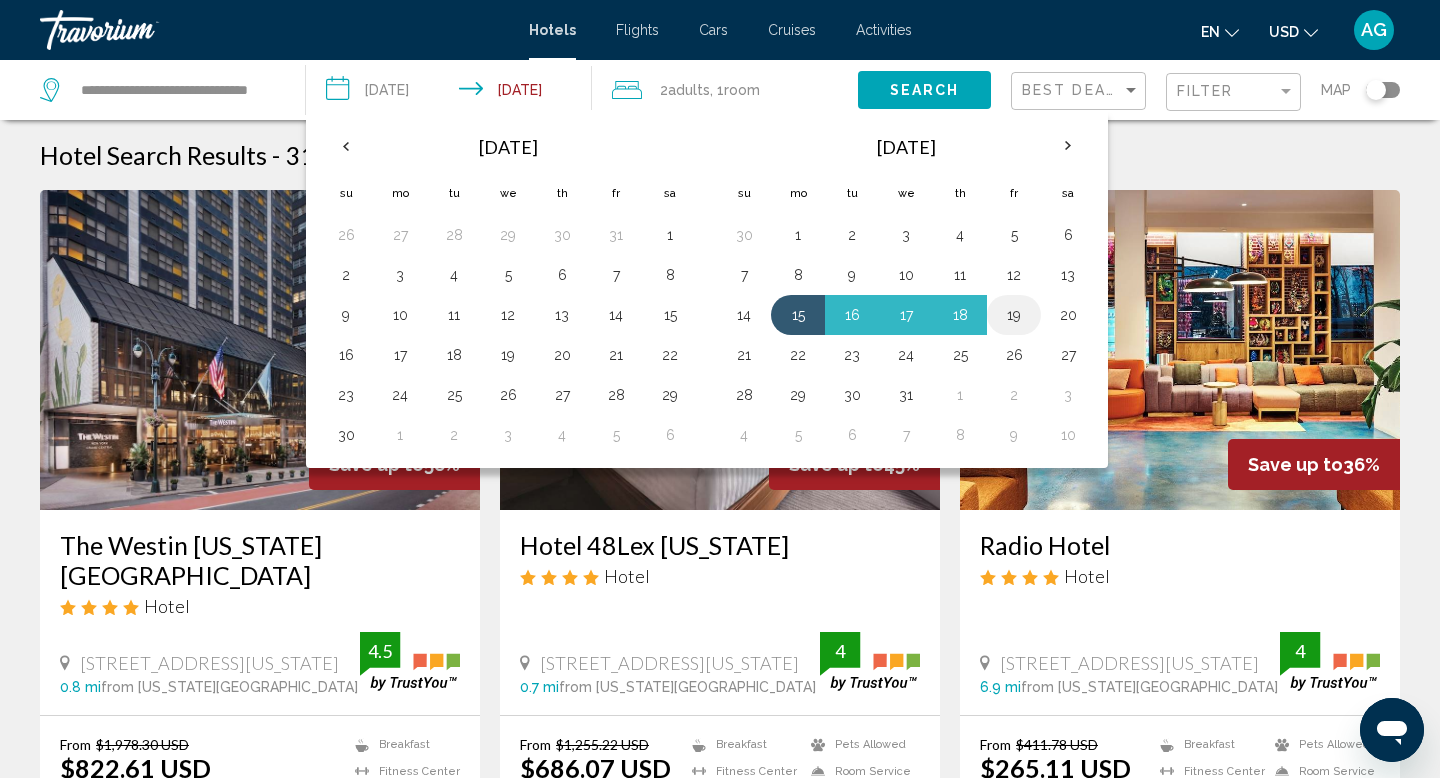 click on "19" at bounding box center [1014, 315] 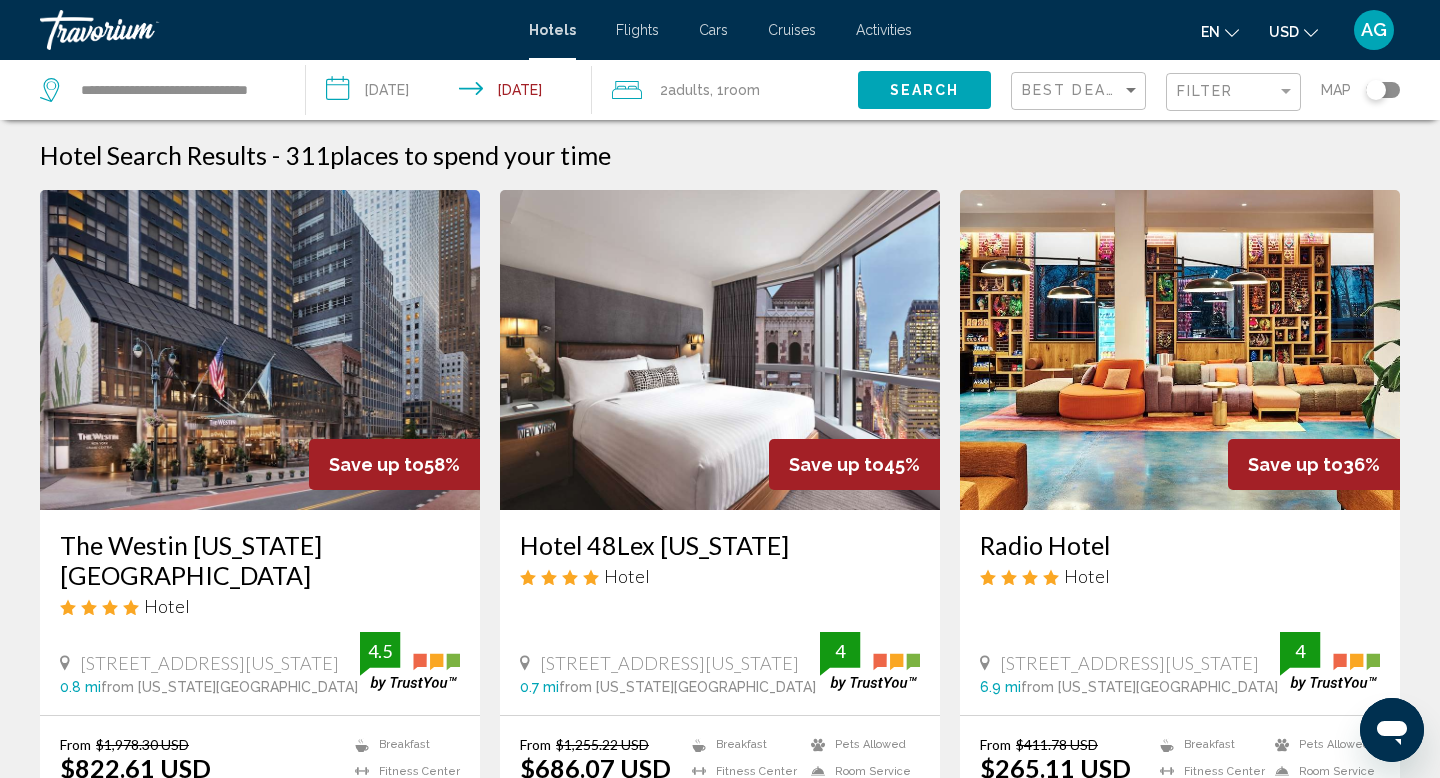 click on "Search" 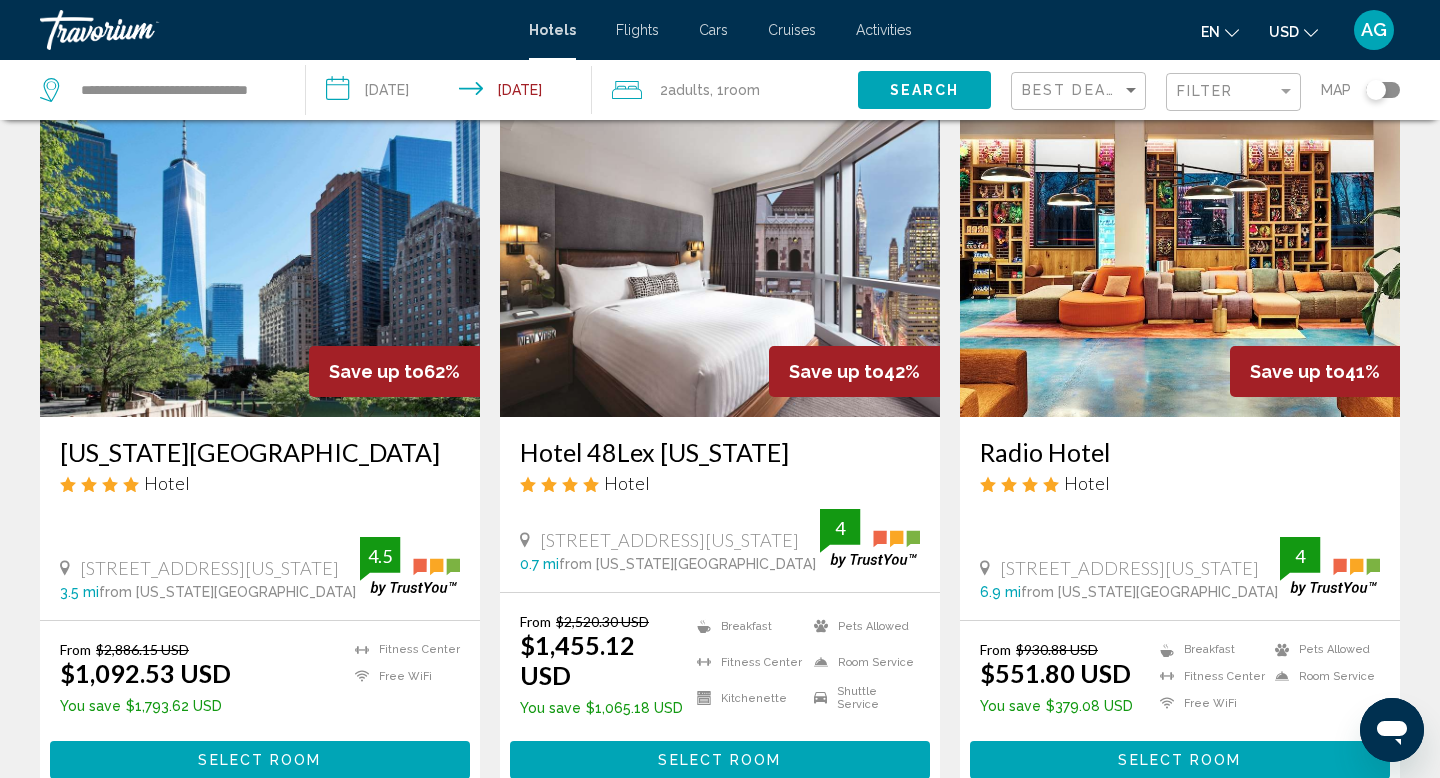 scroll, scrollTop: 98, scrollLeft: 0, axis: vertical 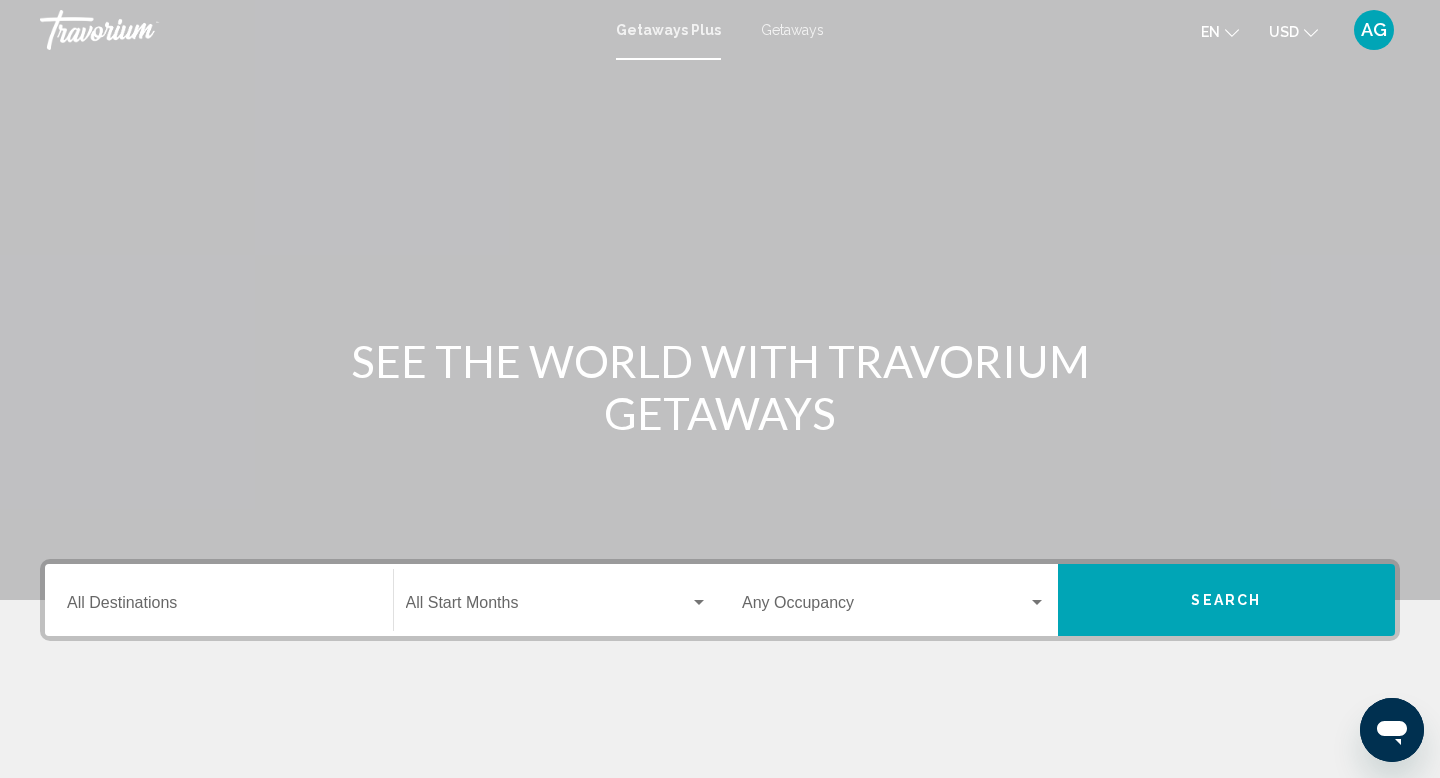click on "Destination All Destinations" at bounding box center [219, 607] 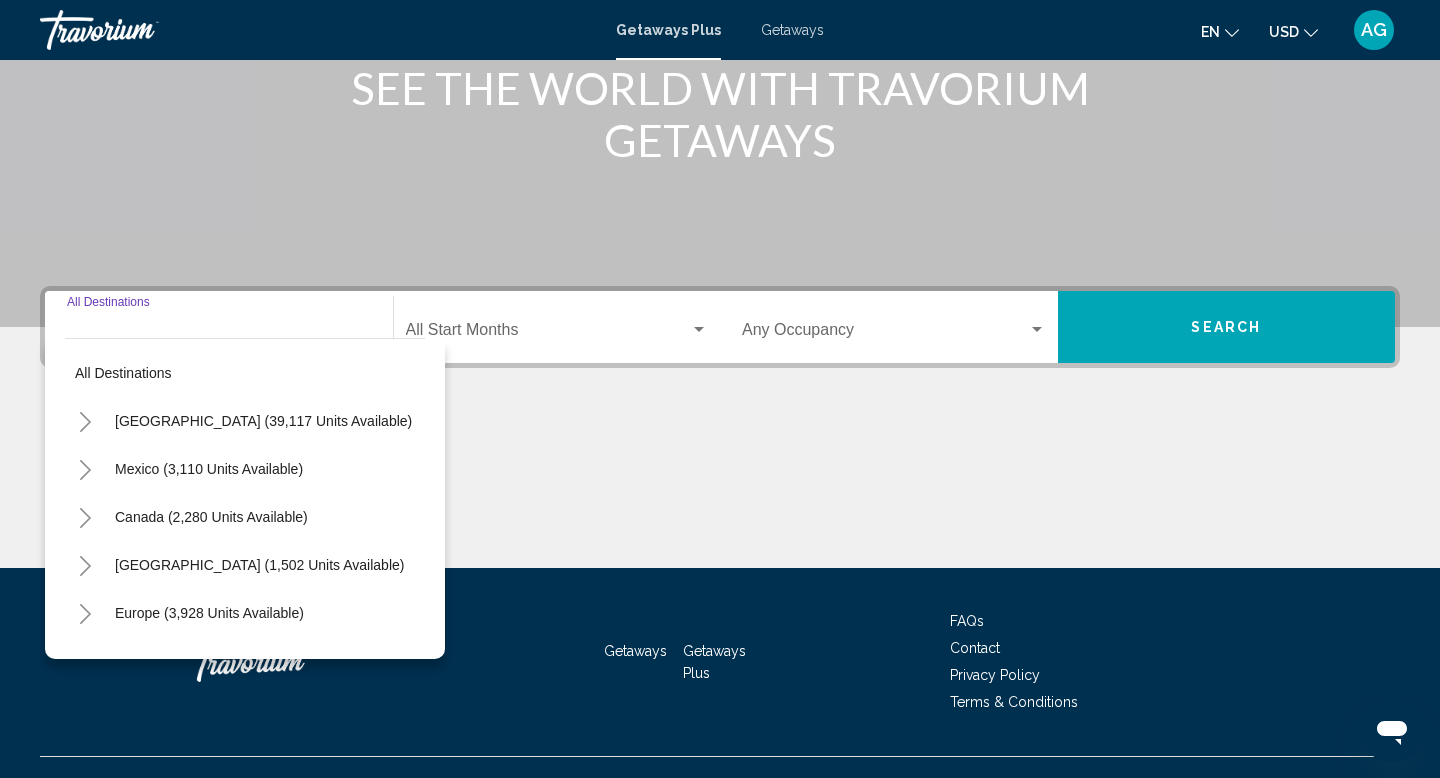 scroll, scrollTop: 308, scrollLeft: 0, axis: vertical 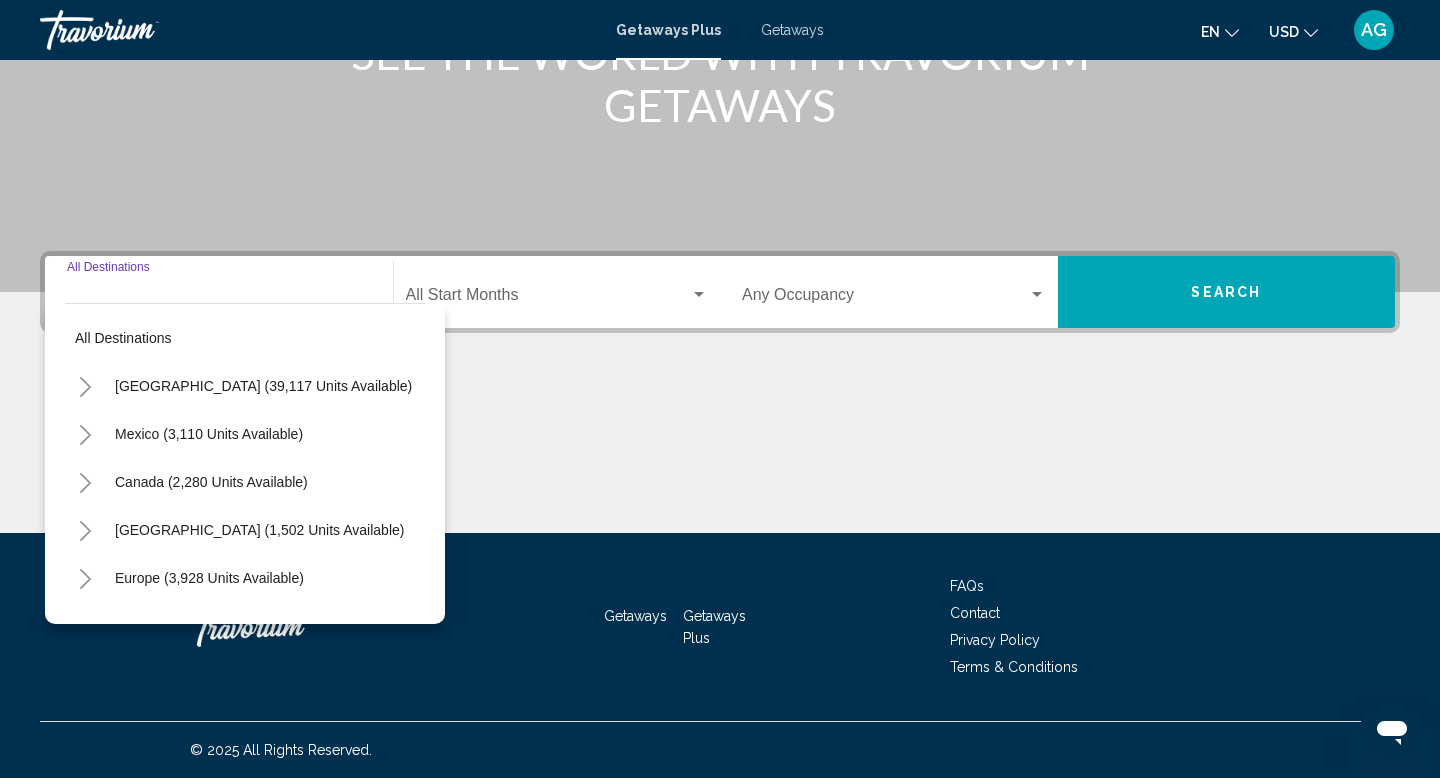 click 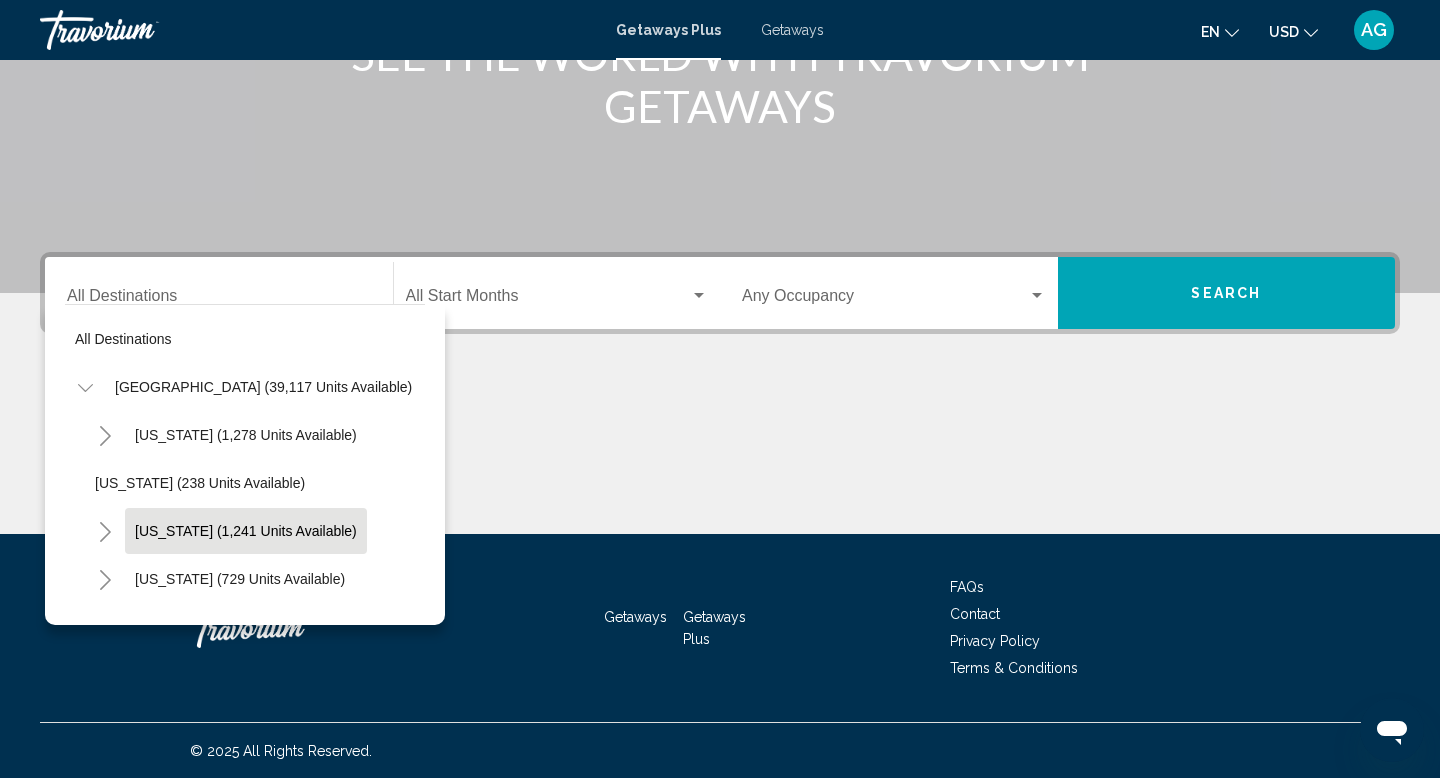 scroll, scrollTop: 308, scrollLeft: 0, axis: vertical 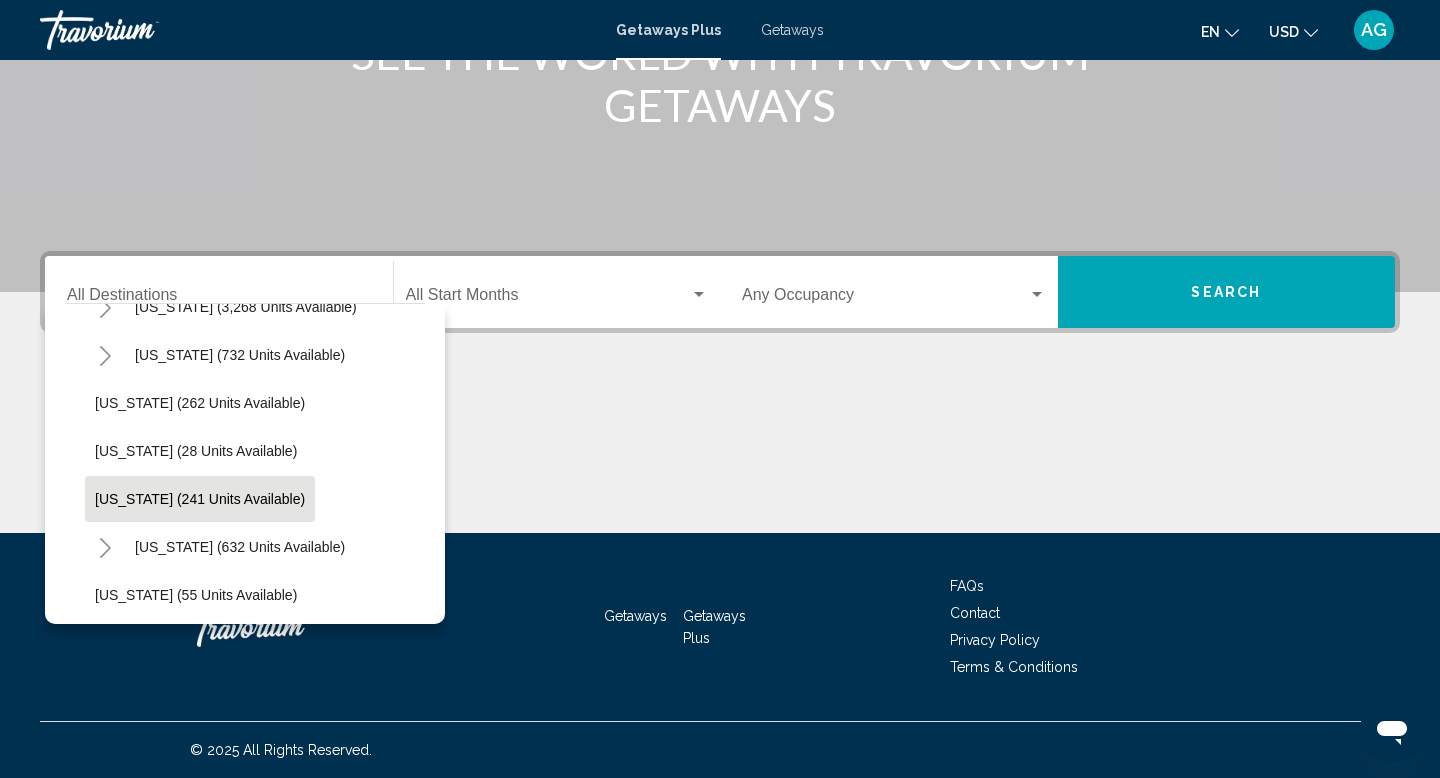 click on "New York (241 units available)" 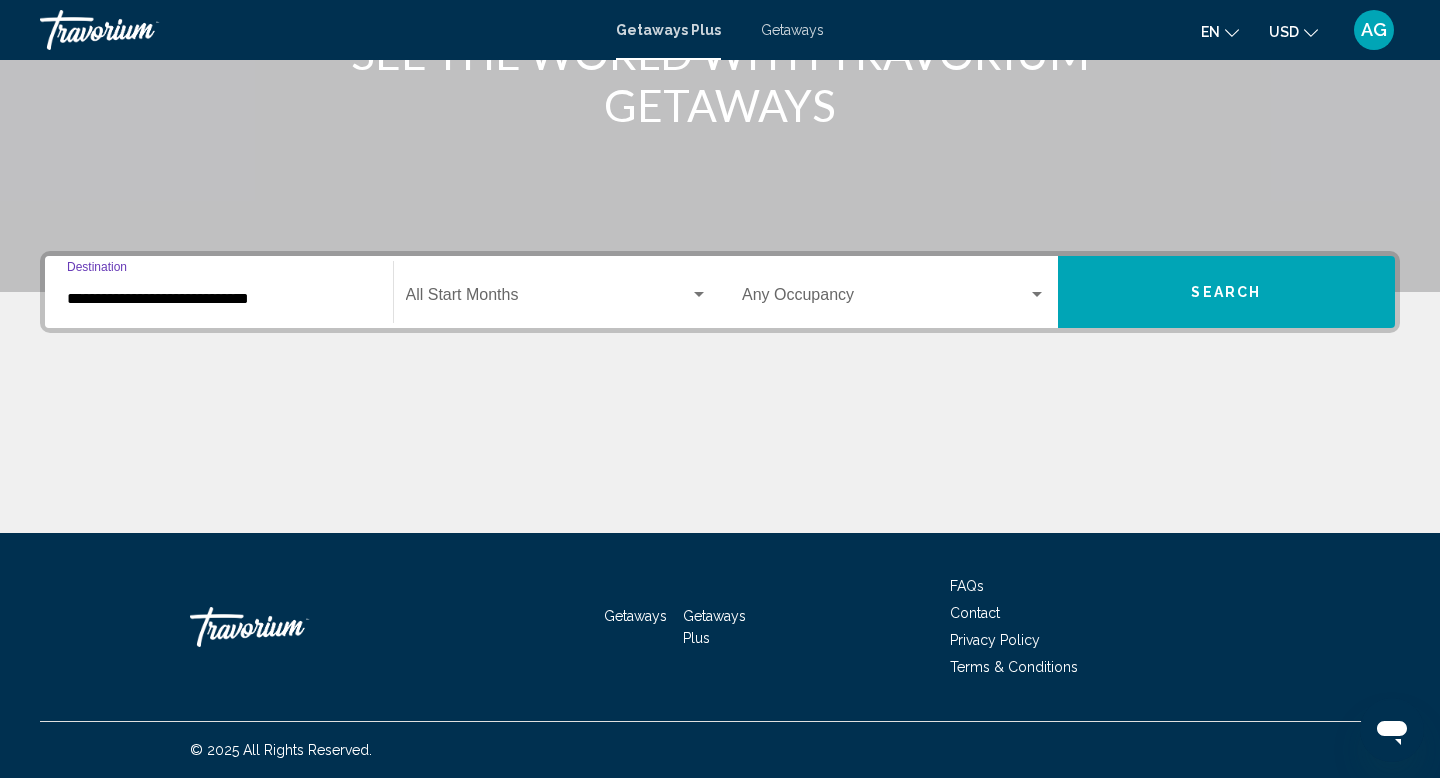click at bounding box center [699, 295] 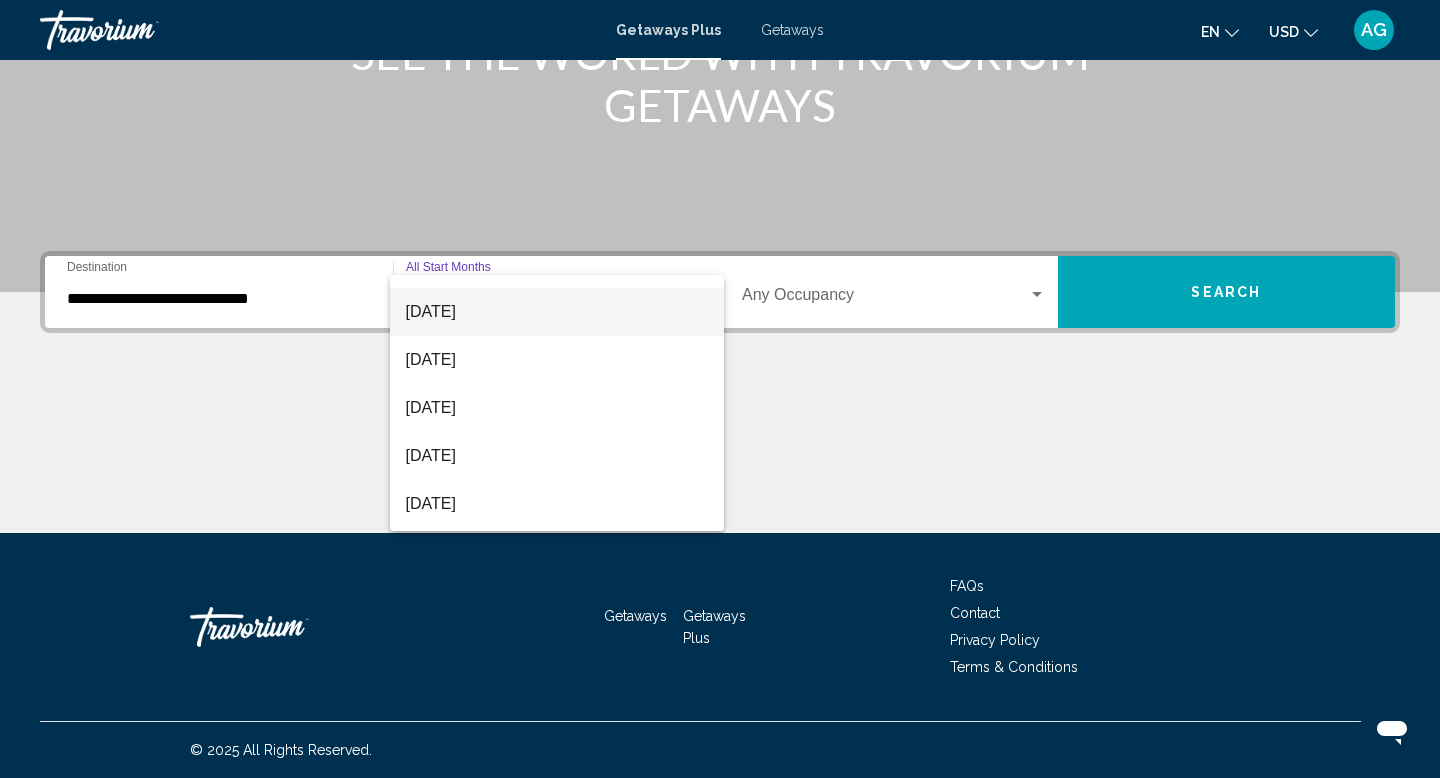 scroll, scrollTop: 133, scrollLeft: 0, axis: vertical 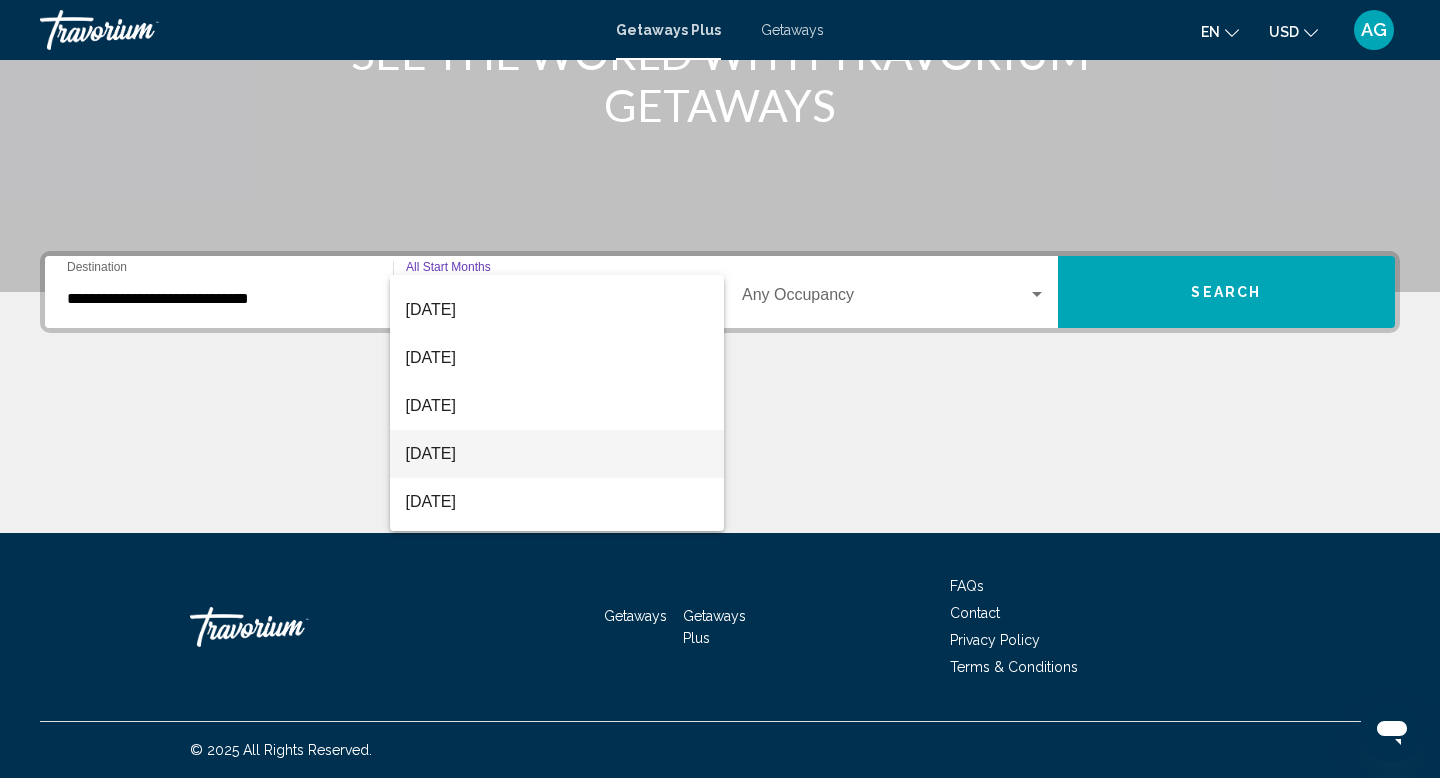 click on "December 2025" at bounding box center [557, 454] 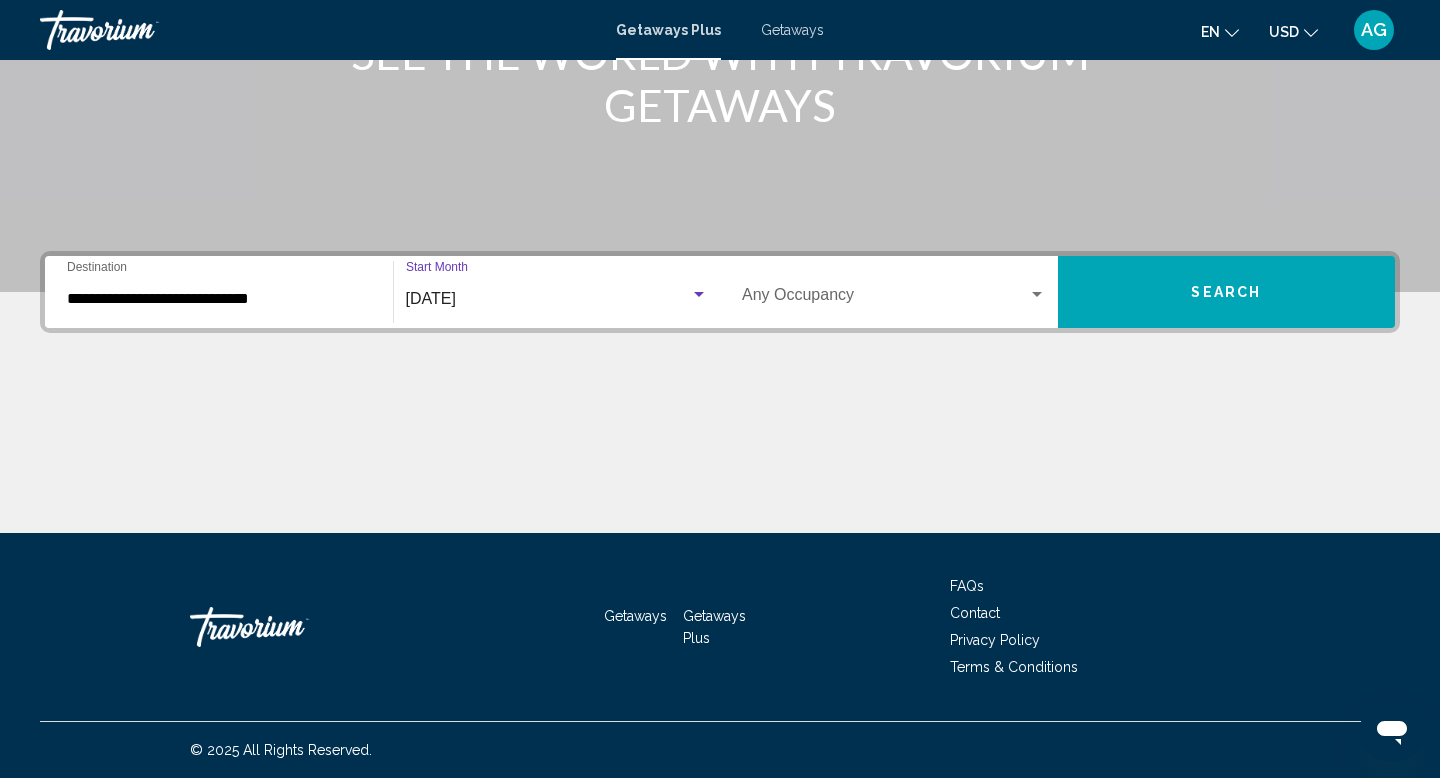 click at bounding box center [1037, 295] 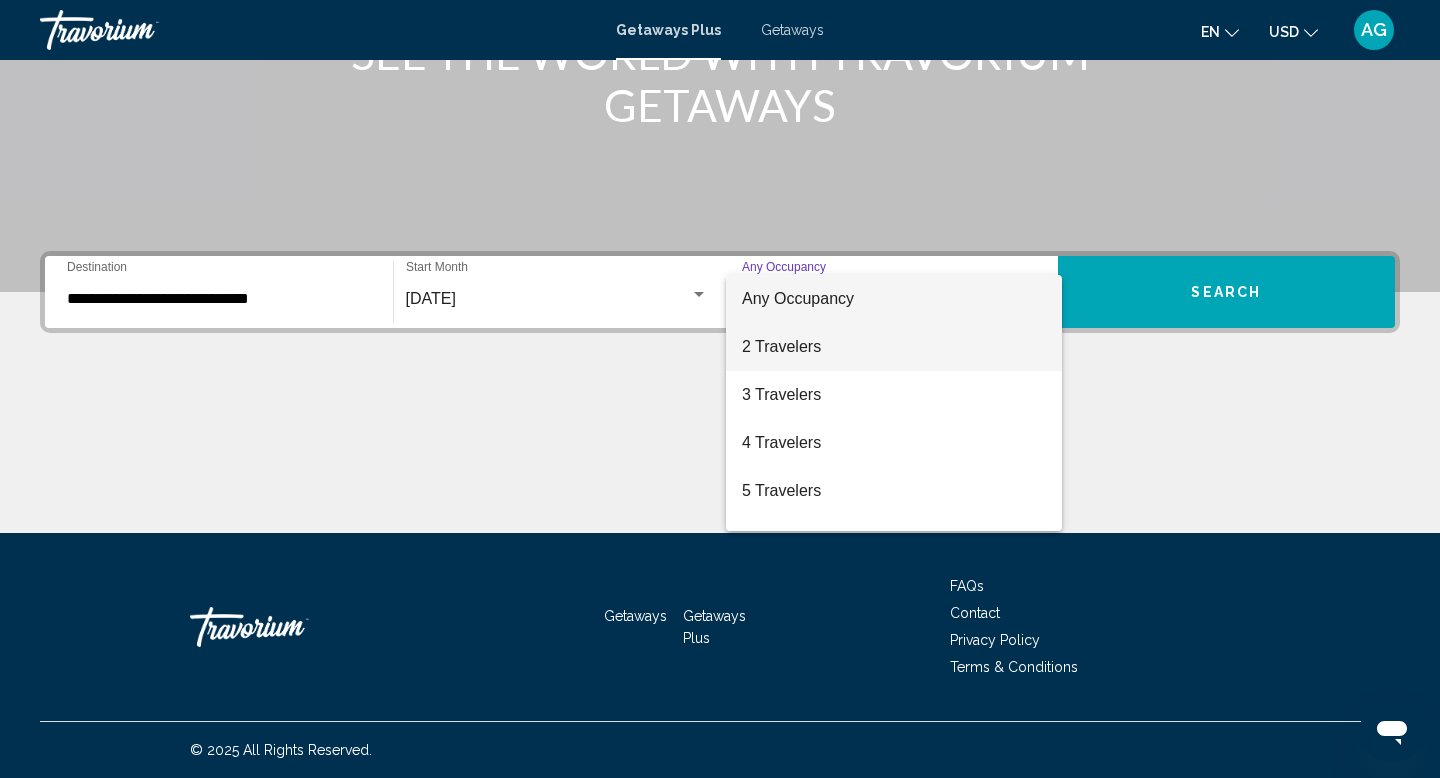 click on "2 Travelers" at bounding box center (894, 347) 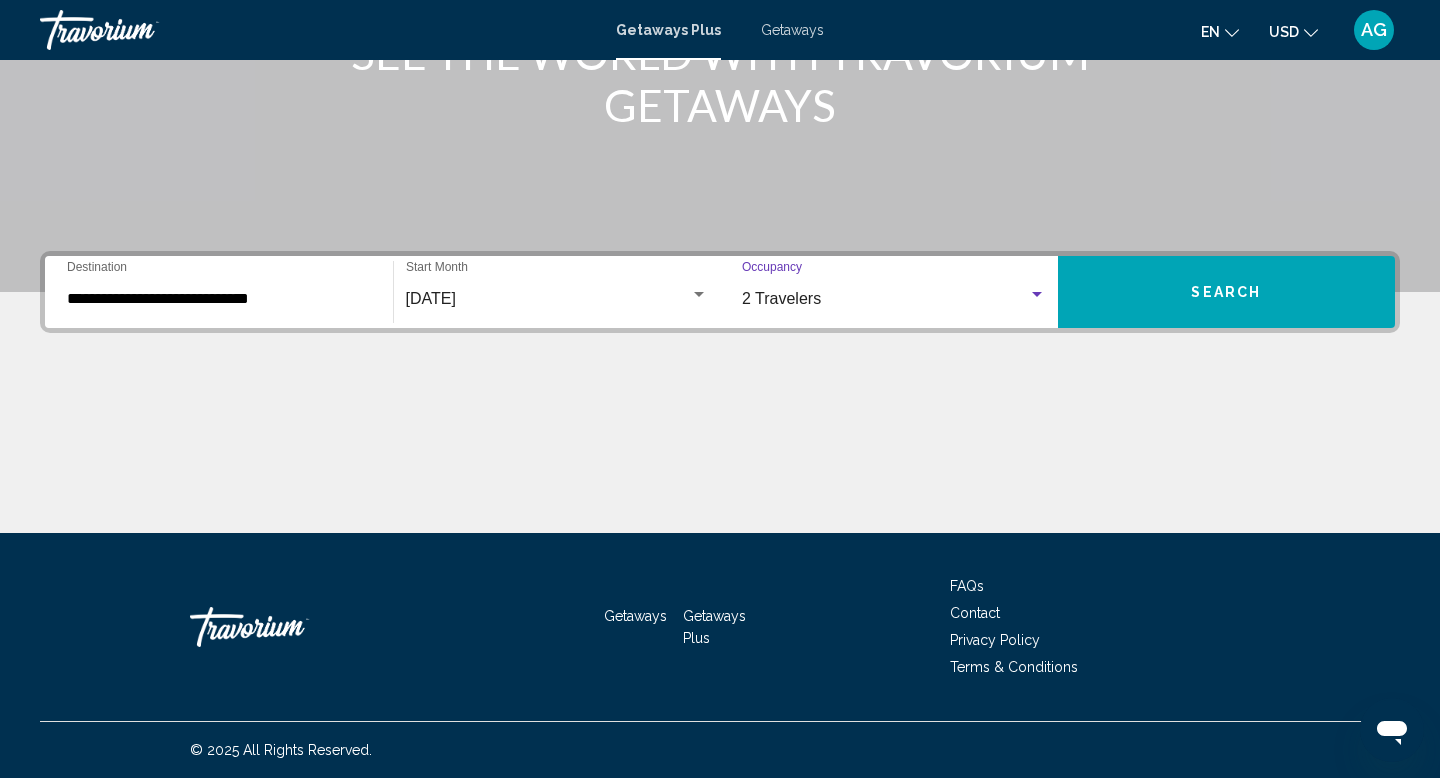 click on "Search" at bounding box center (1227, 292) 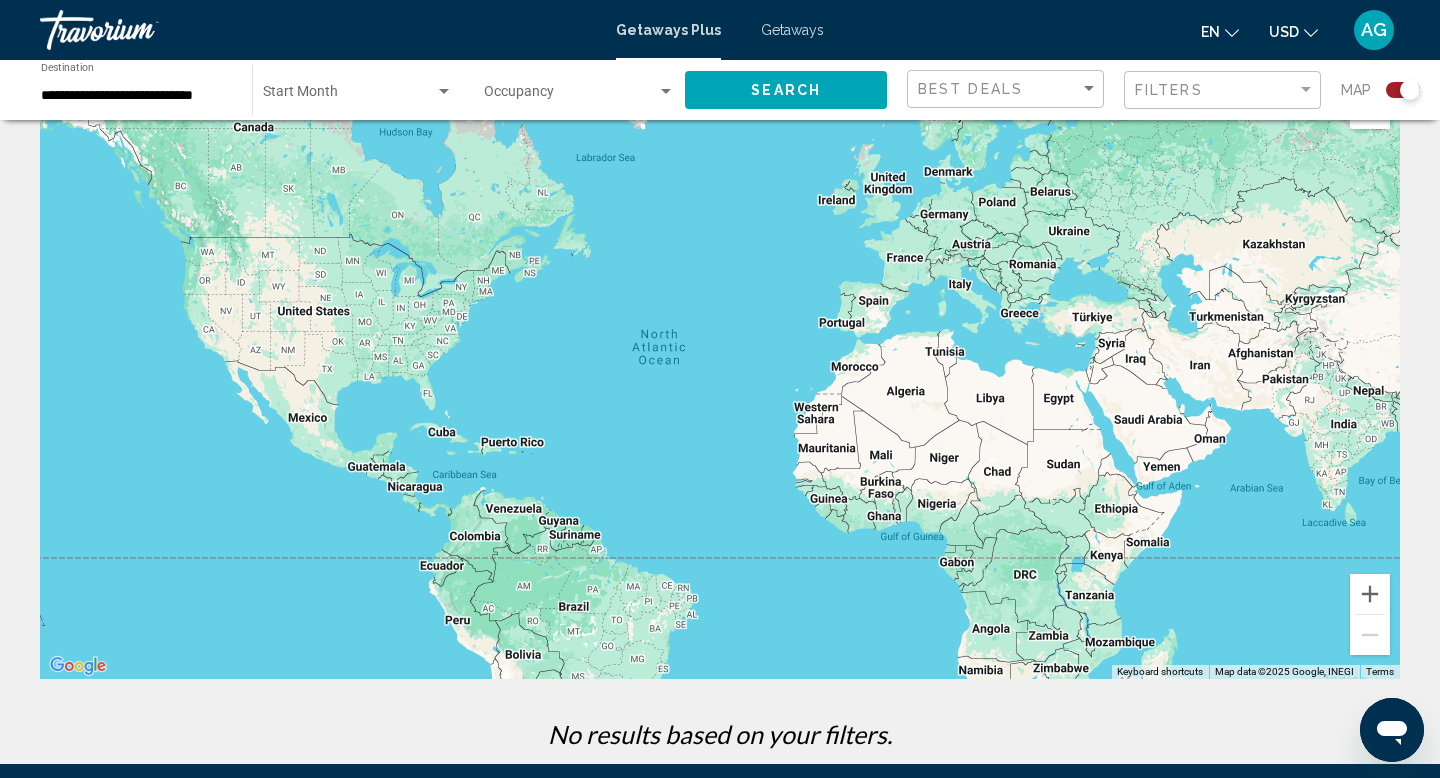 scroll, scrollTop: 0, scrollLeft: 0, axis: both 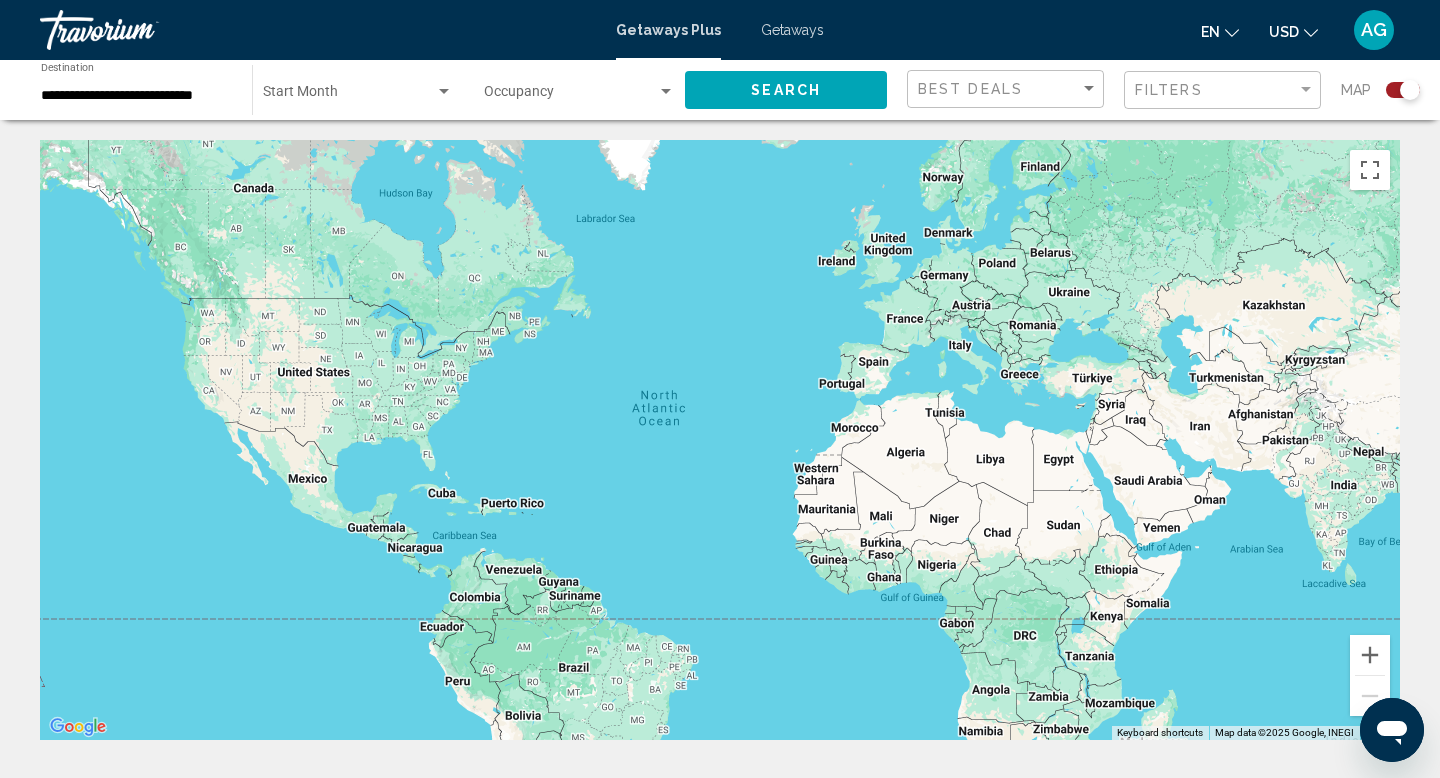 click on "Getaways Plus  Getaways en
English Español Français Italiano Português русский USD
USD ($) MXN (Mex$) CAD (Can$) GBP (£) EUR (€) AUD (A$) NZD (NZ$) CNY (CN¥) AG Login" at bounding box center (720, 30) 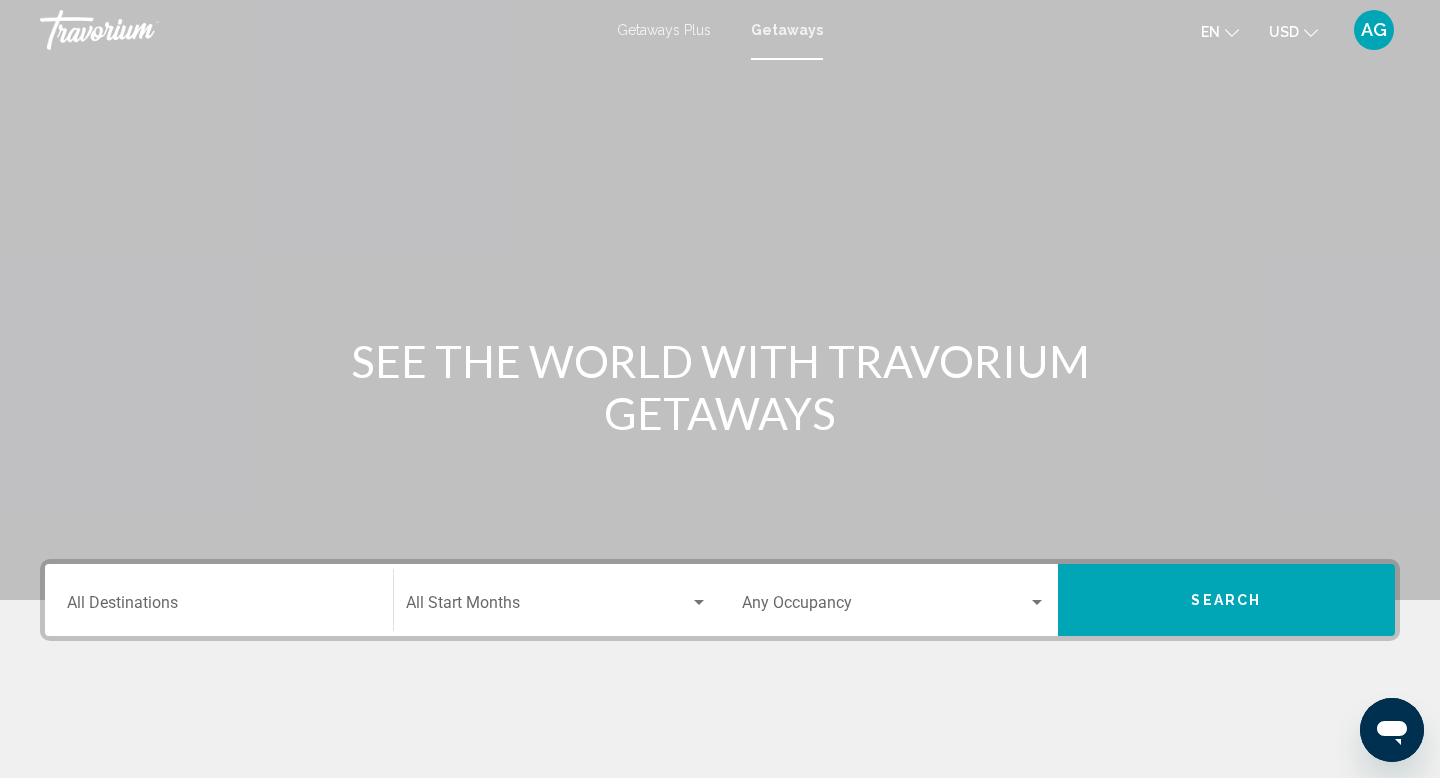 click on "Destination All Destinations" at bounding box center [219, 600] 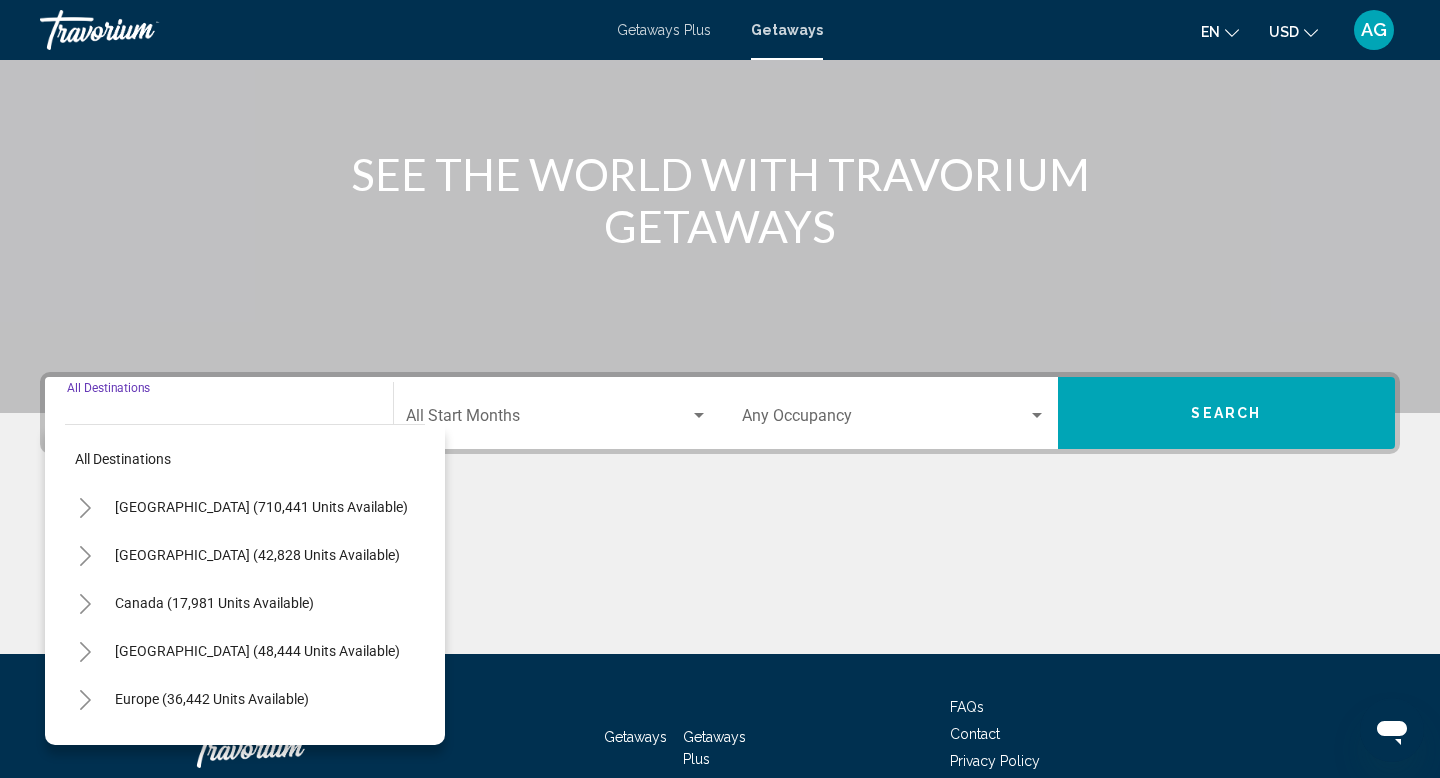 scroll, scrollTop: 308, scrollLeft: 0, axis: vertical 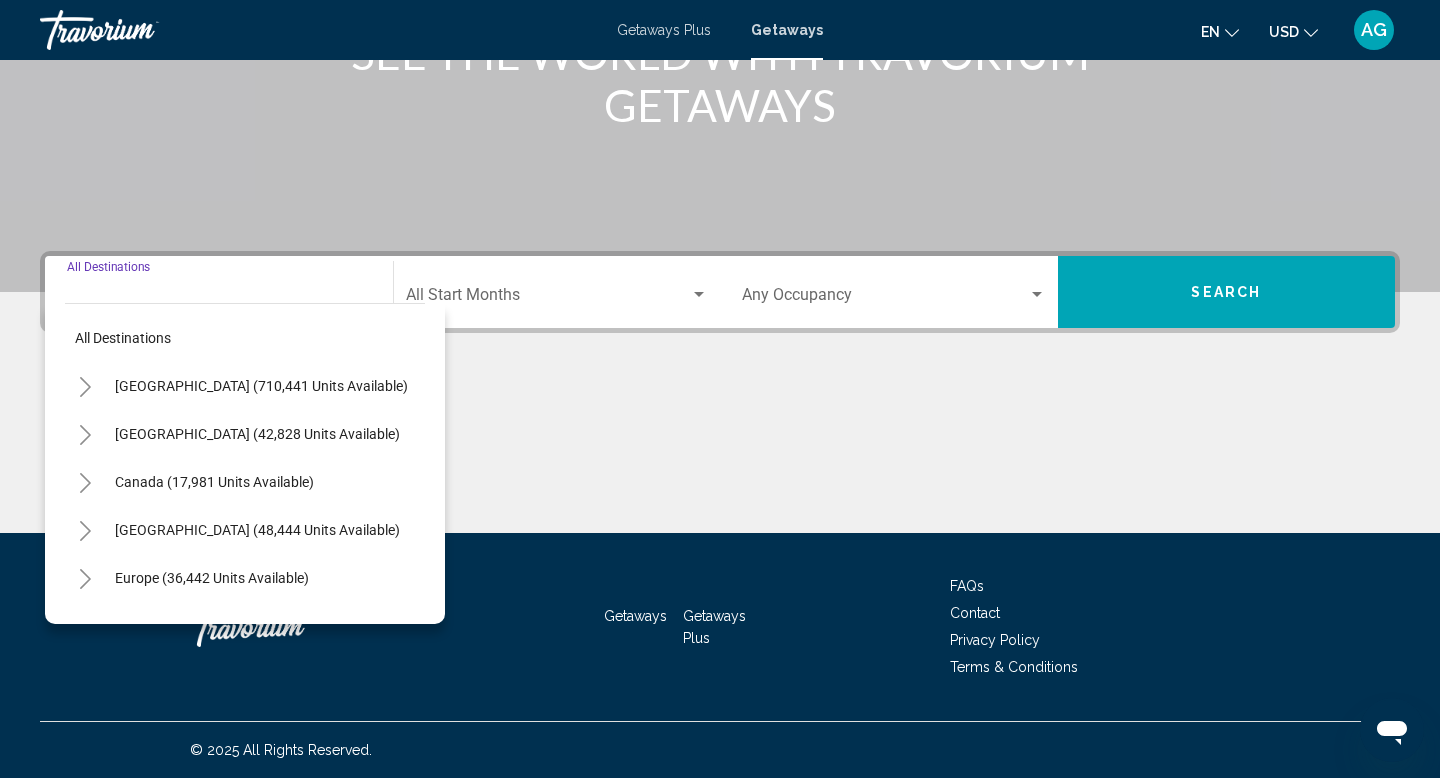 click 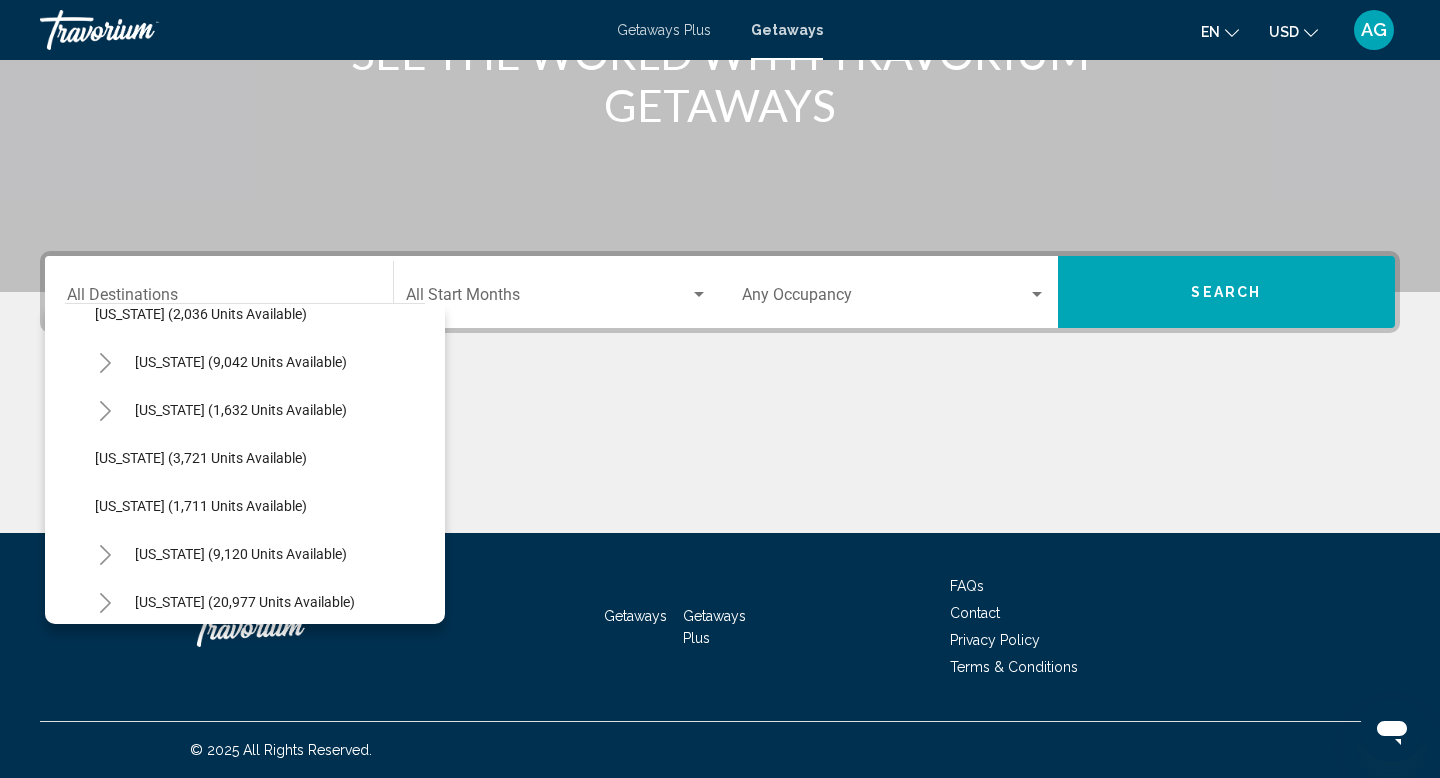 scroll, scrollTop: 1185, scrollLeft: 0, axis: vertical 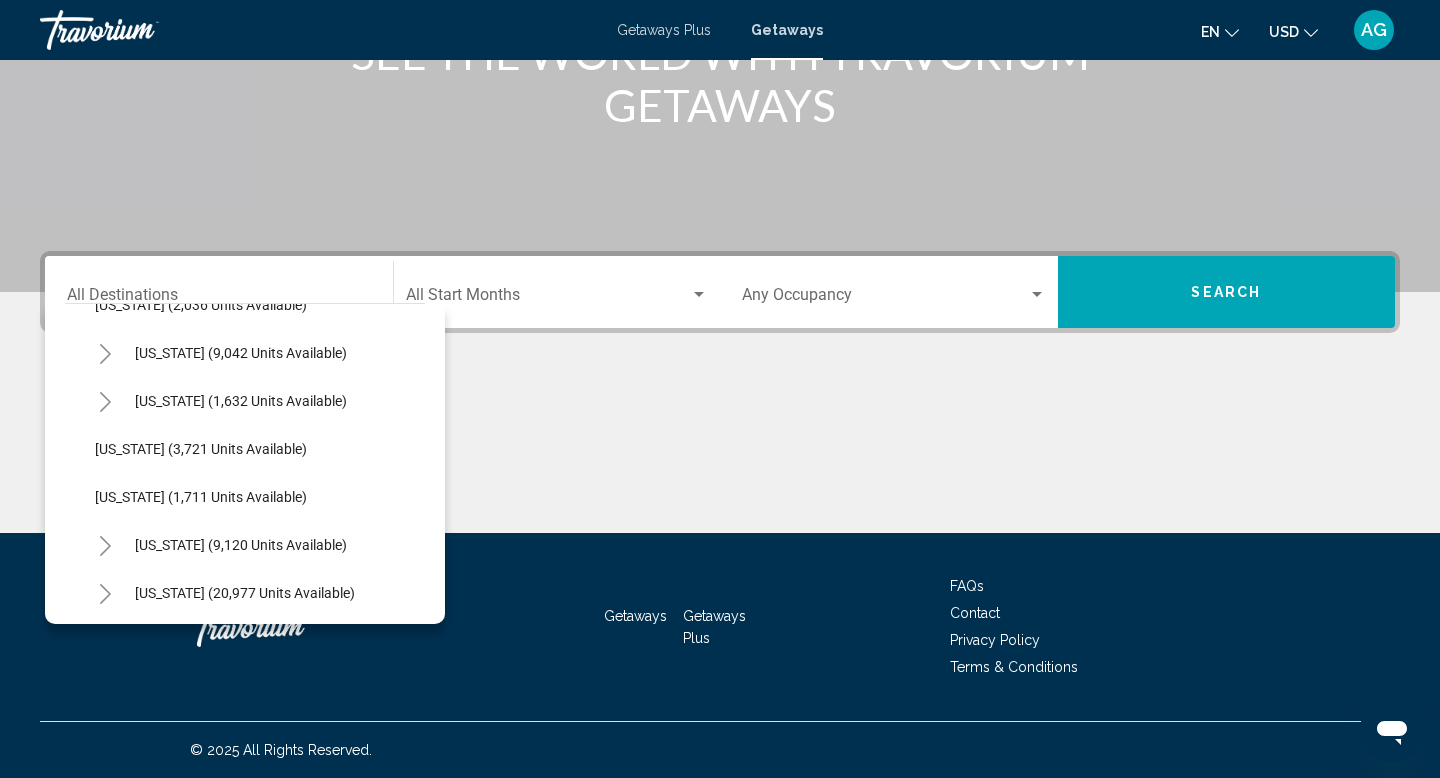 click 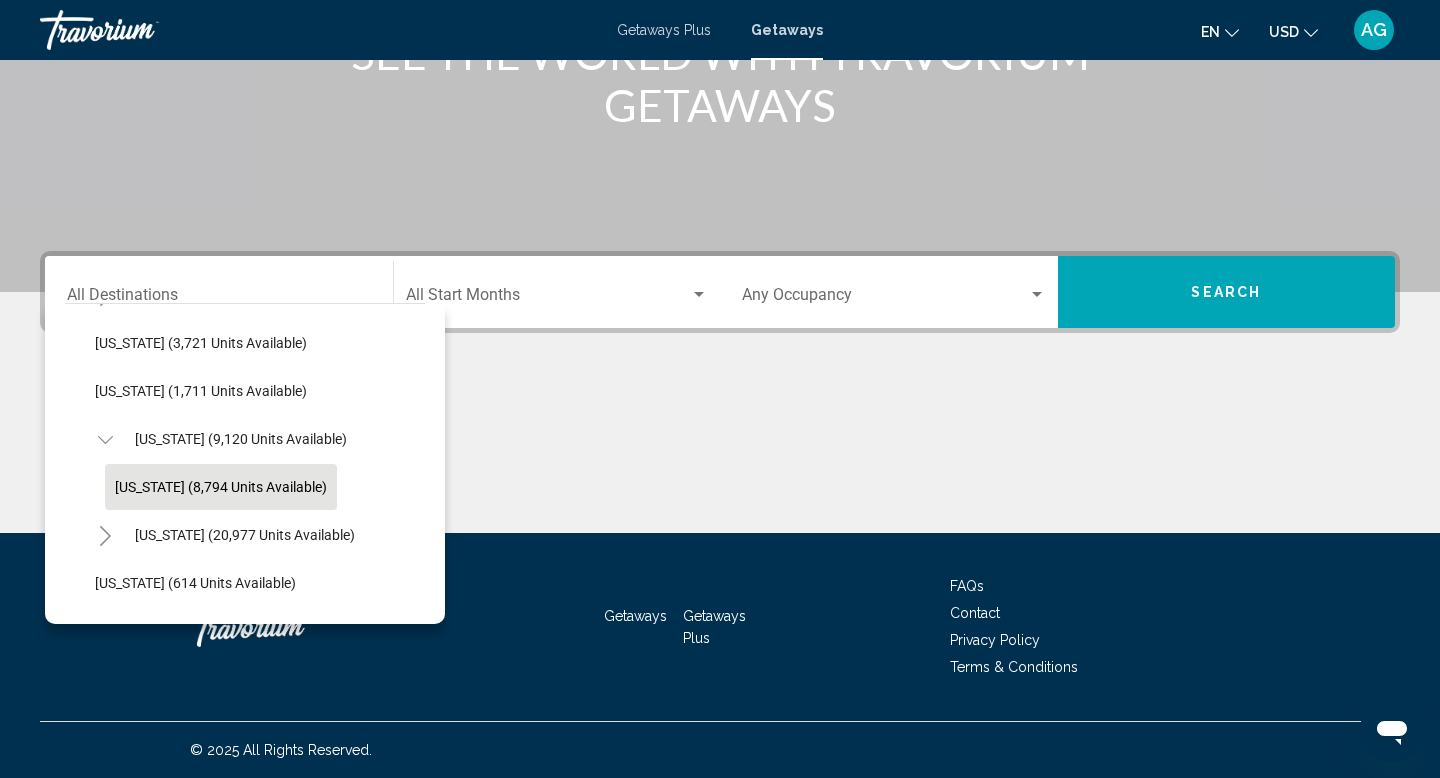 scroll, scrollTop: 1296, scrollLeft: 0, axis: vertical 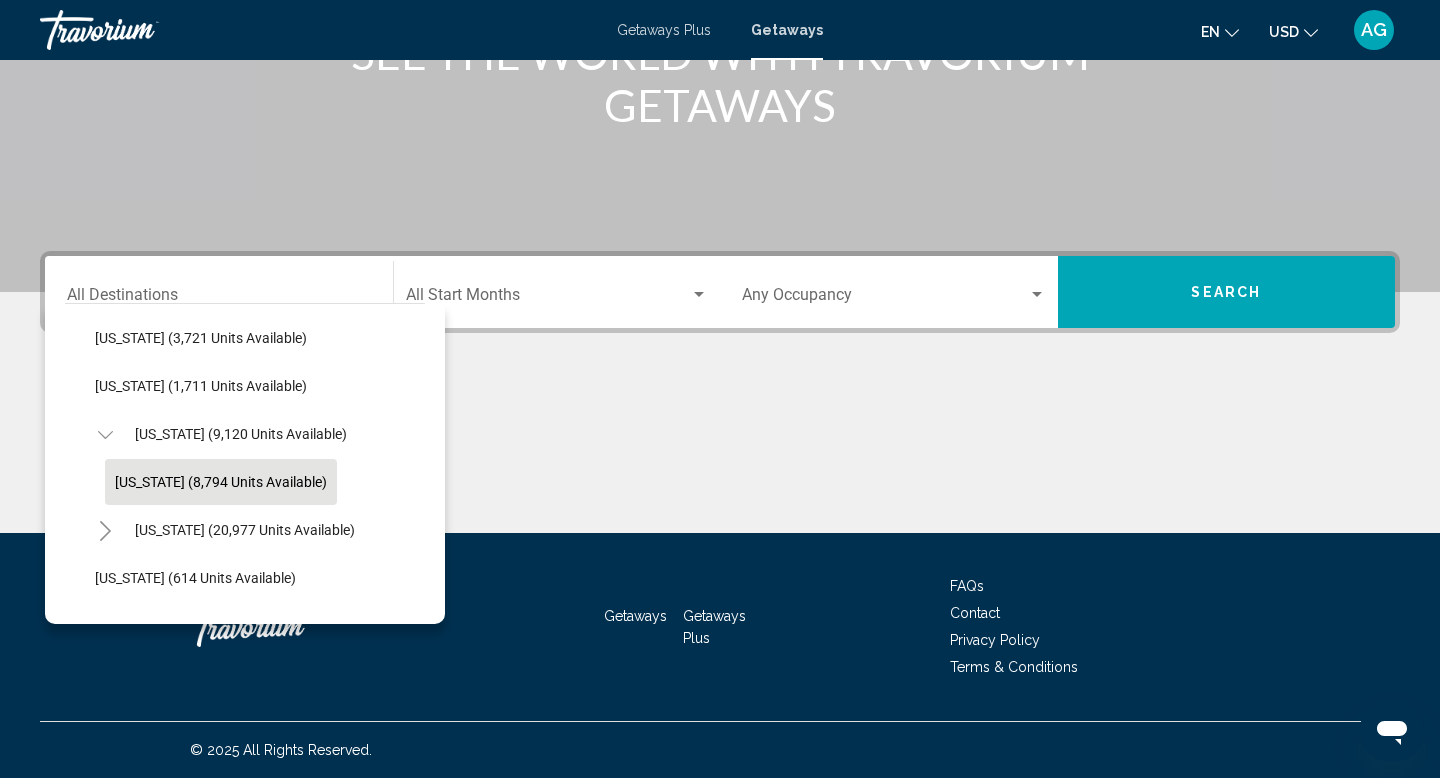click on "New York (8,794 units available)" 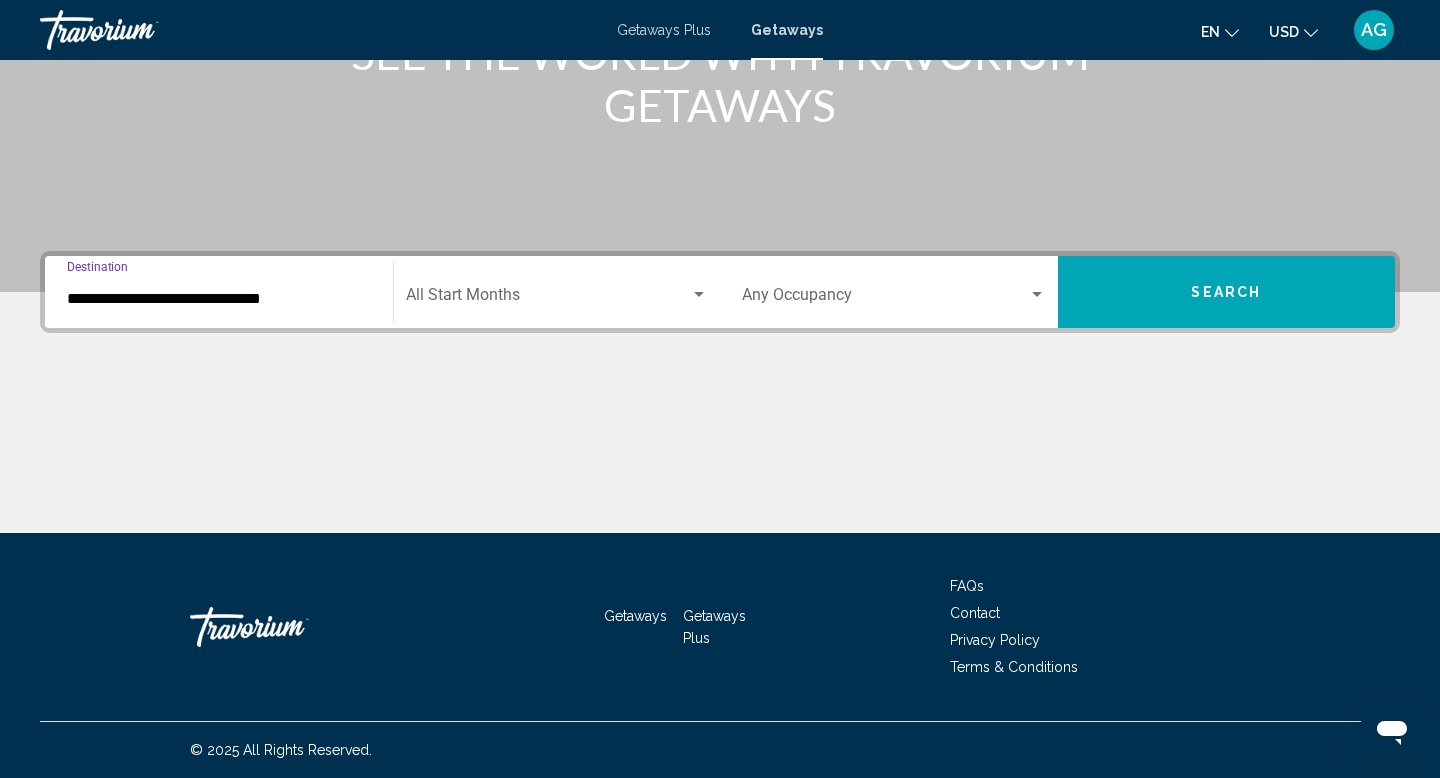click at bounding box center [548, 299] 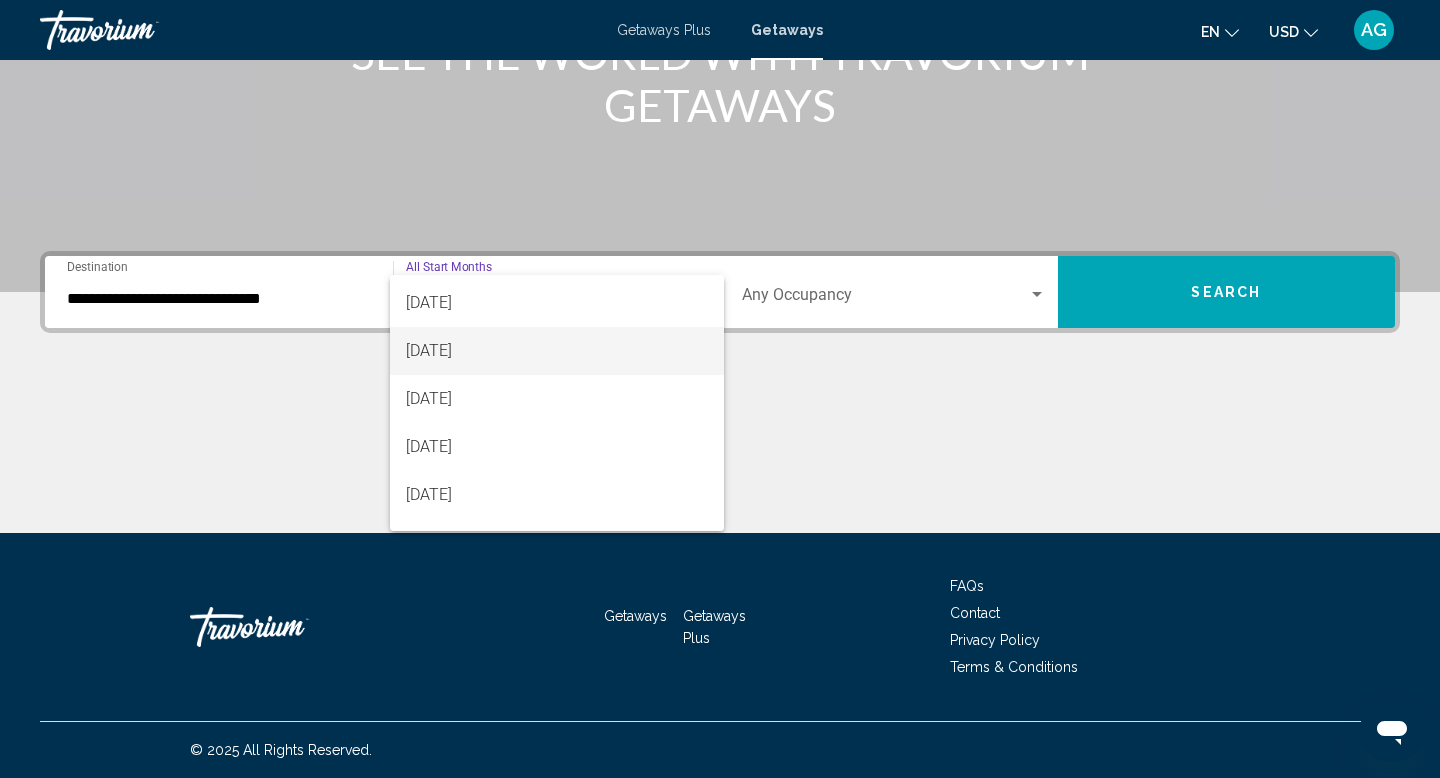 scroll, scrollTop: 94, scrollLeft: 0, axis: vertical 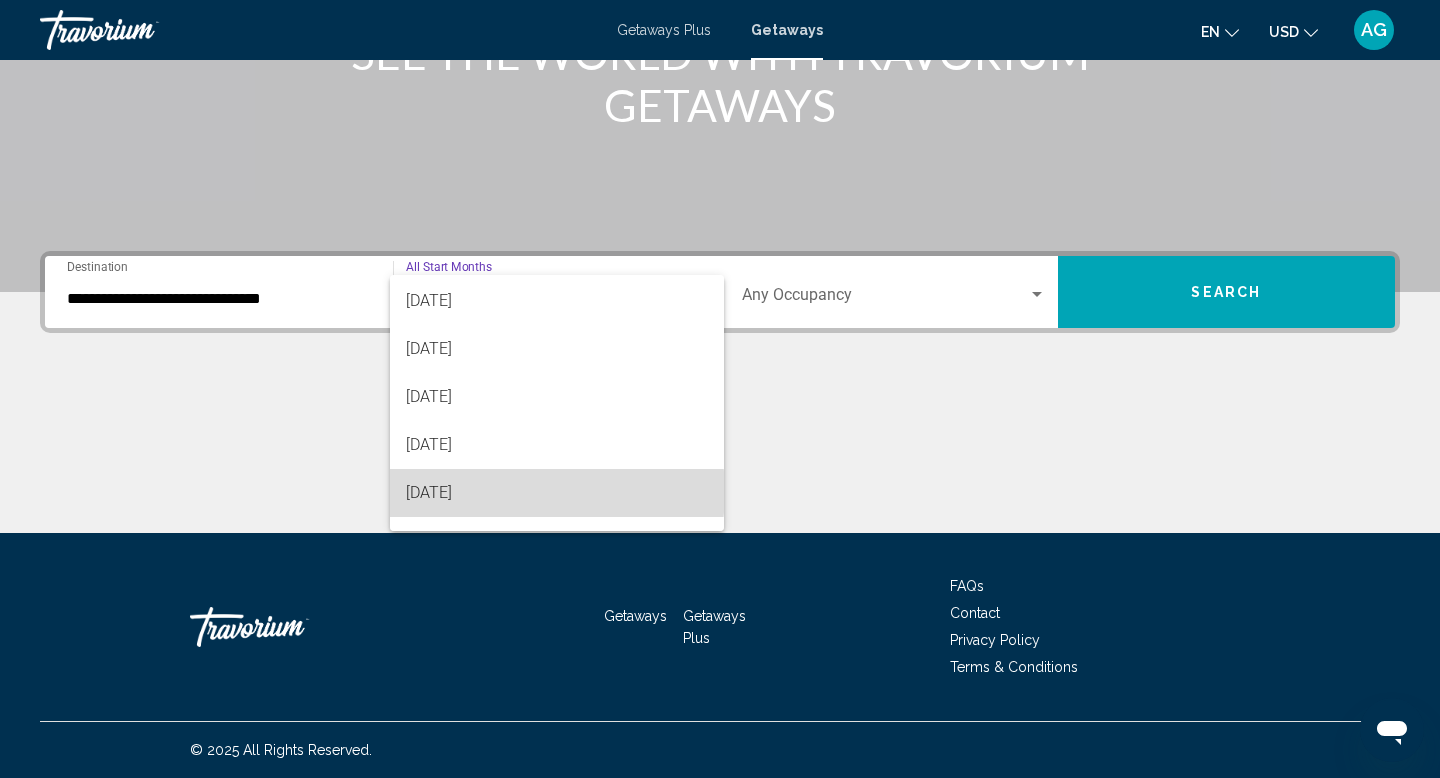 click on "December 2025" at bounding box center [557, 493] 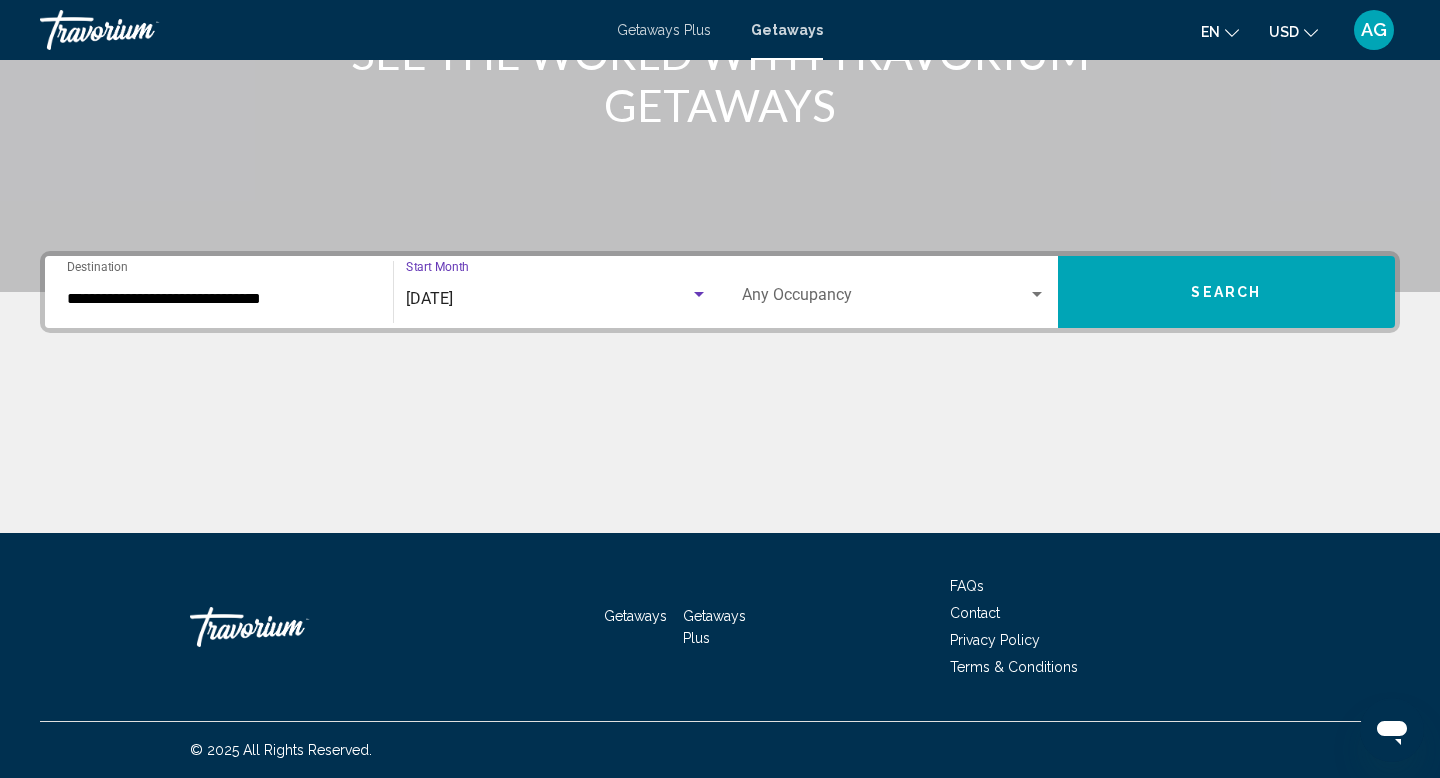 click at bounding box center [1037, 295] 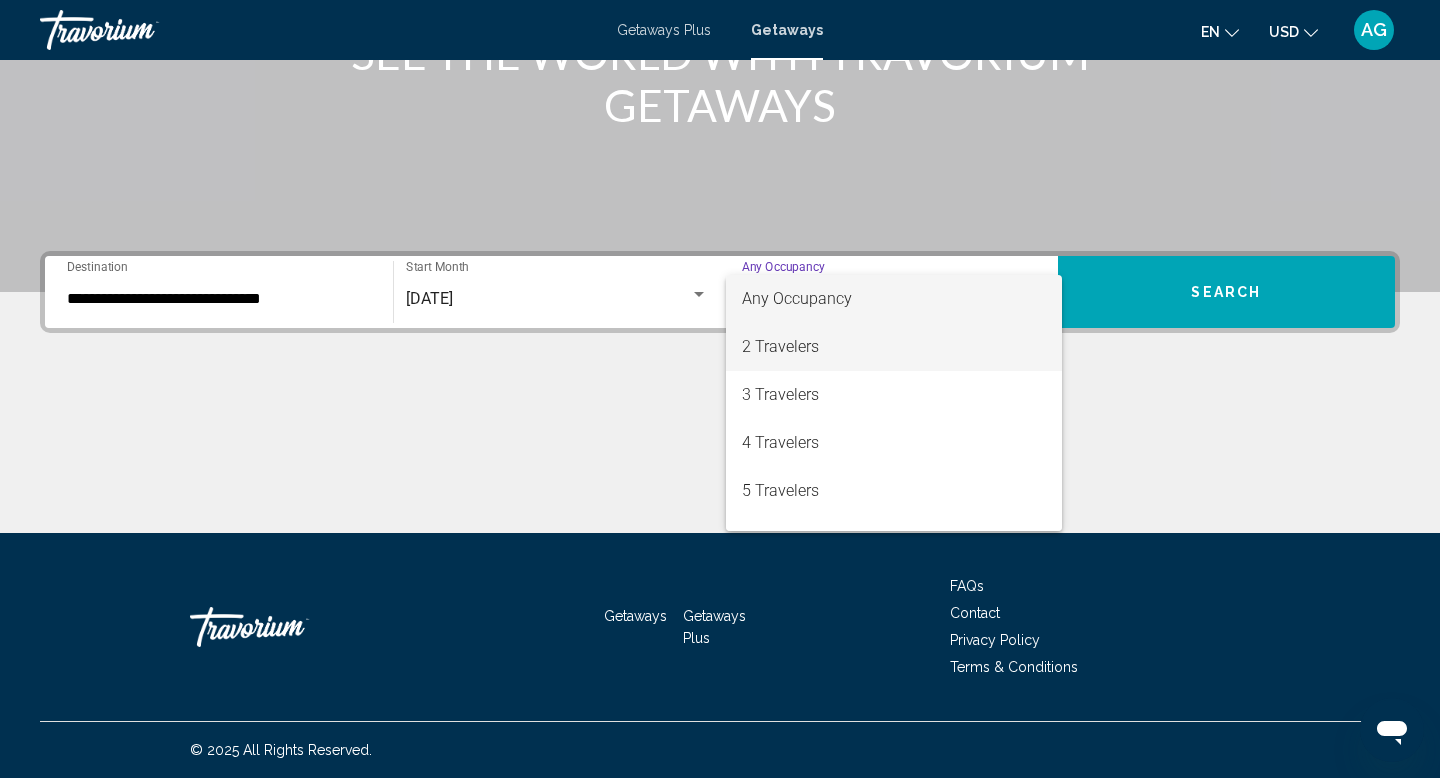 click on "2 Travelers" at bounding box center [894, 347] 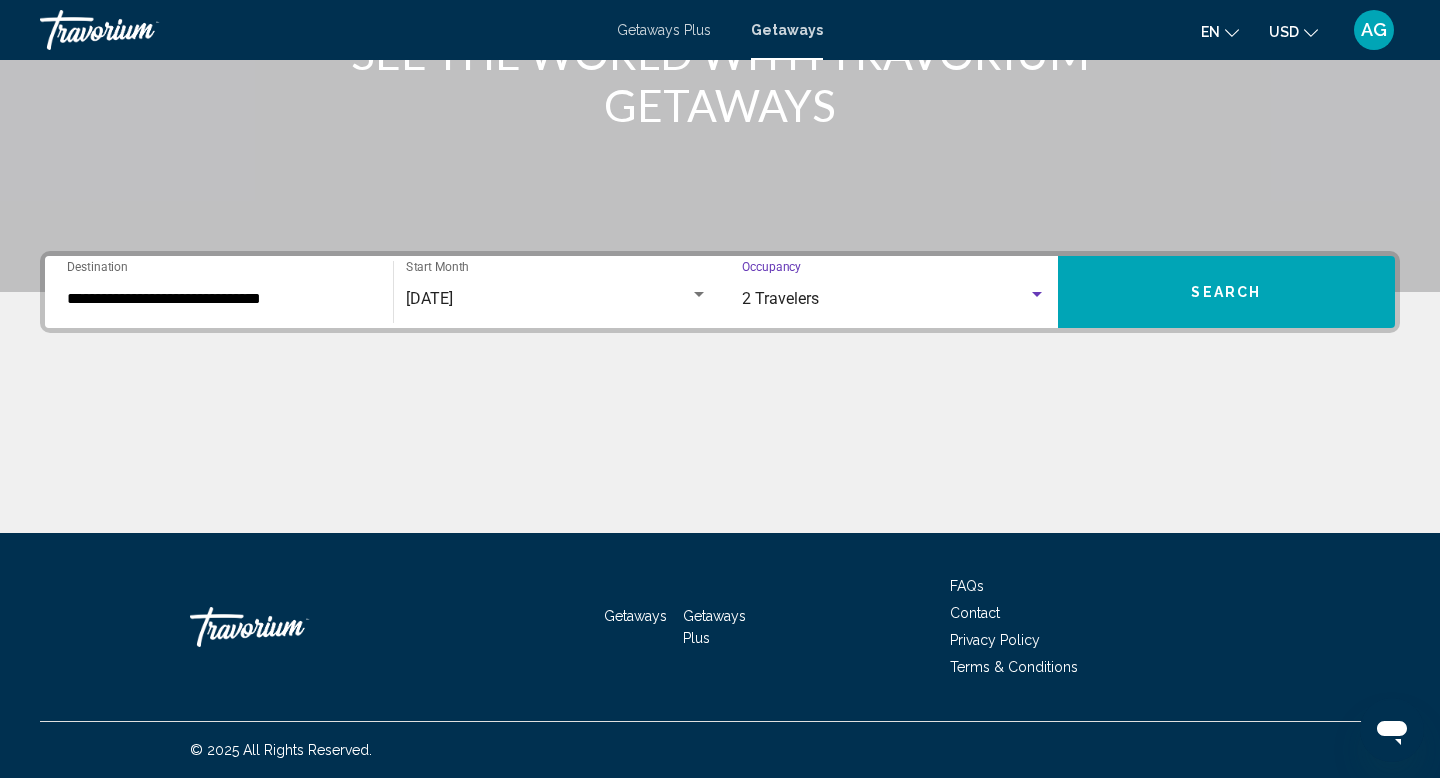 click on "Search" at bounding box center [1227, 292] 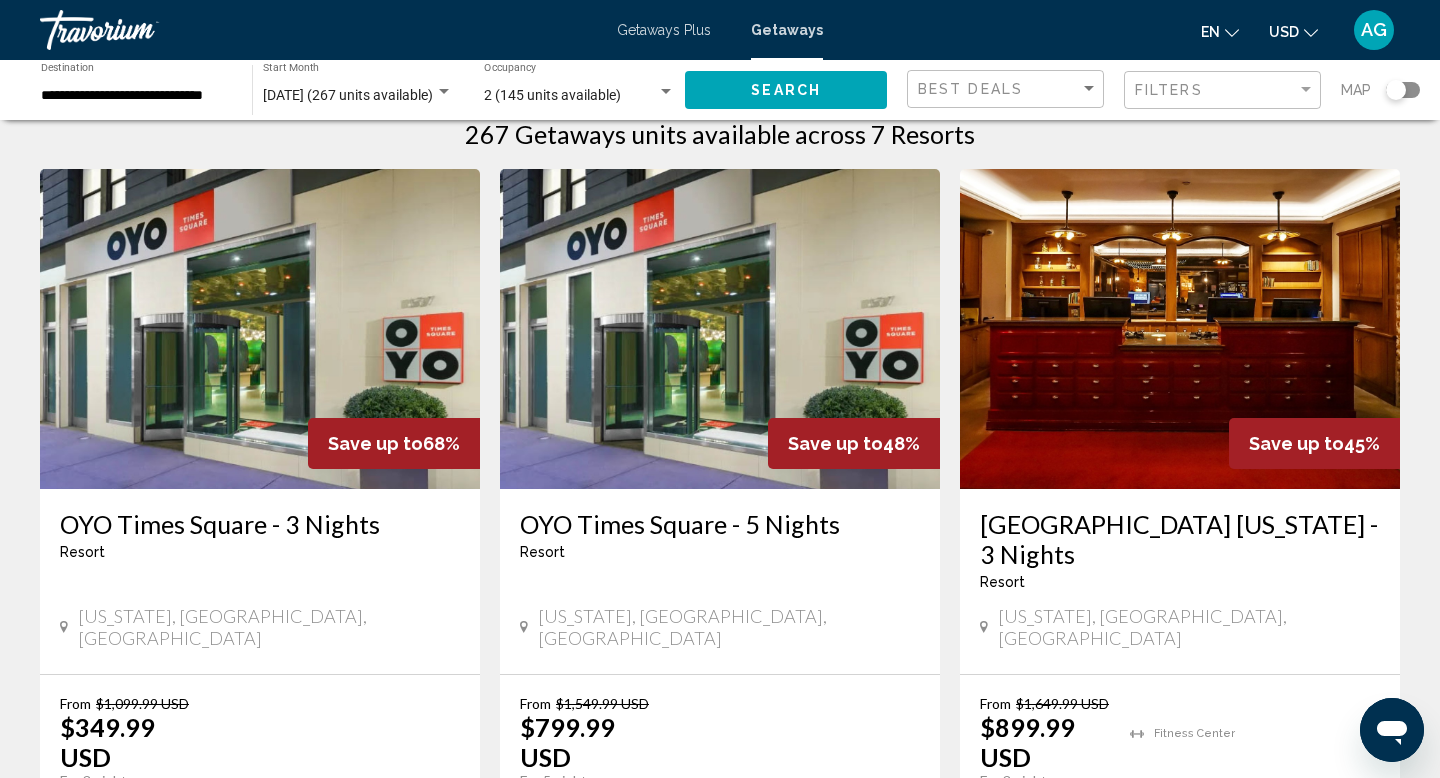 scroll, scrollTop: 0, scrollLeft: 0, axis: both 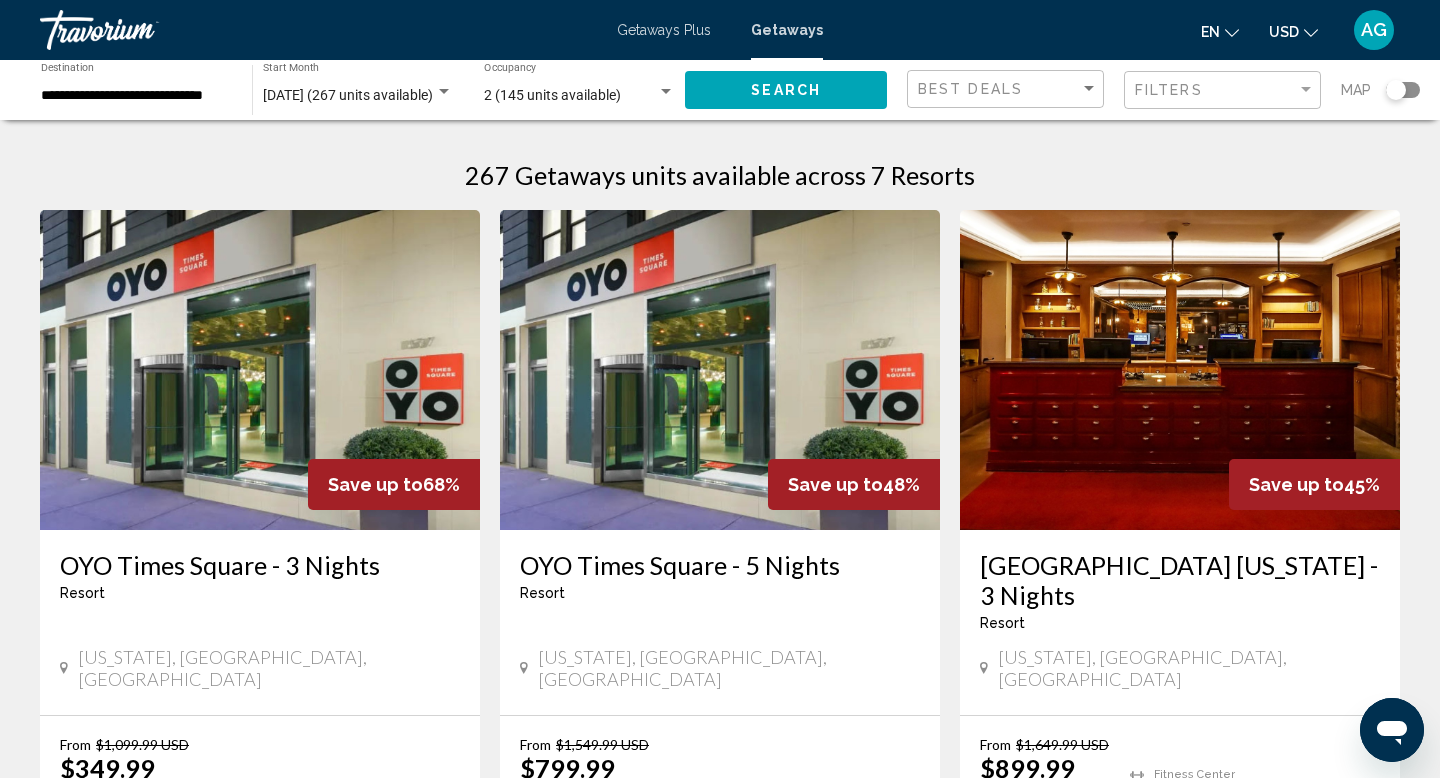 click at bounding box center [444, 92] 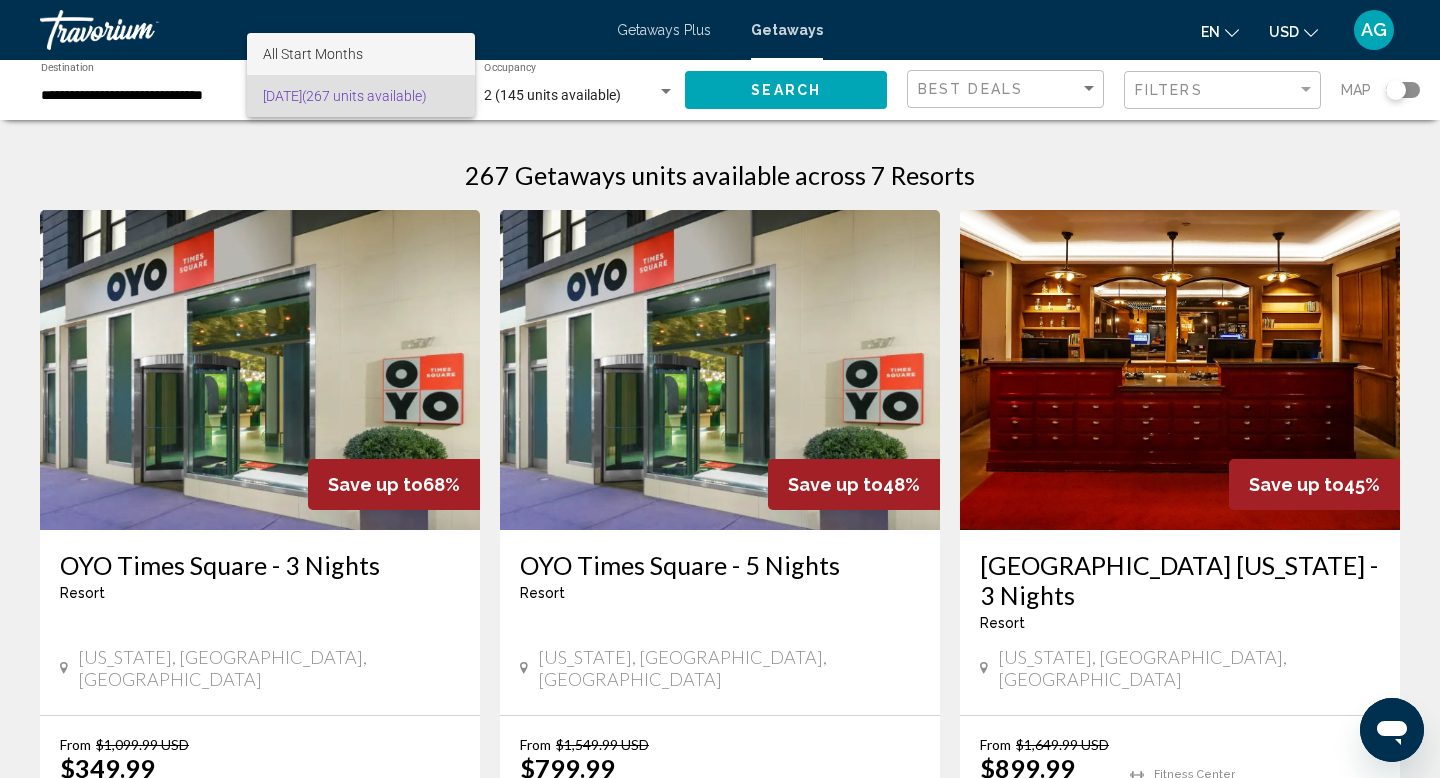 click on "All Start Months" at bounding box center (313, 54) 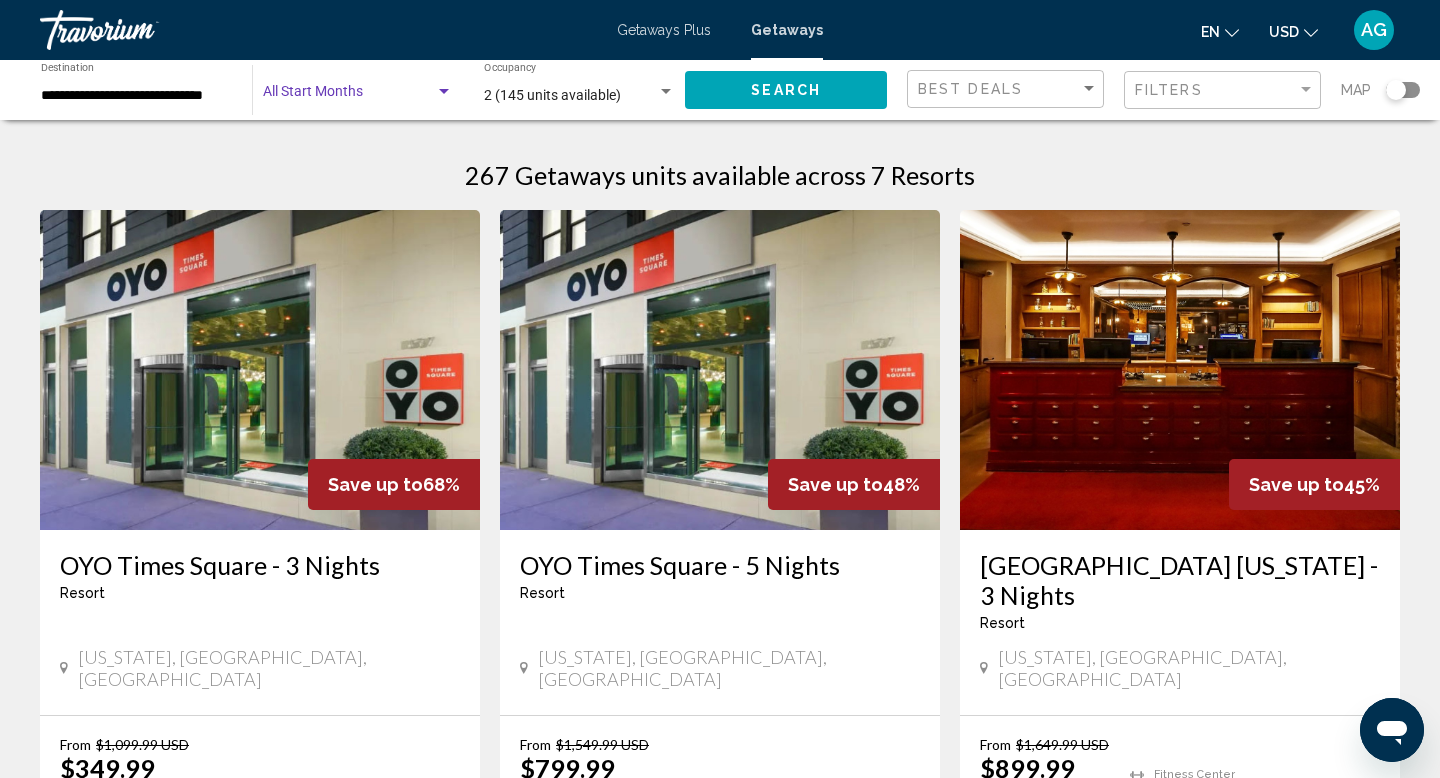 click on "Search" 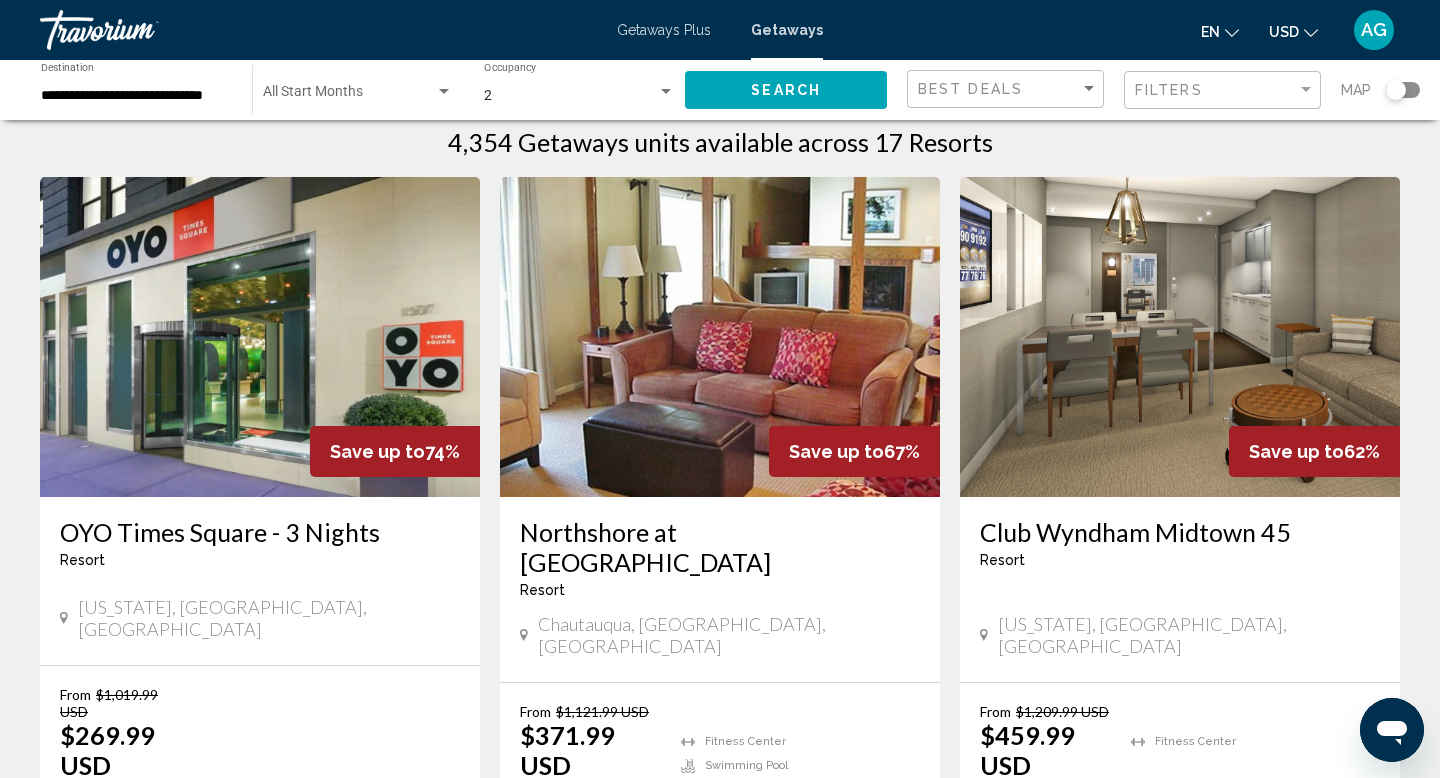 scroll, scrollTop: 0, scrollLeft: 0, axis: both 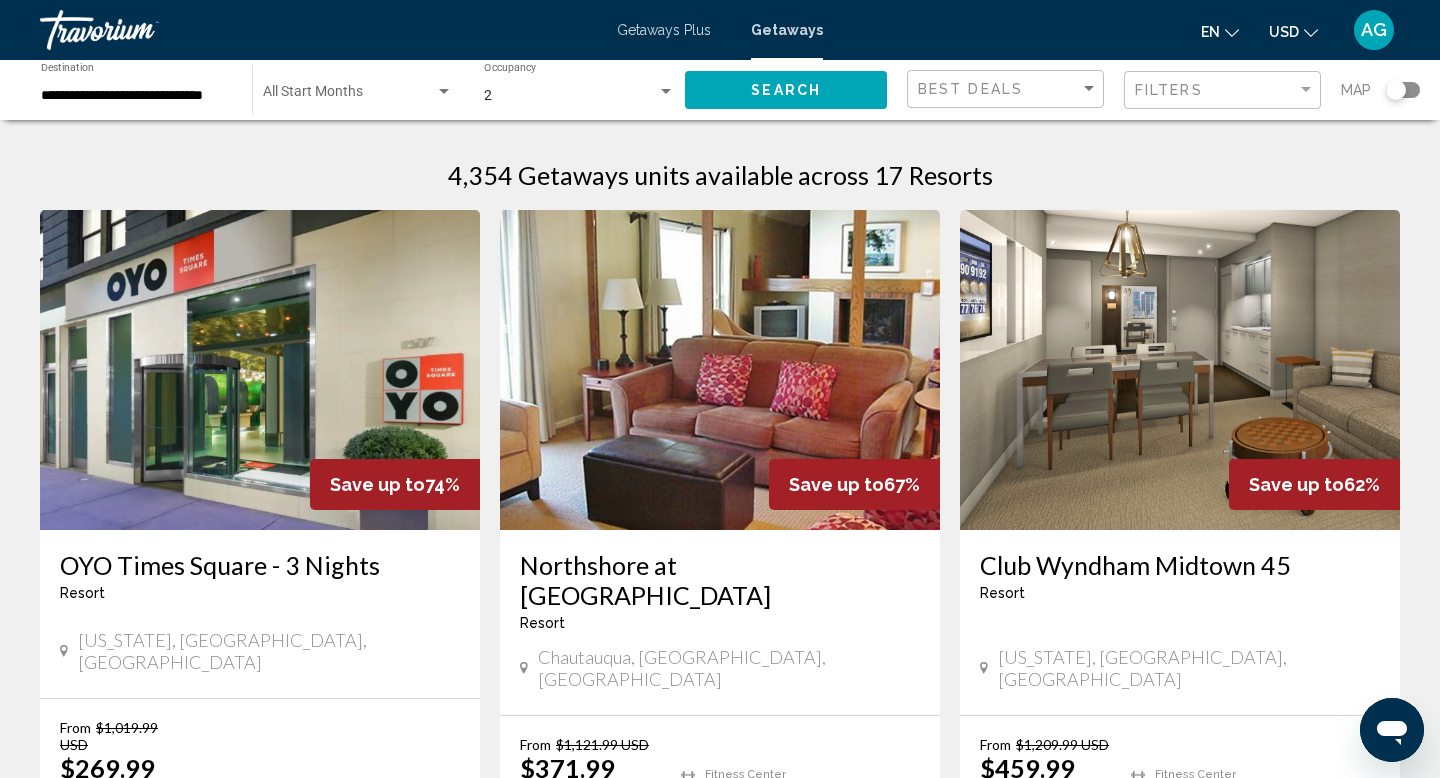 click at bounding box center [260, 370] 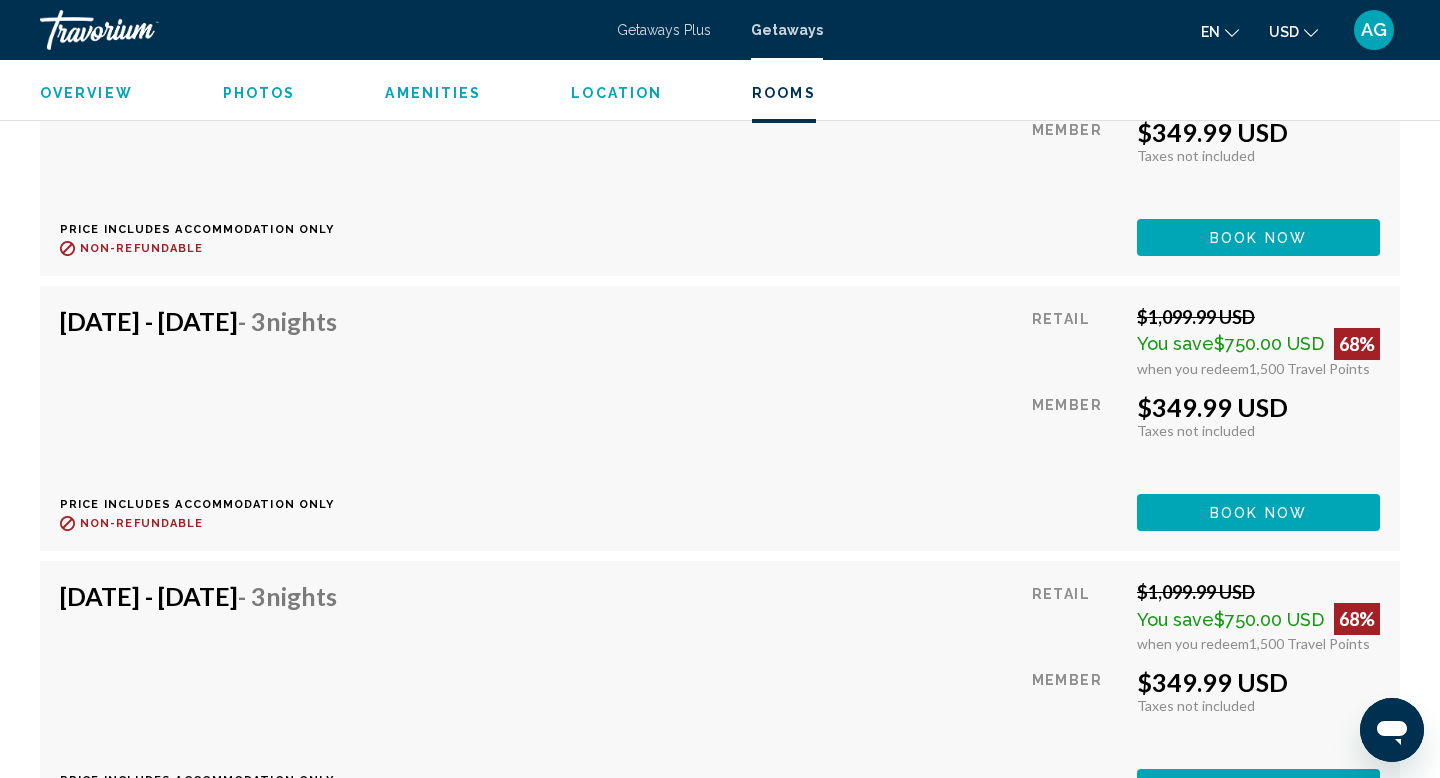 scroll, scrollTop: 34098, scrollLeft: 0, axis: vertical 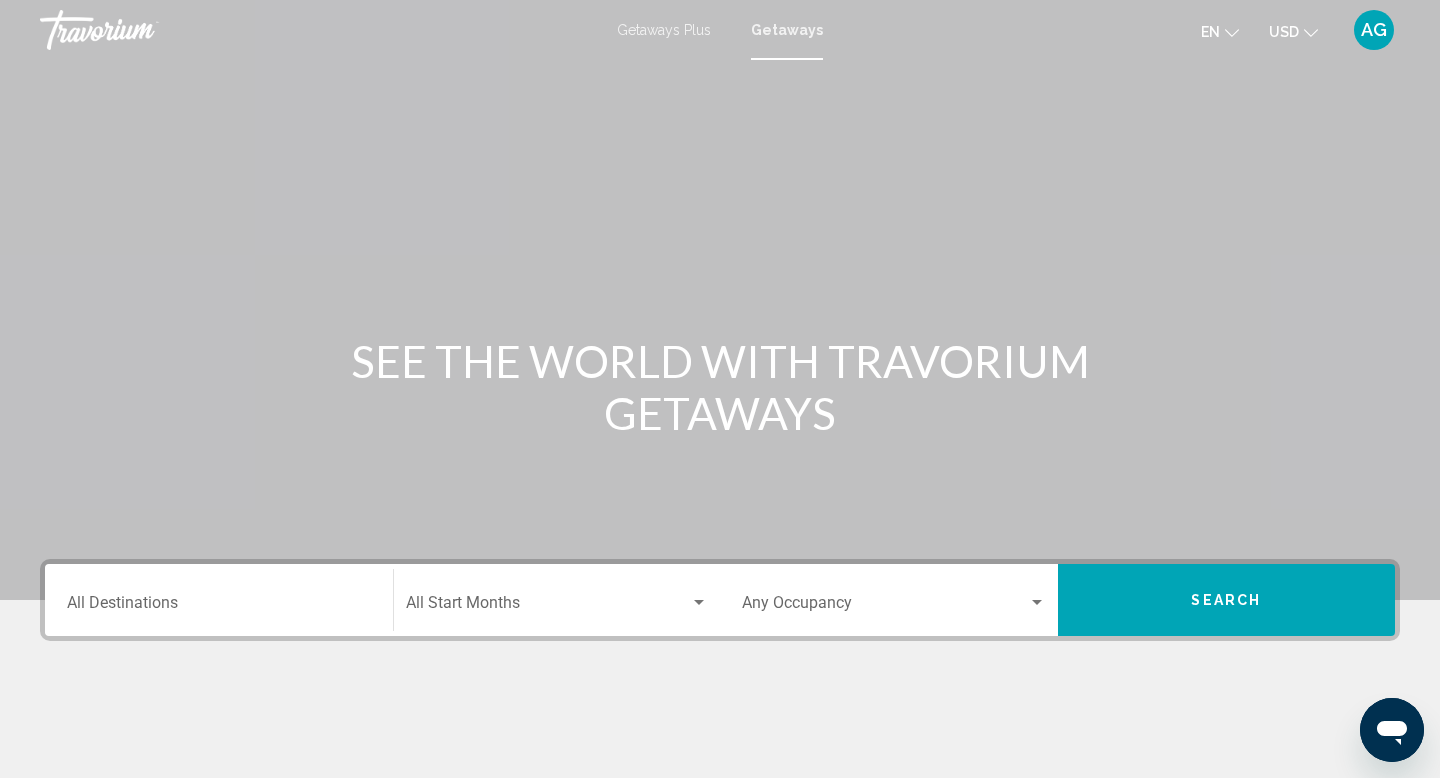 click on "Destination All Destinations" at bounding box center (219, 600) 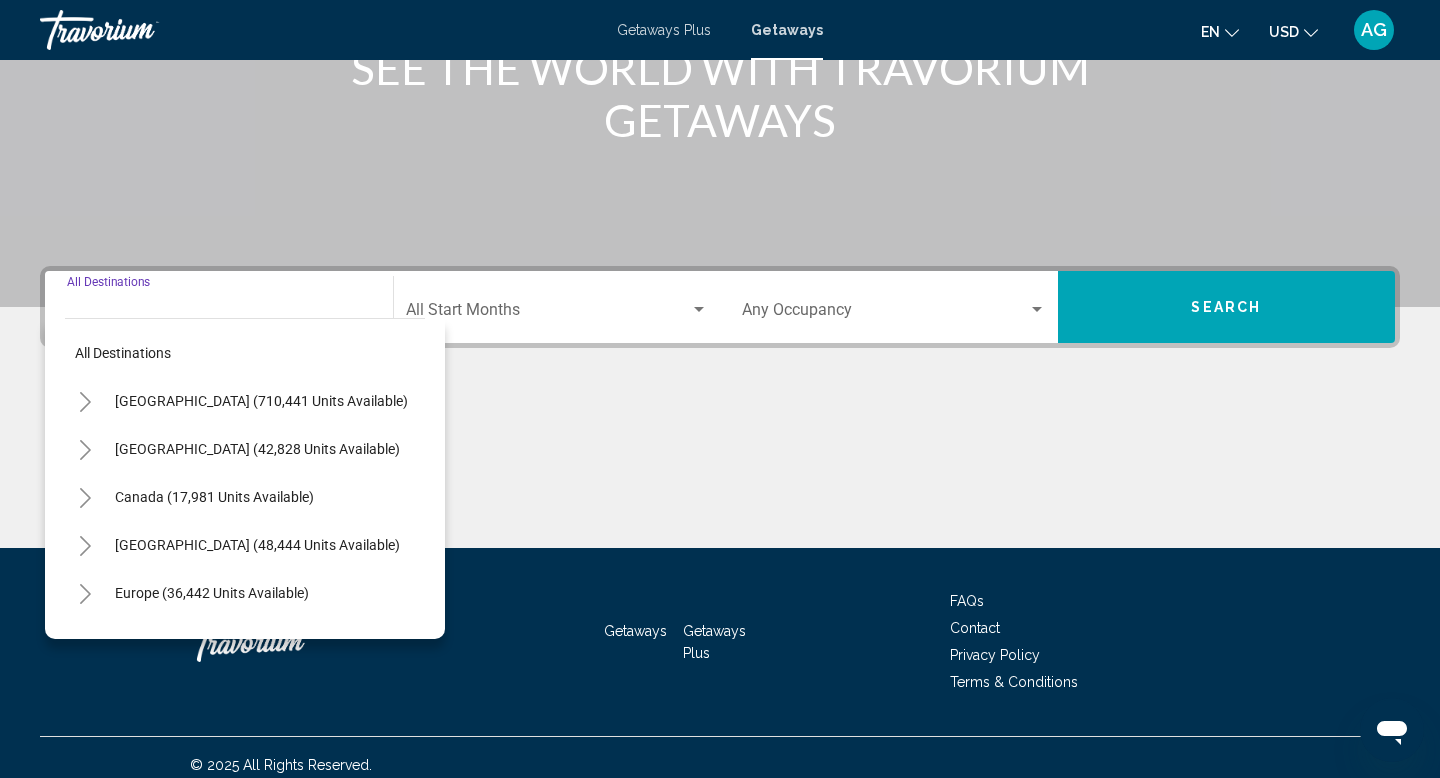 scroll, scrollTop: 308, scrollLeft: 0, axis: vertical 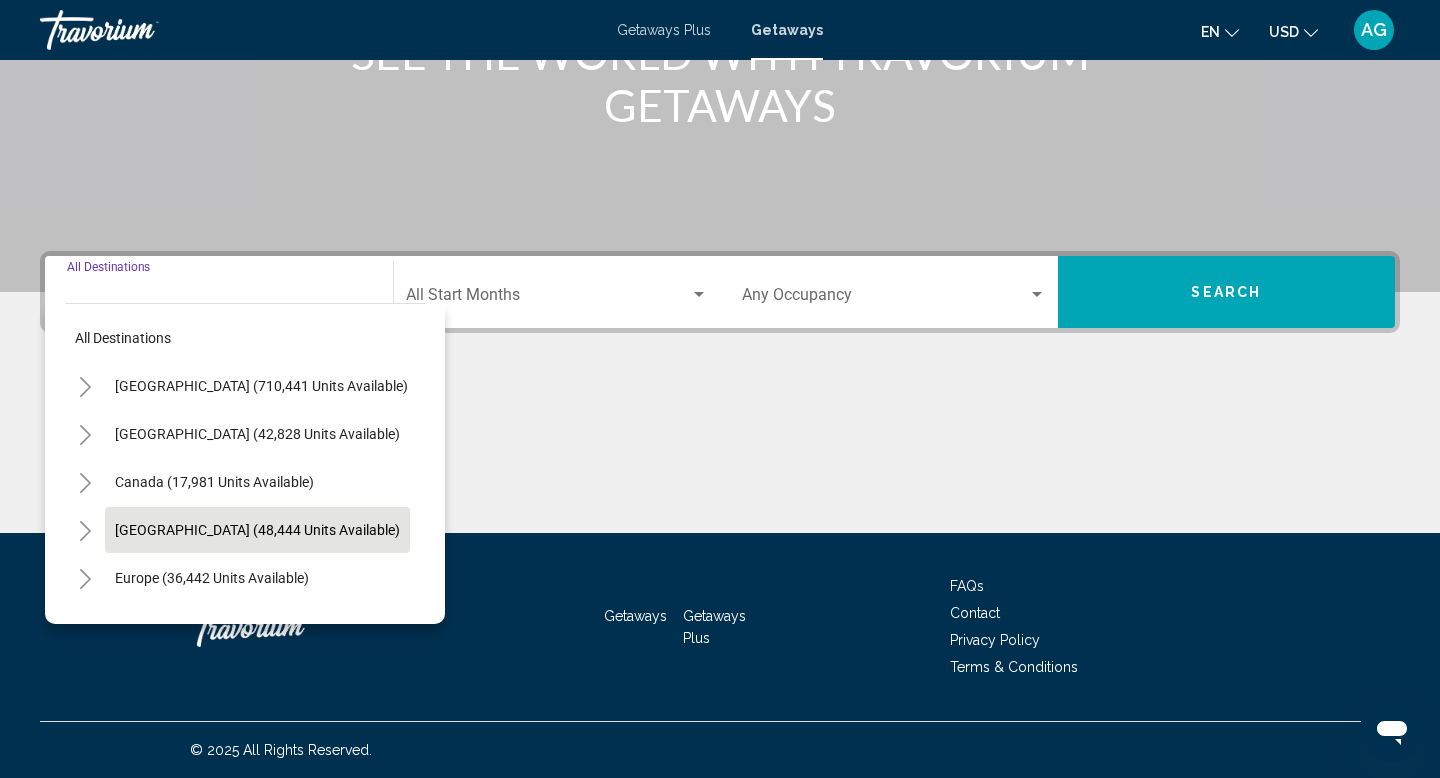 click on "Caribbean & Atlantic Islands (48,444 units available)" at bounding box center [212, 578] 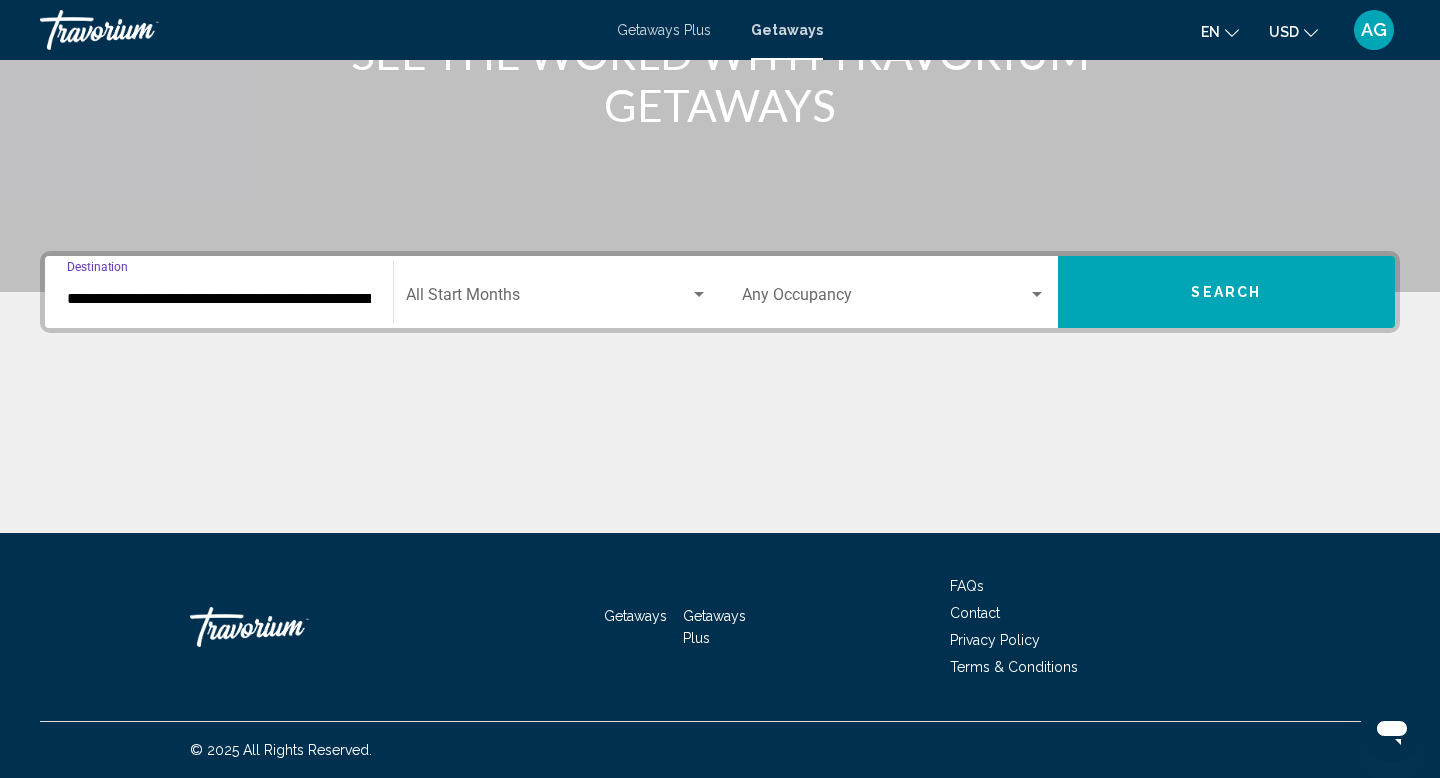 click at bounding box center [699, 294] 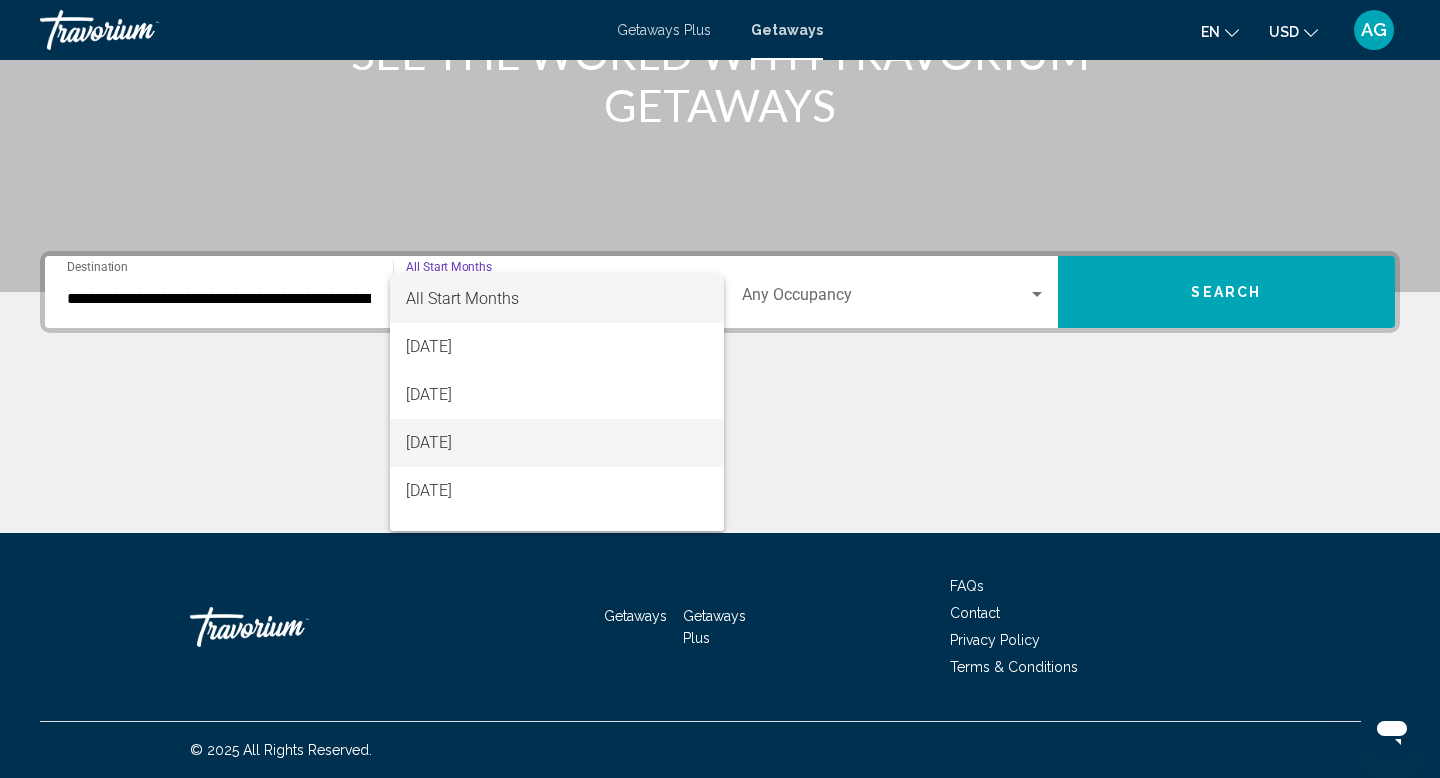 click on "September 2025" at bounding box center [557, 443] 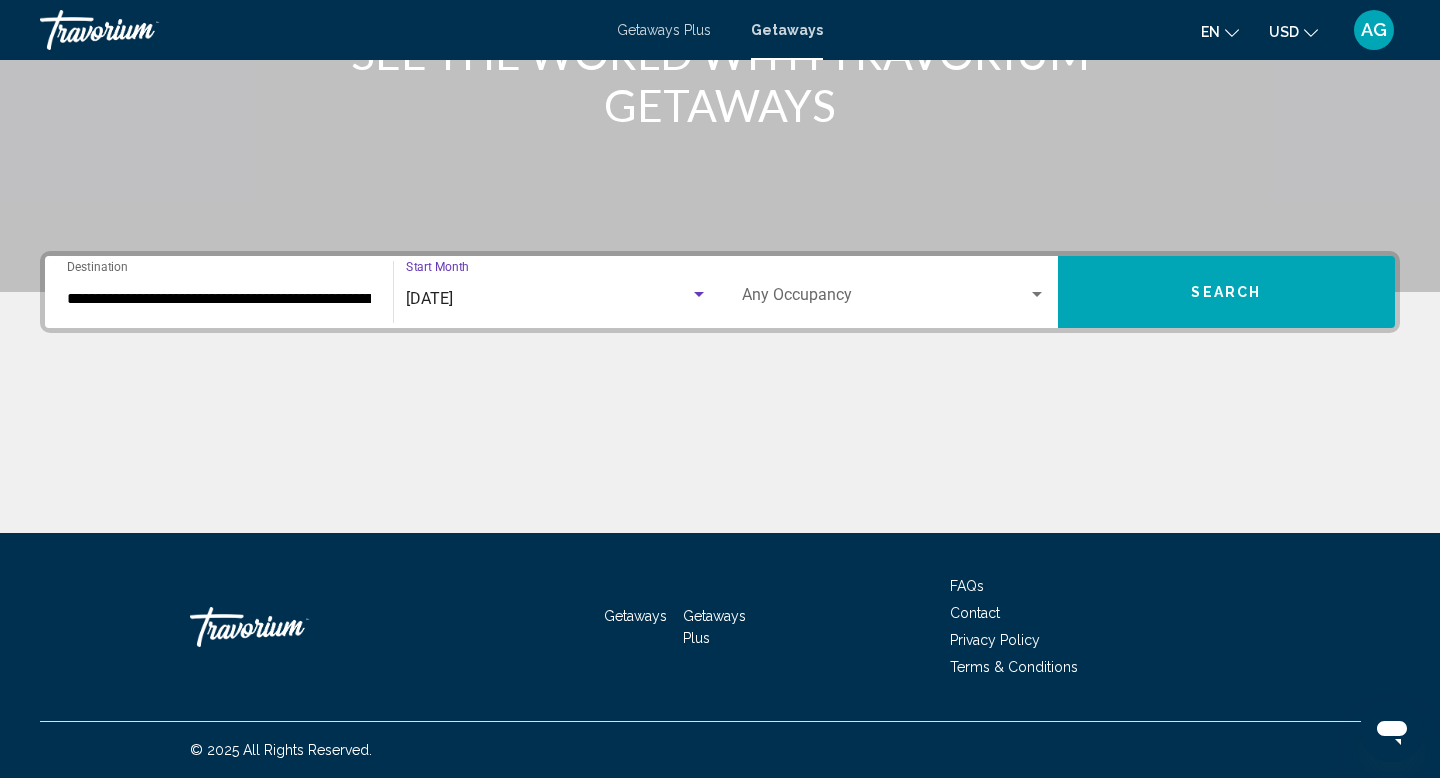 click at bounding box center [1037, 294] 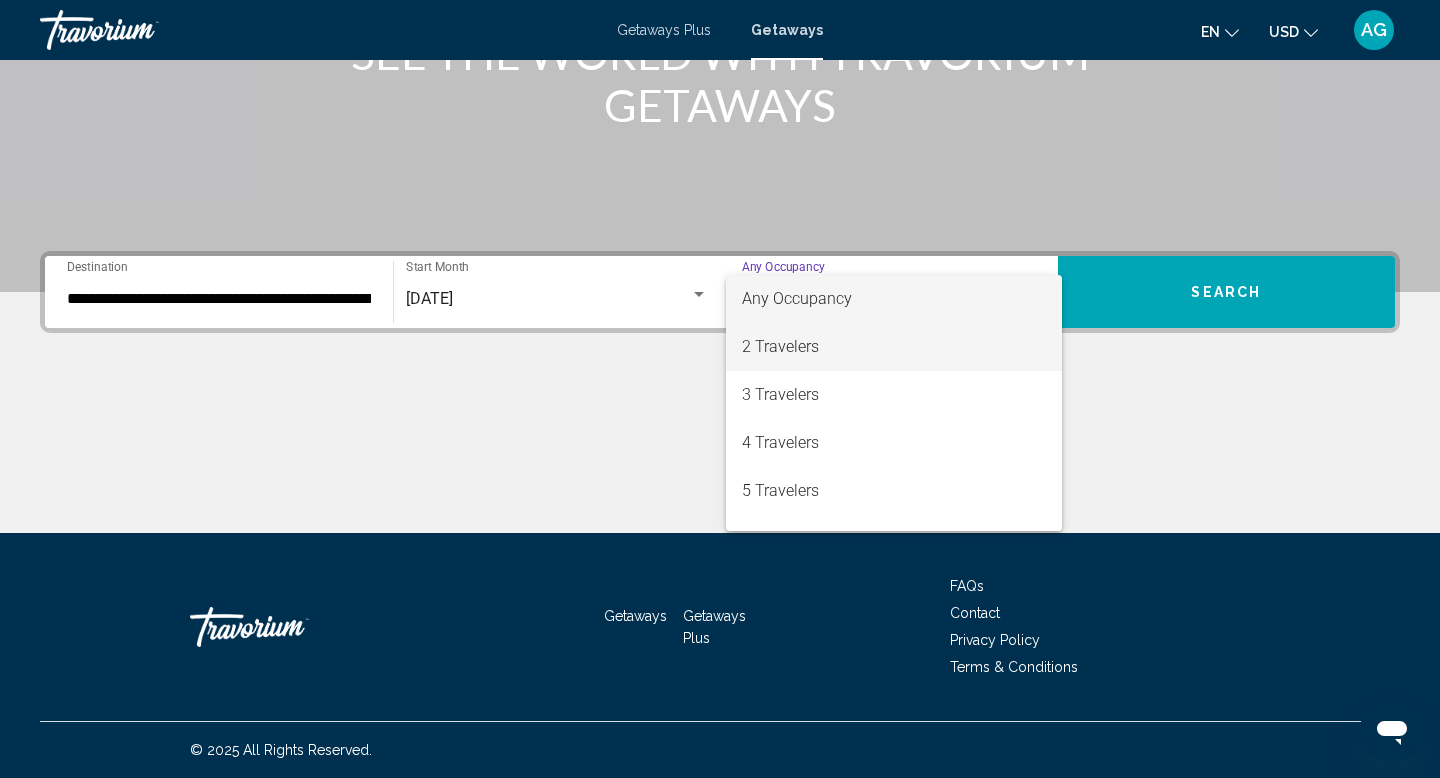 click on "2 Travelers" at bounding box center [894, 347] 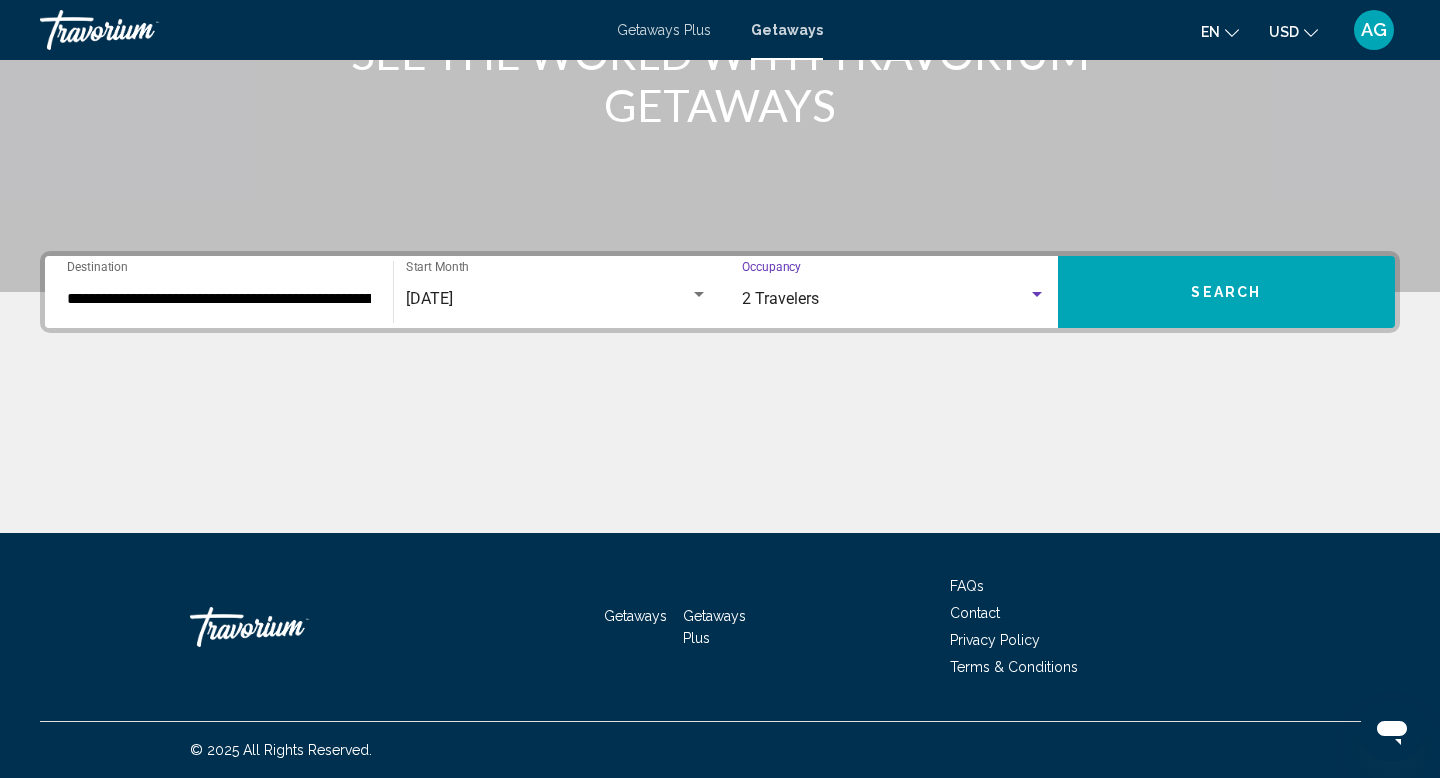 click on "Search" at bounding box center [1227, 292] 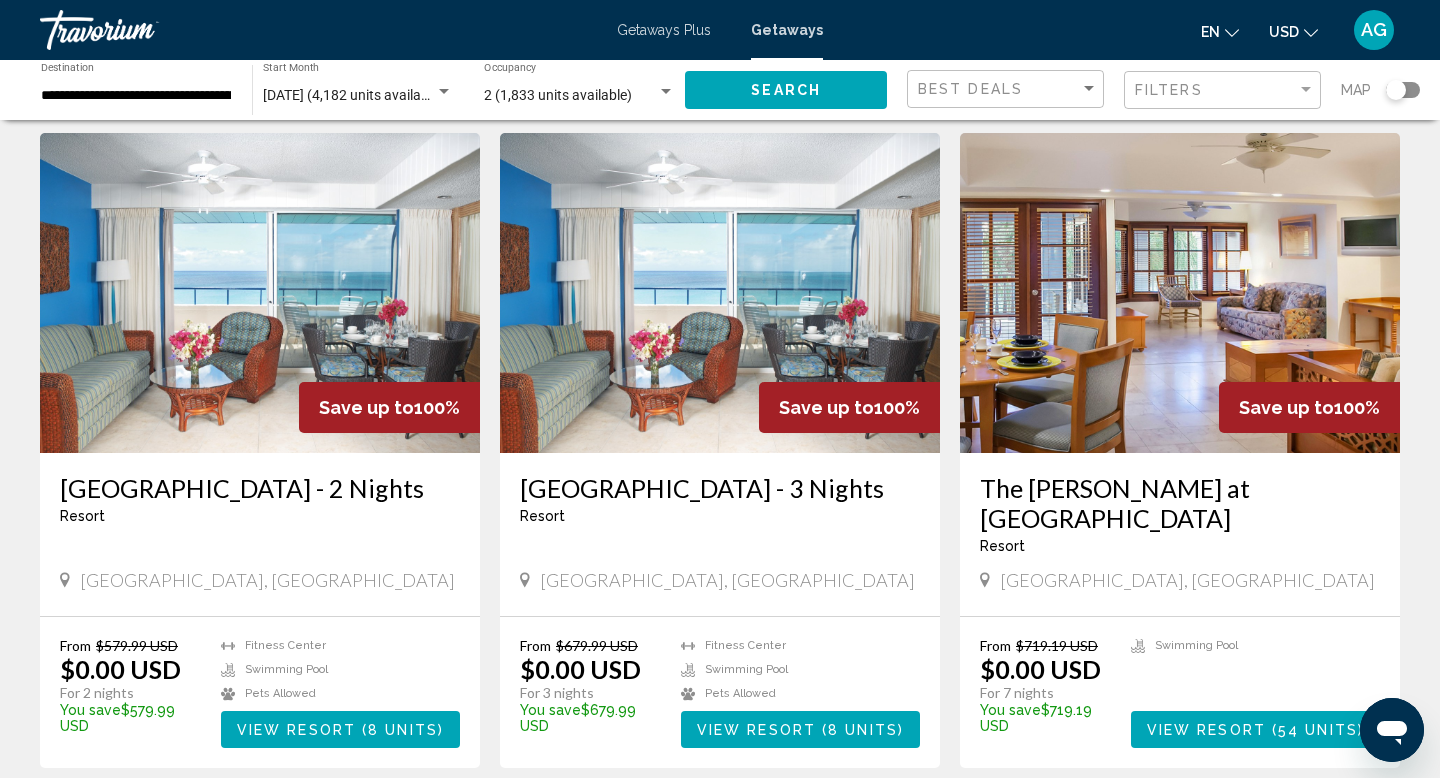 scroll, scrollTop: 0, scrollLeft: 0, axis: both 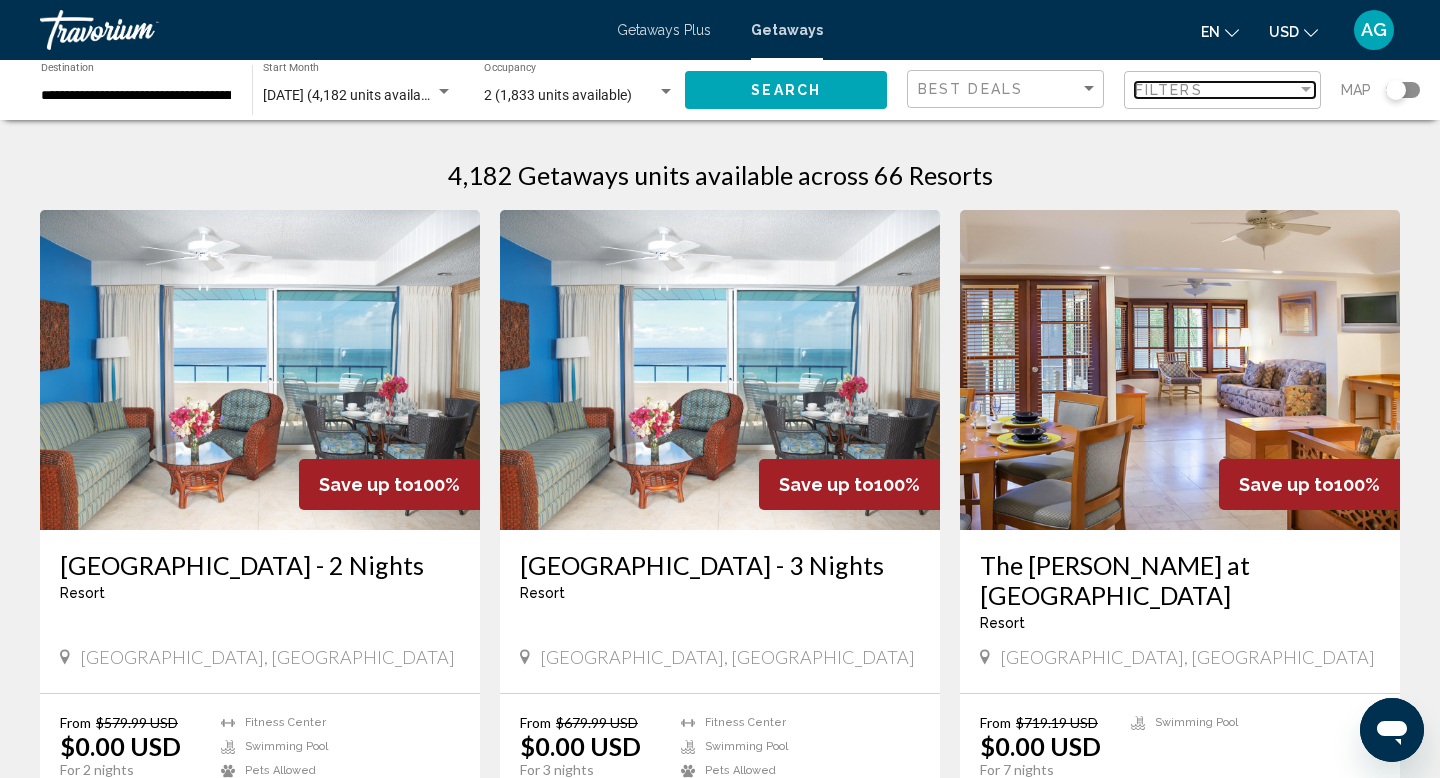 click at bounding box center (1306, 89) 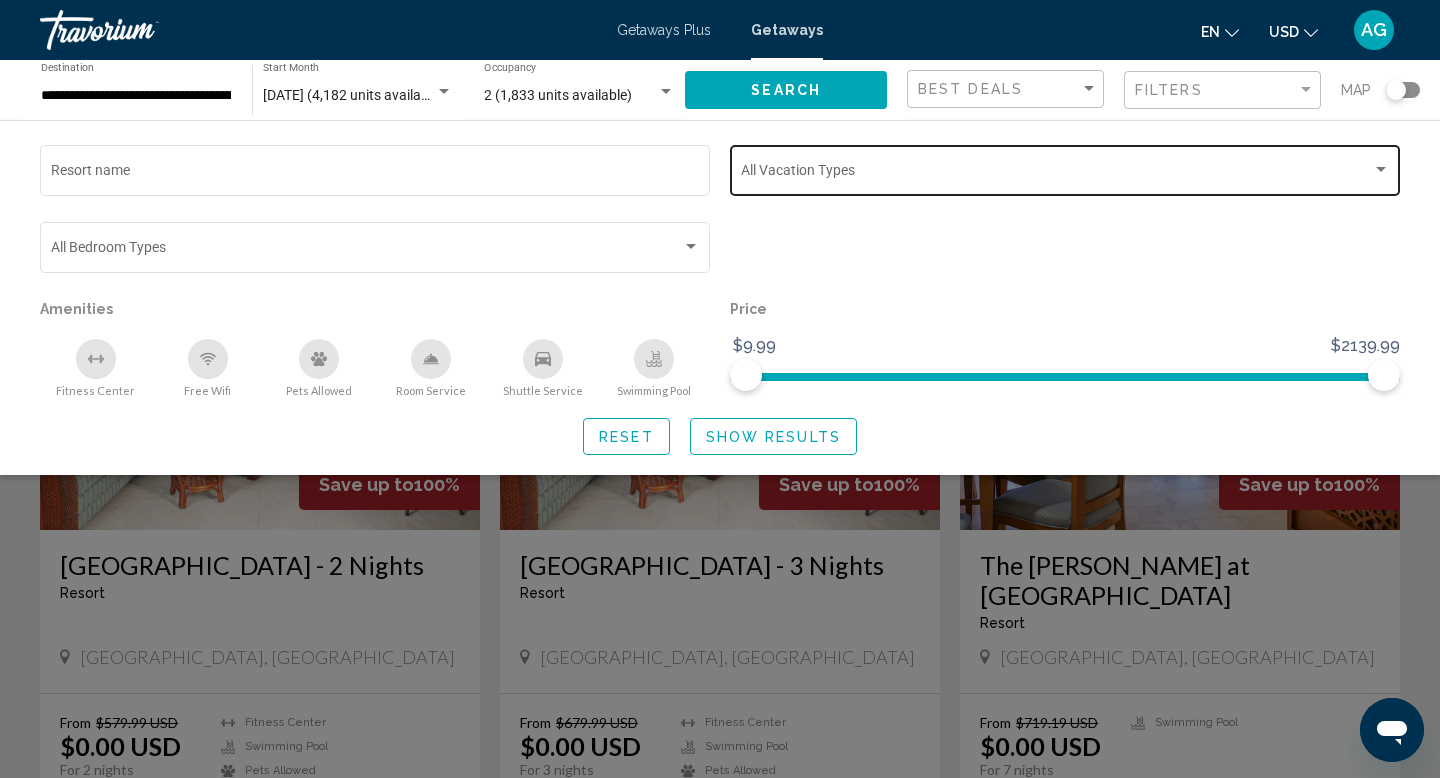 click at bounding box center (1381, 169) 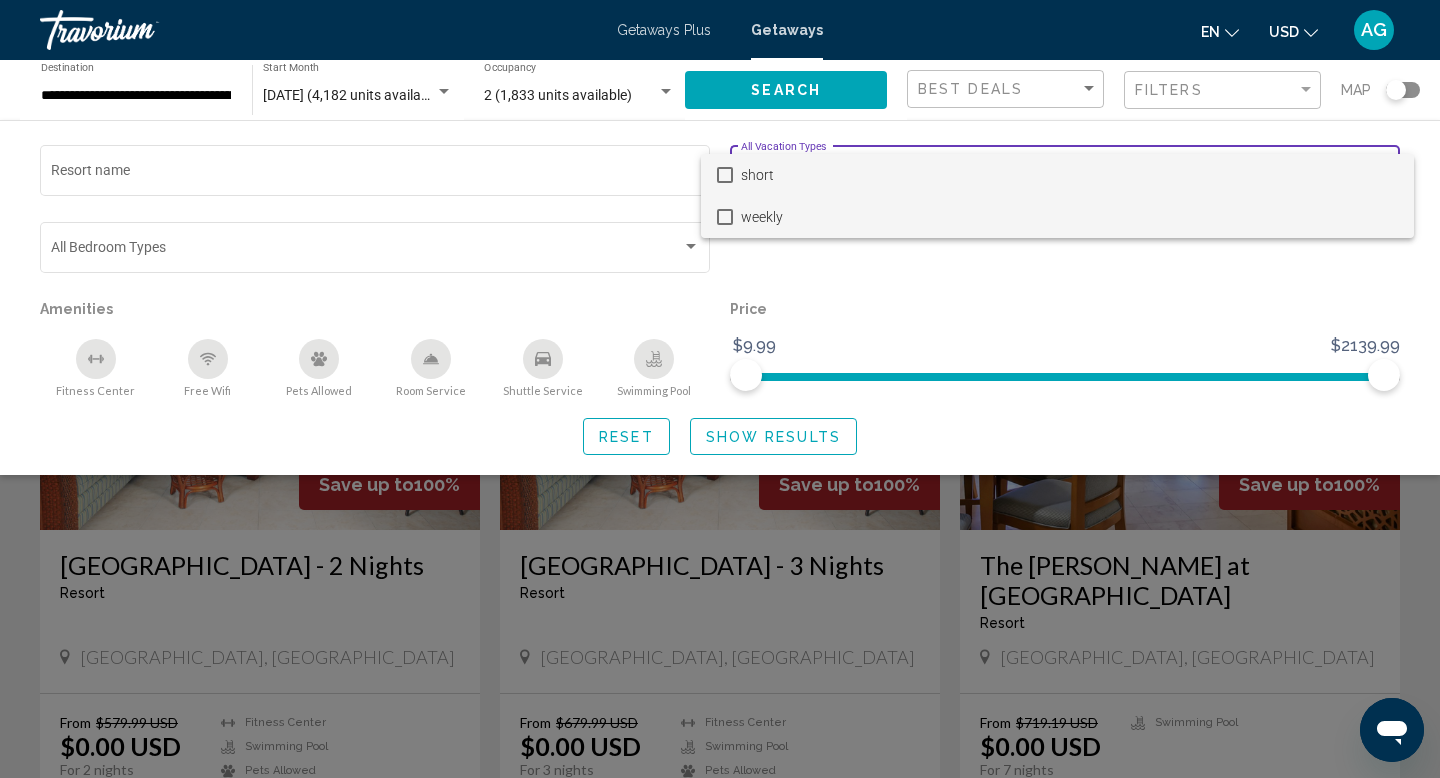 click at bounding box center (725, 217) 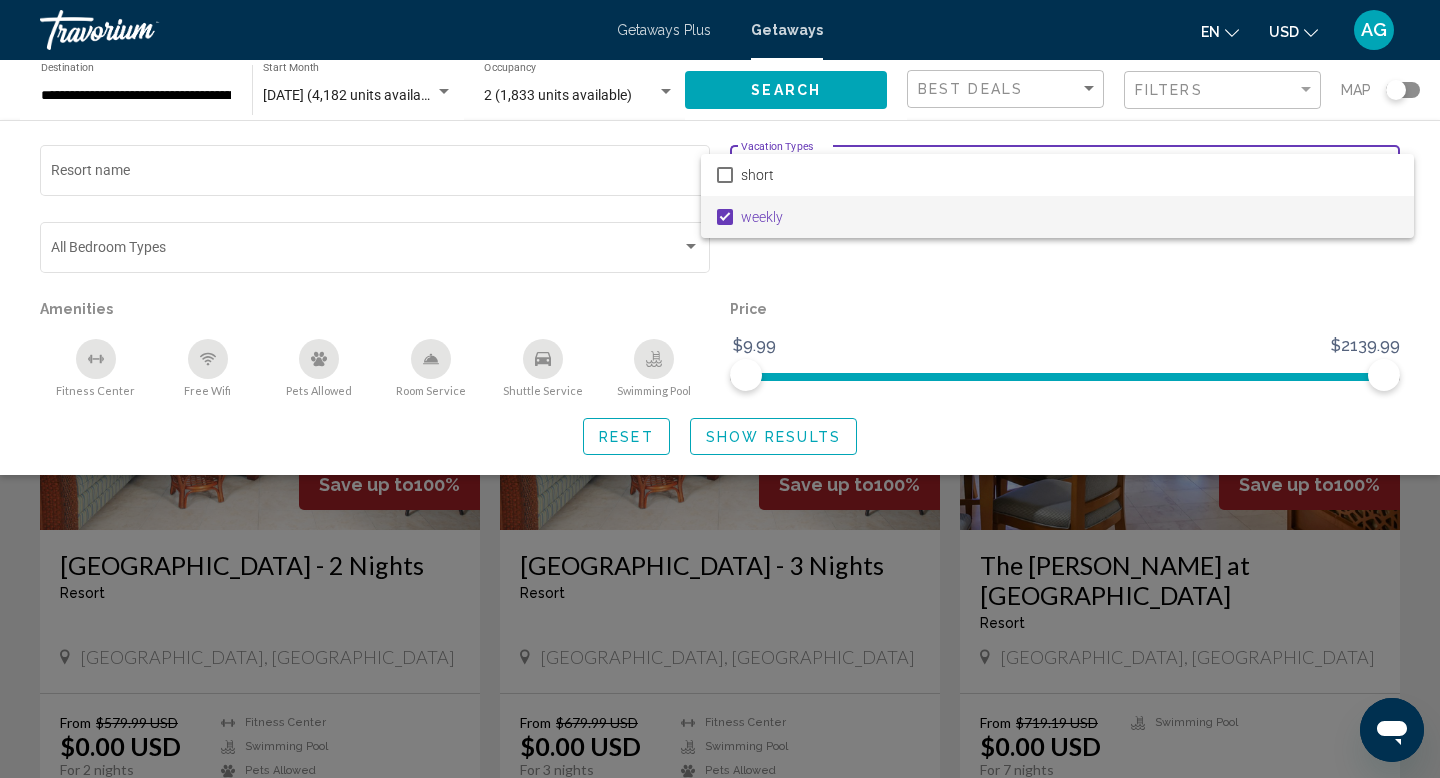 click at bounding box center [720, 389] 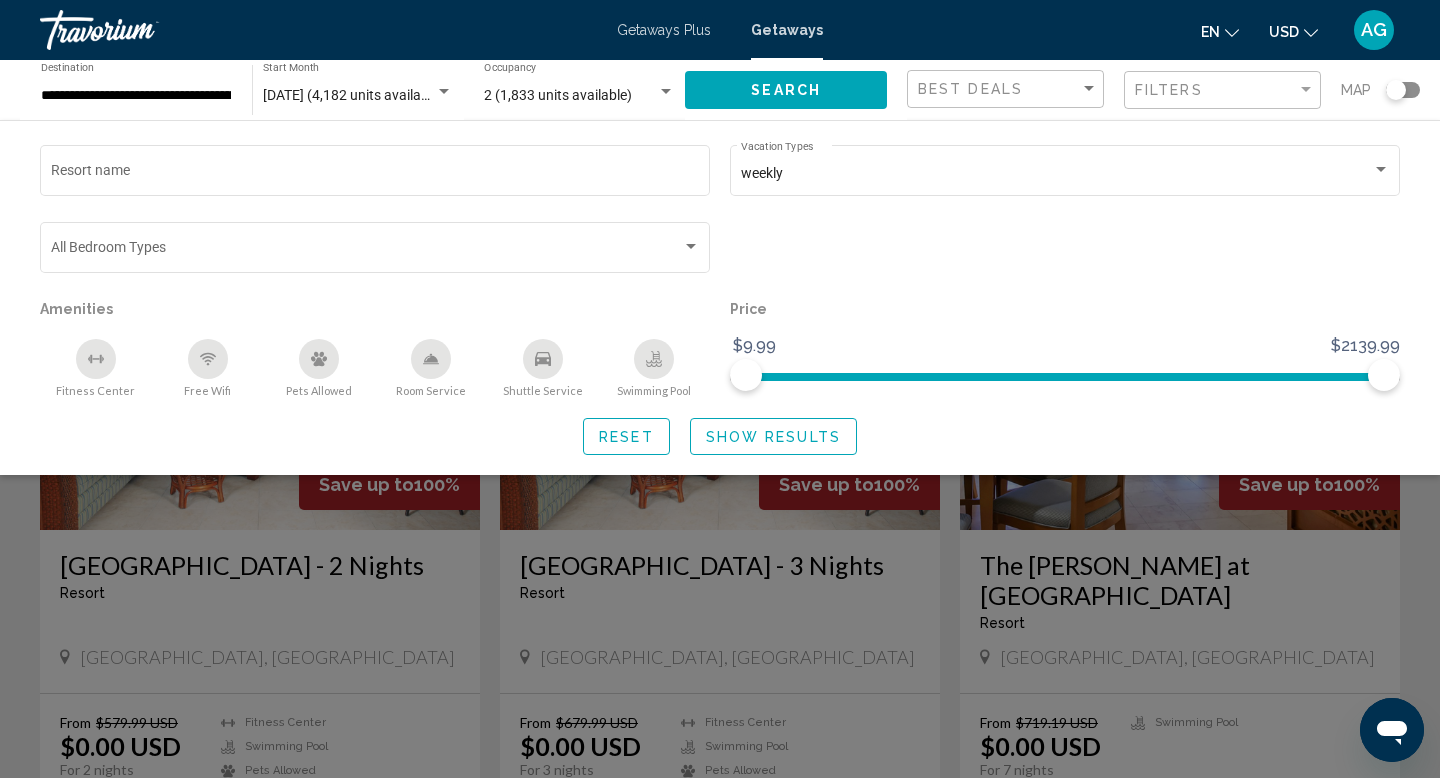 click on "Show Results" 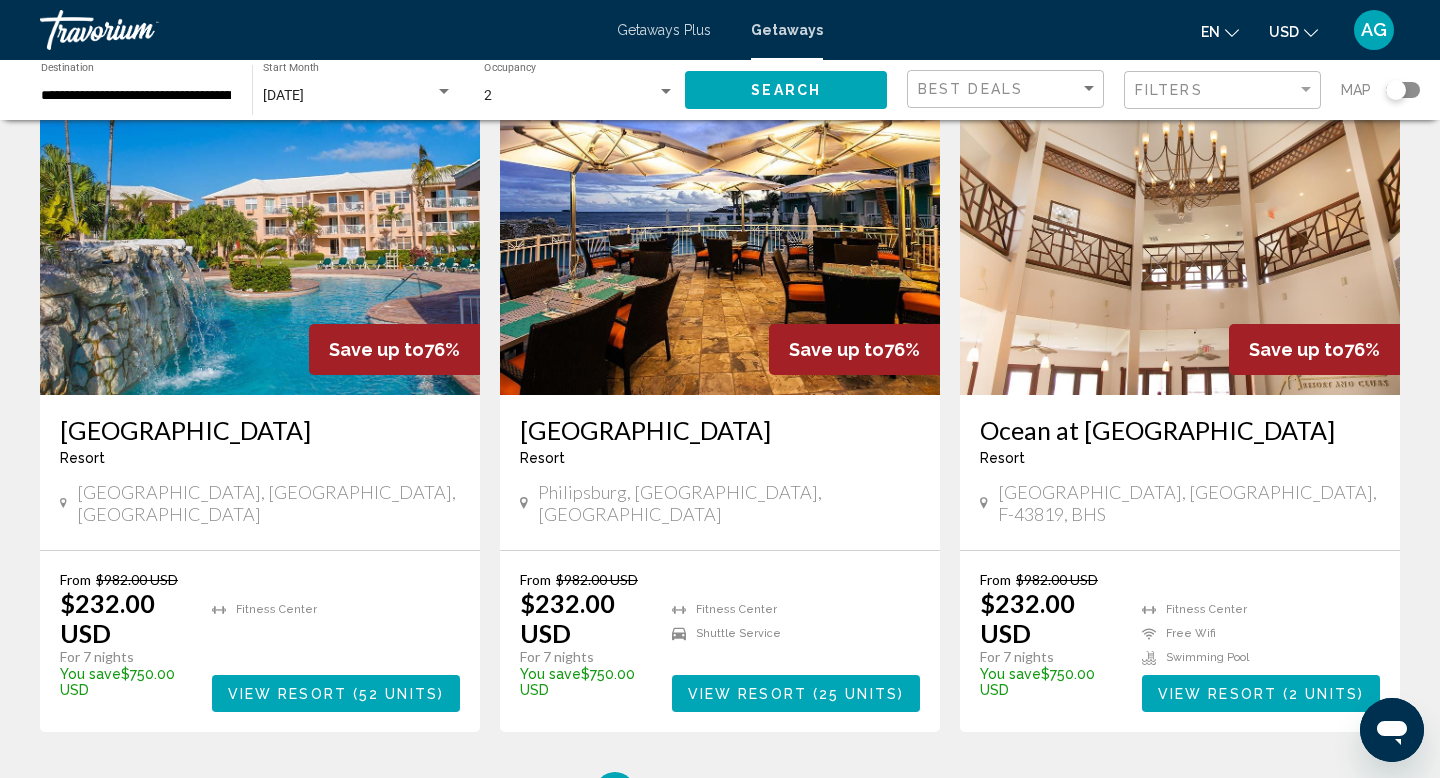 scroll, scrollTop: 2427, scrollLeft: 0, axis: vertical 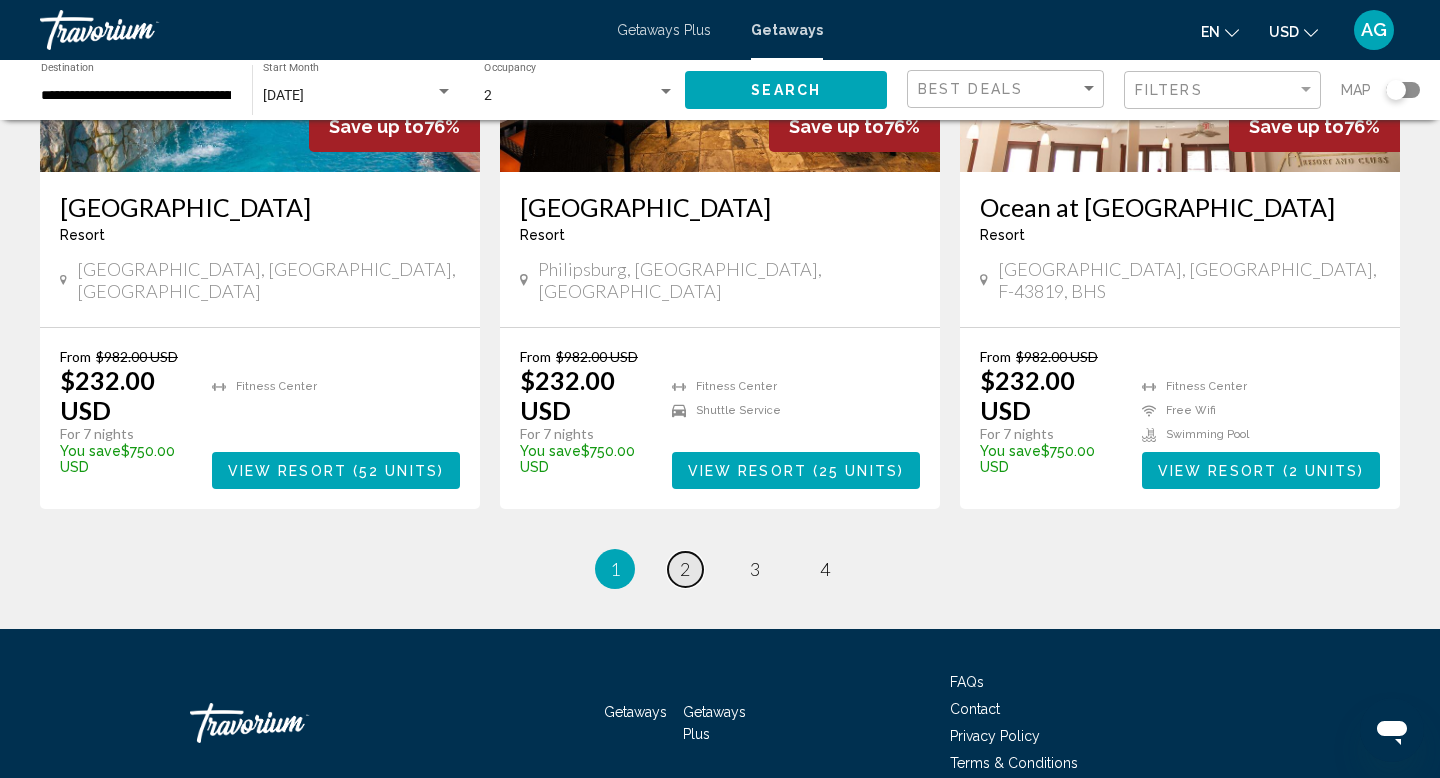 click on "2" at bounding box center [685, 569] 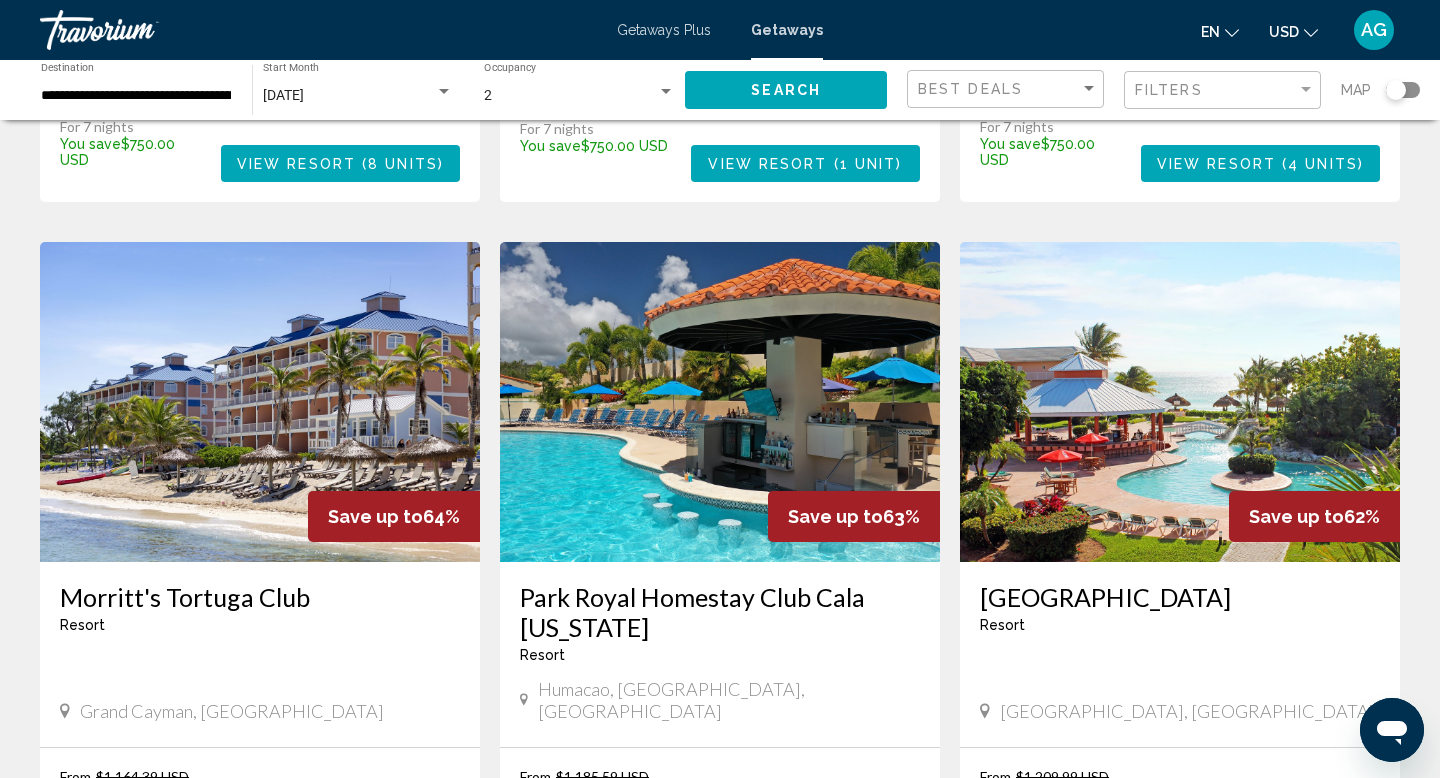 scroll, scrollTop: 2104, scrollLeft: 0, axis: vertical 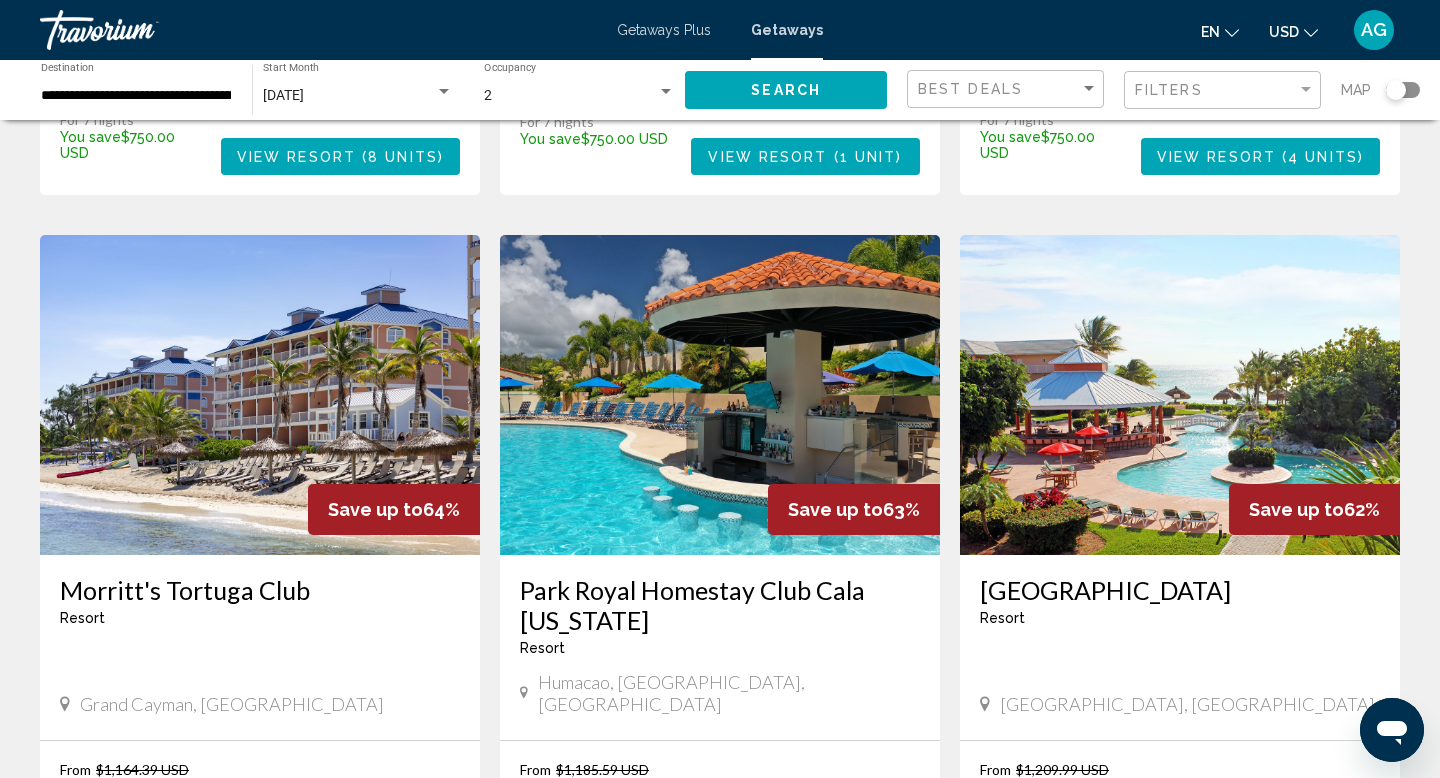 click on "September 2025" at bounding box center (283, 95) 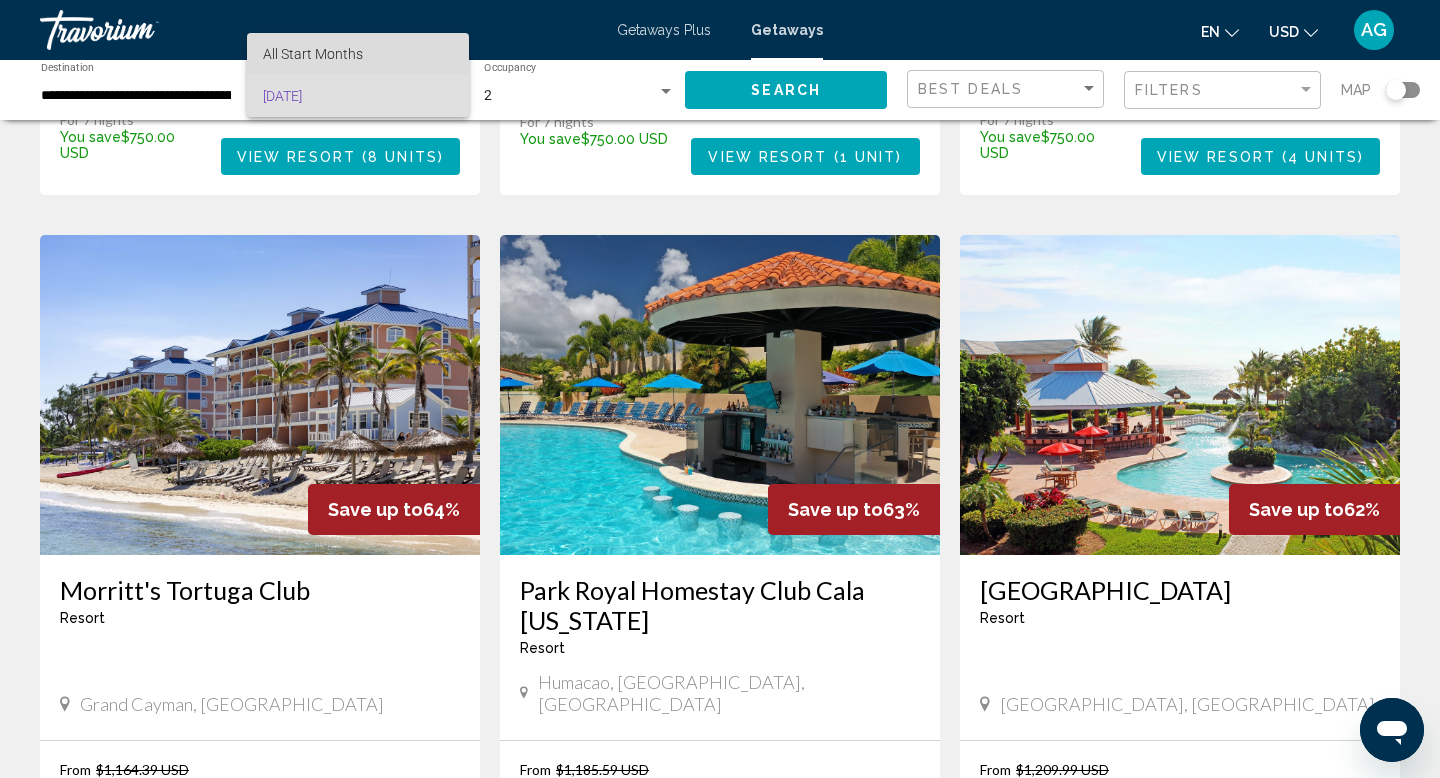 click on "All Start Months" at bounding box center (313, 54) 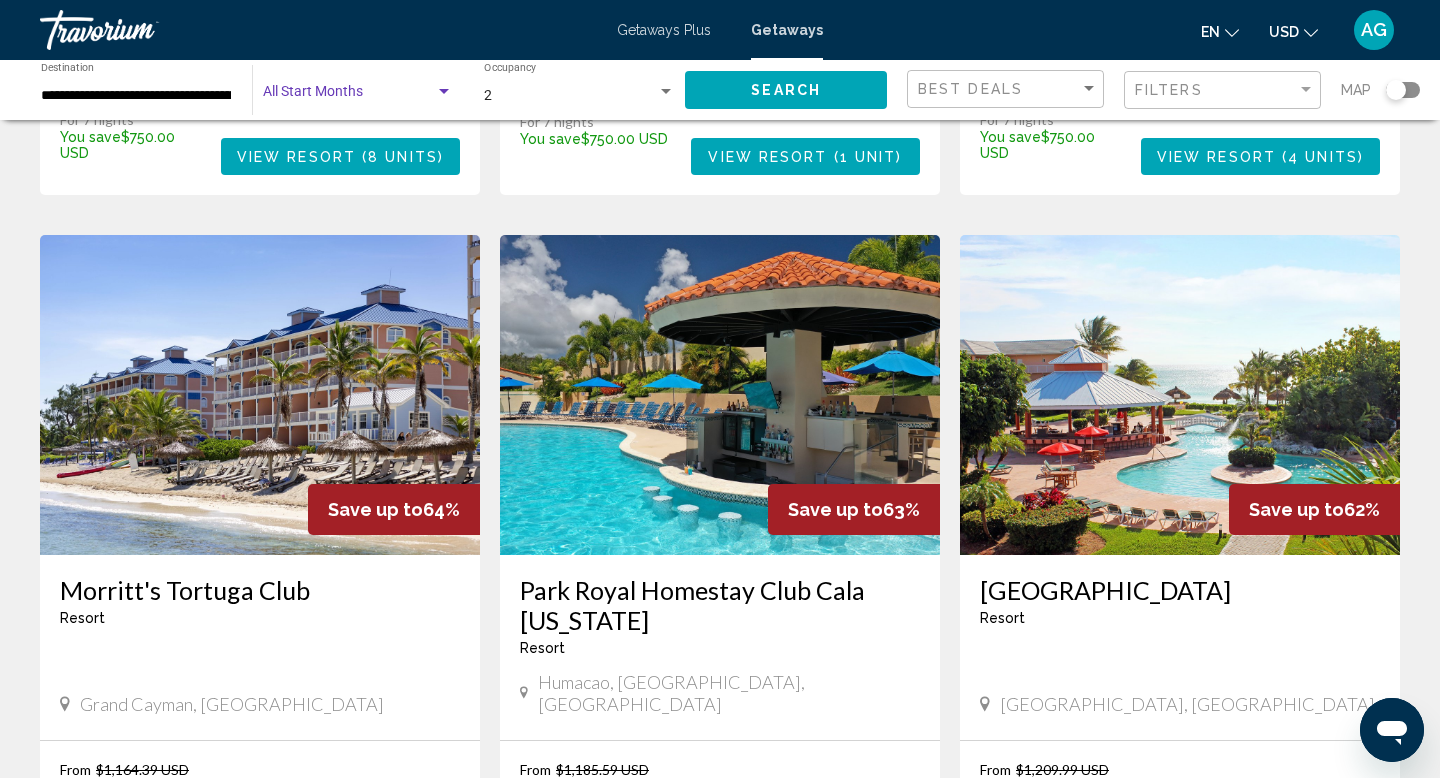 click on "Search" 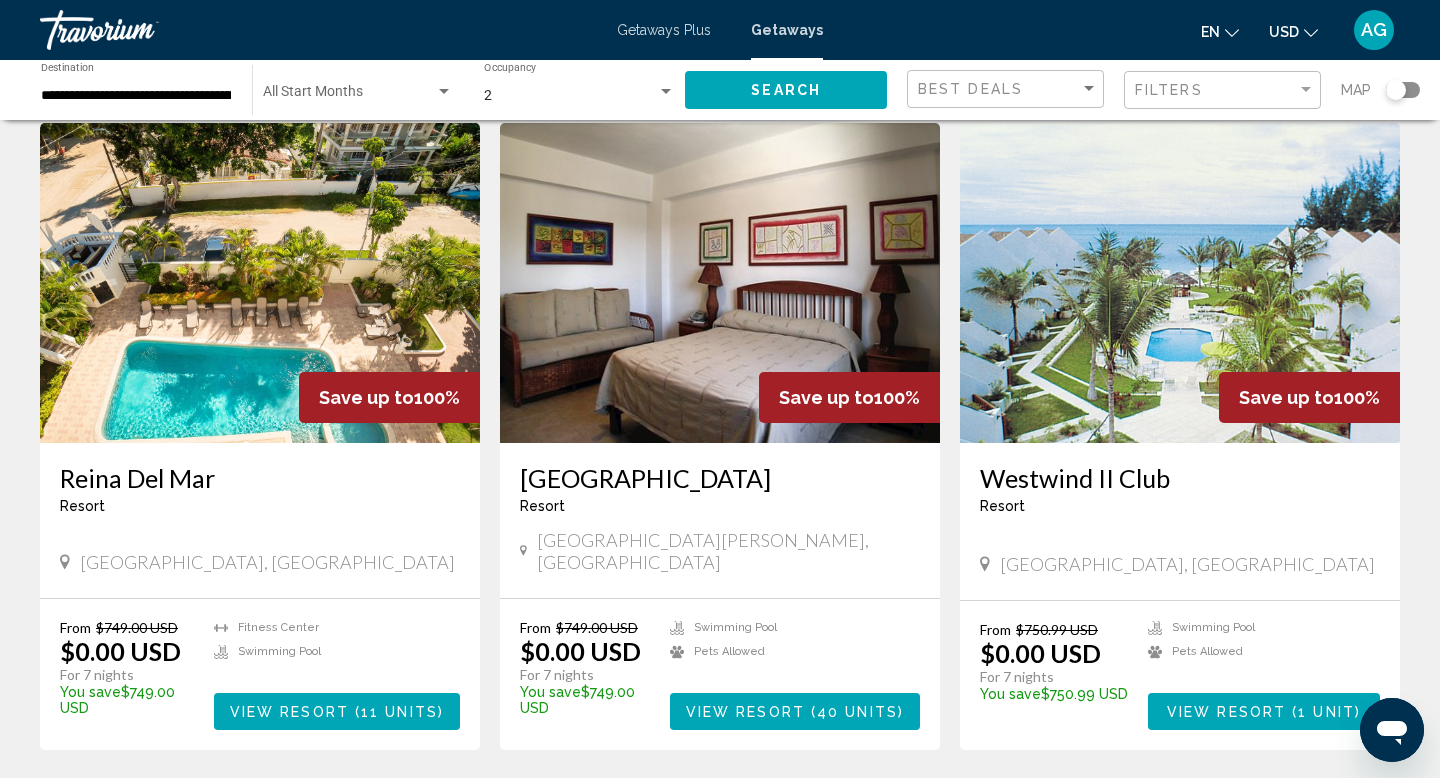 scroll, scrollTop: 2193, scrollLeft: 0, axis: vertical 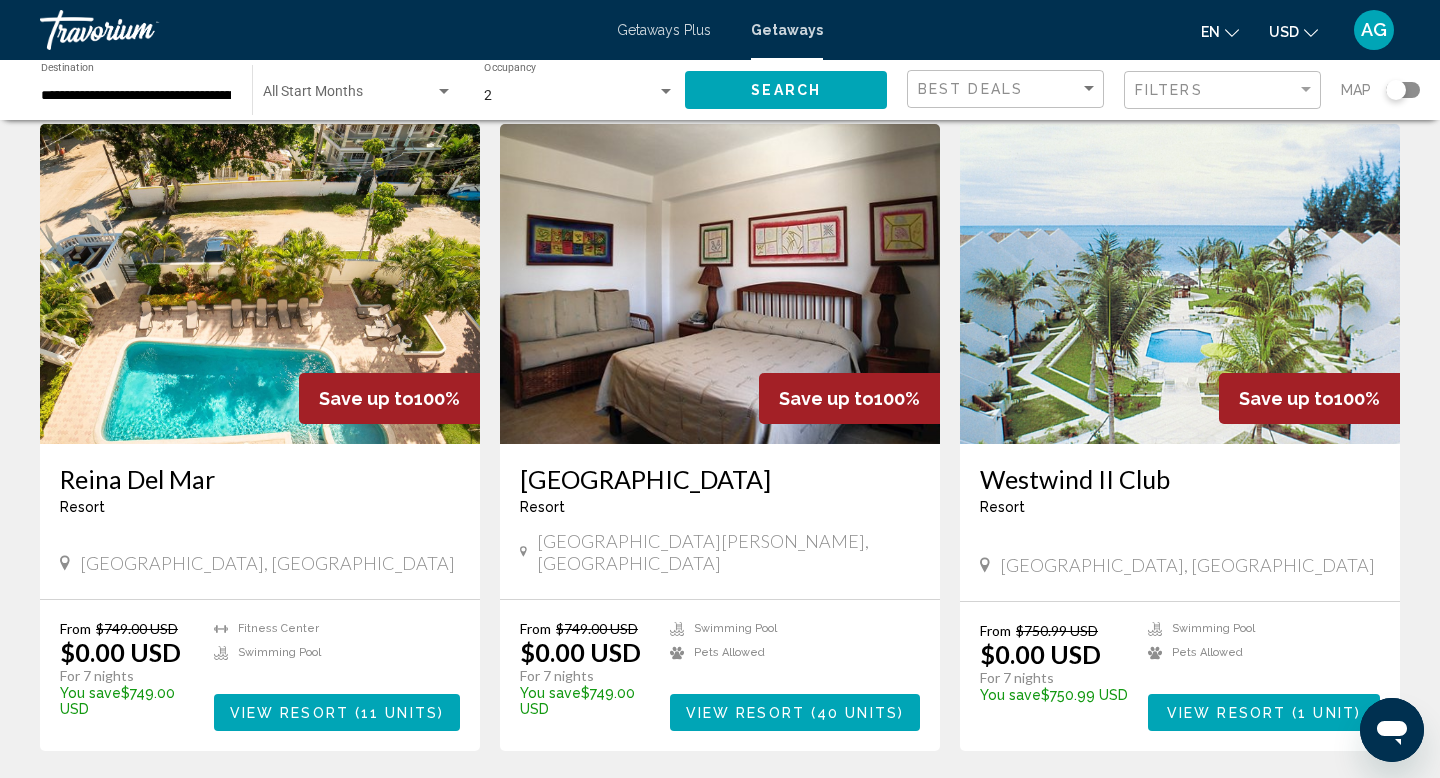 click on "page  2" at bounding box center (615, 811) 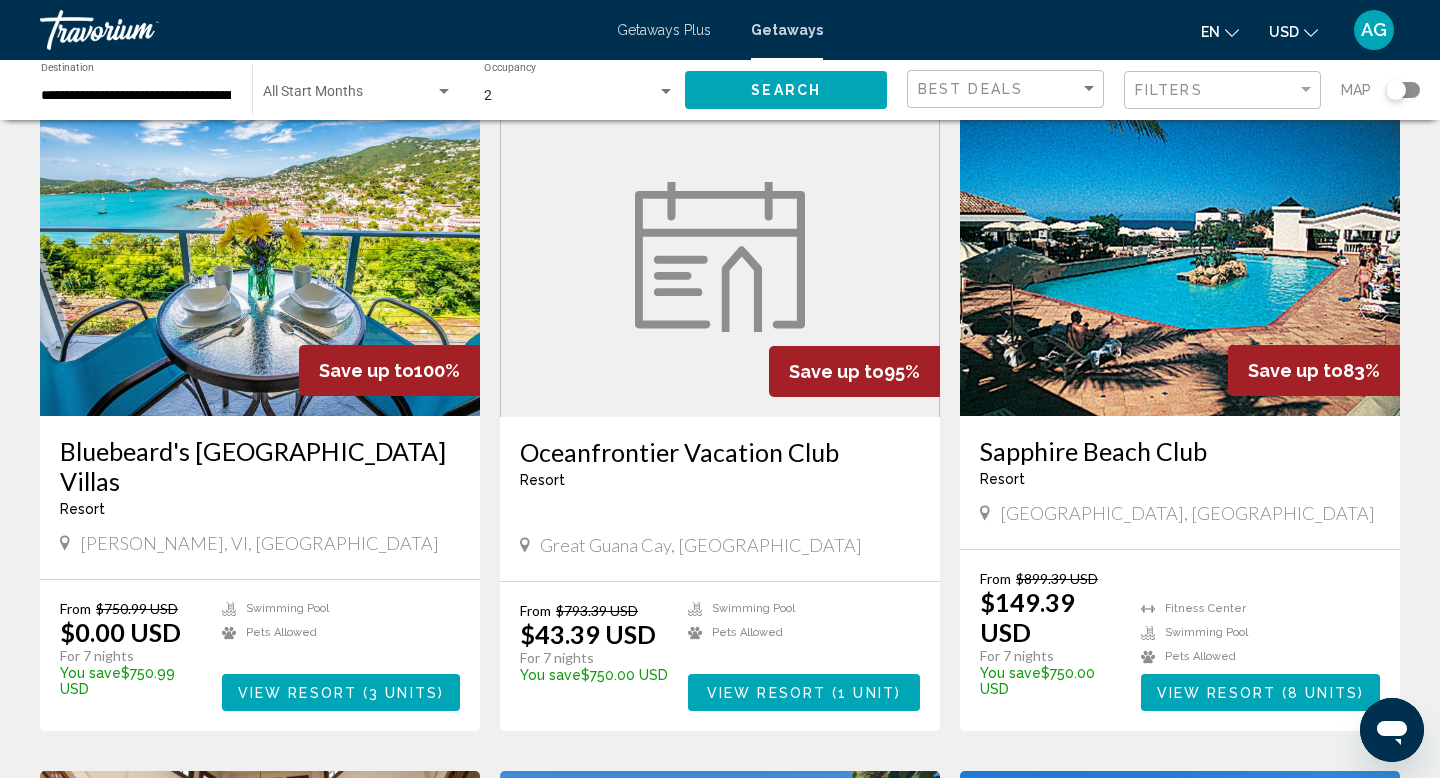 scroll, scrollTop: 116, scrollLeft: 0, axis: vertical 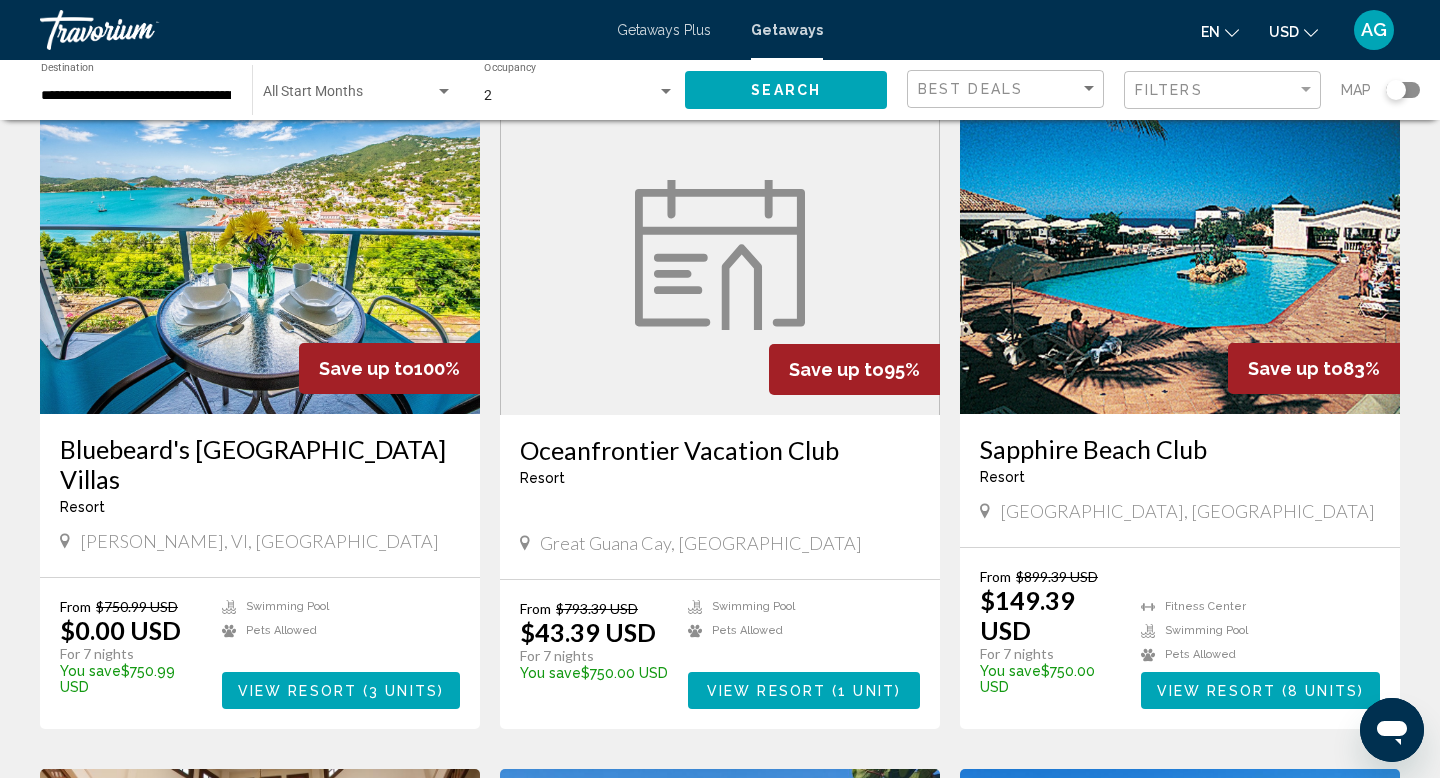 click at bounding box center (260, 254) 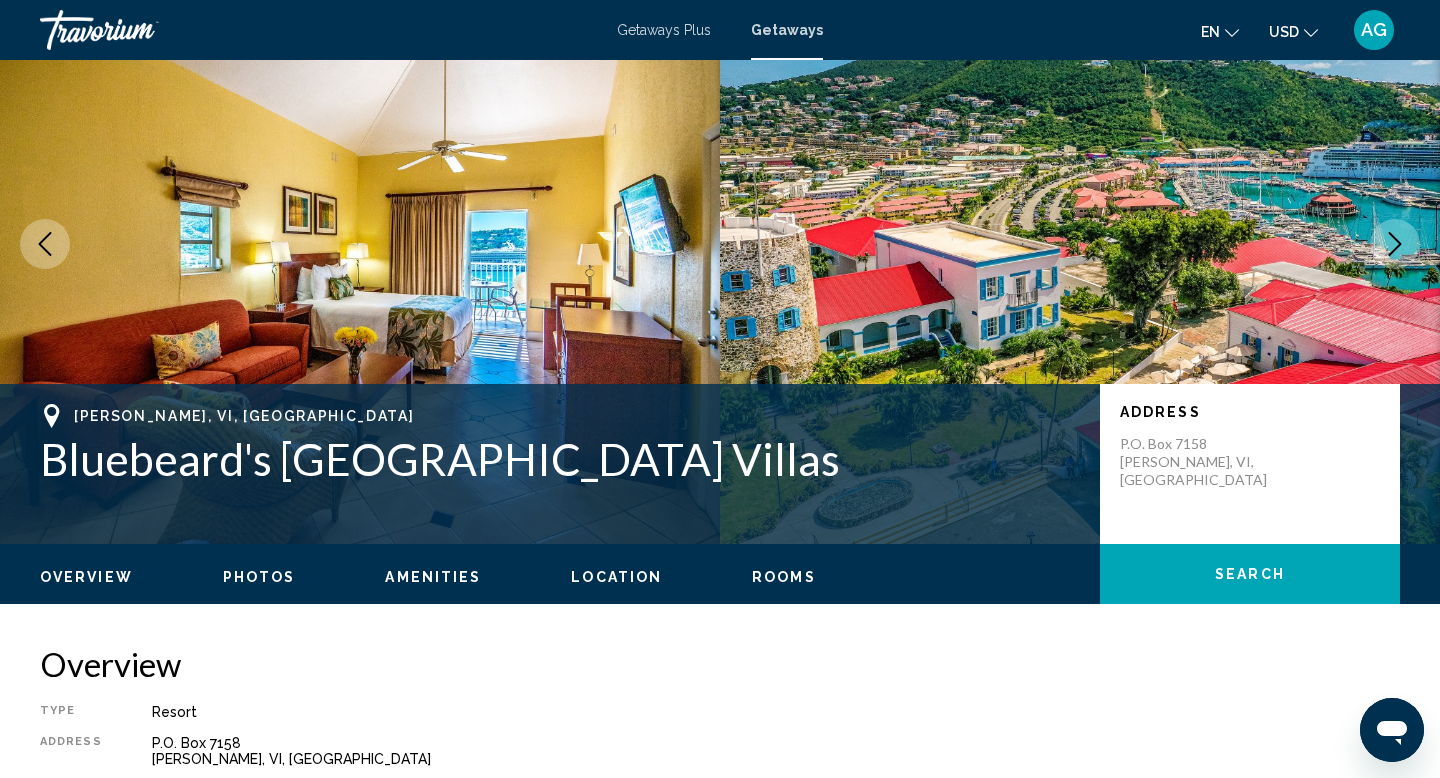 scroll, scrollTop: 0, scrollLeft: 0, axis: both 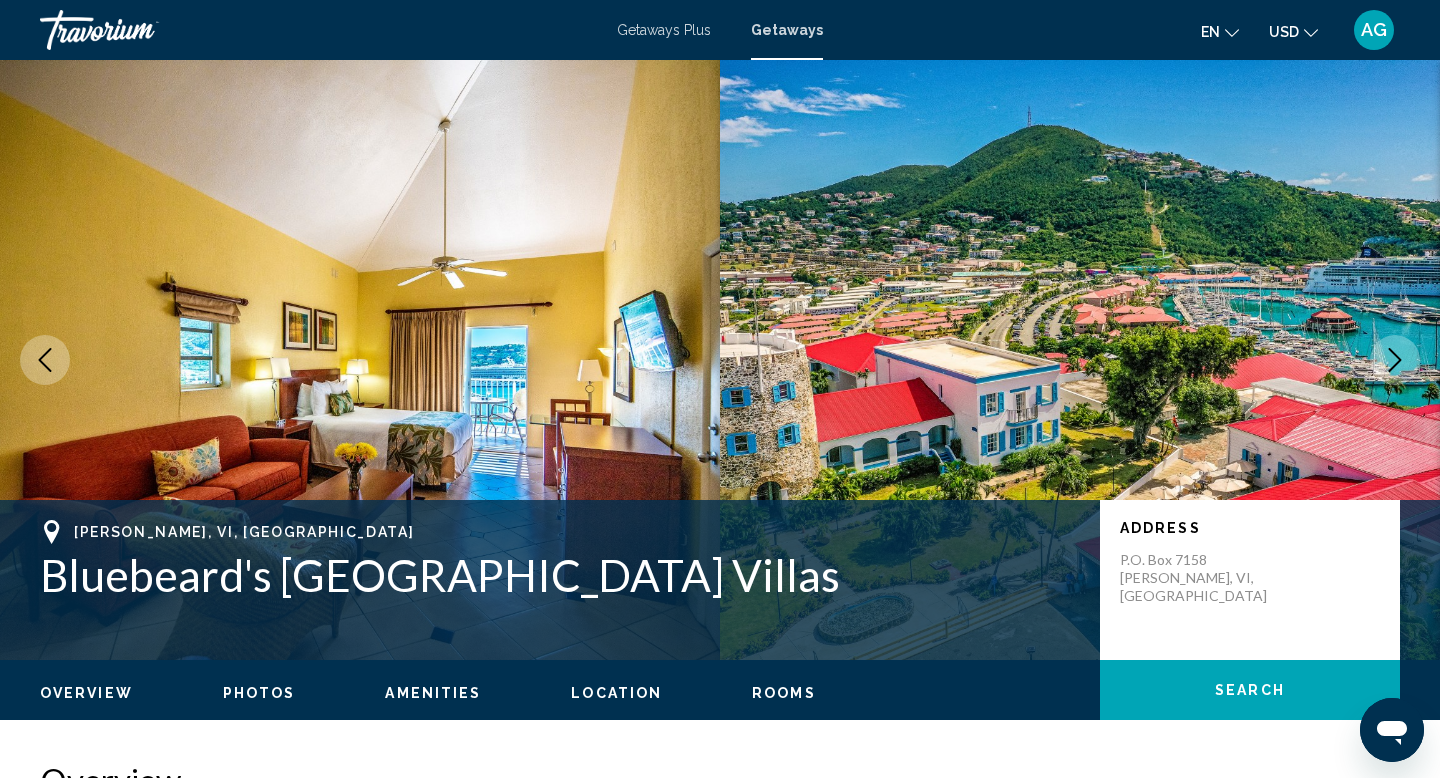 click 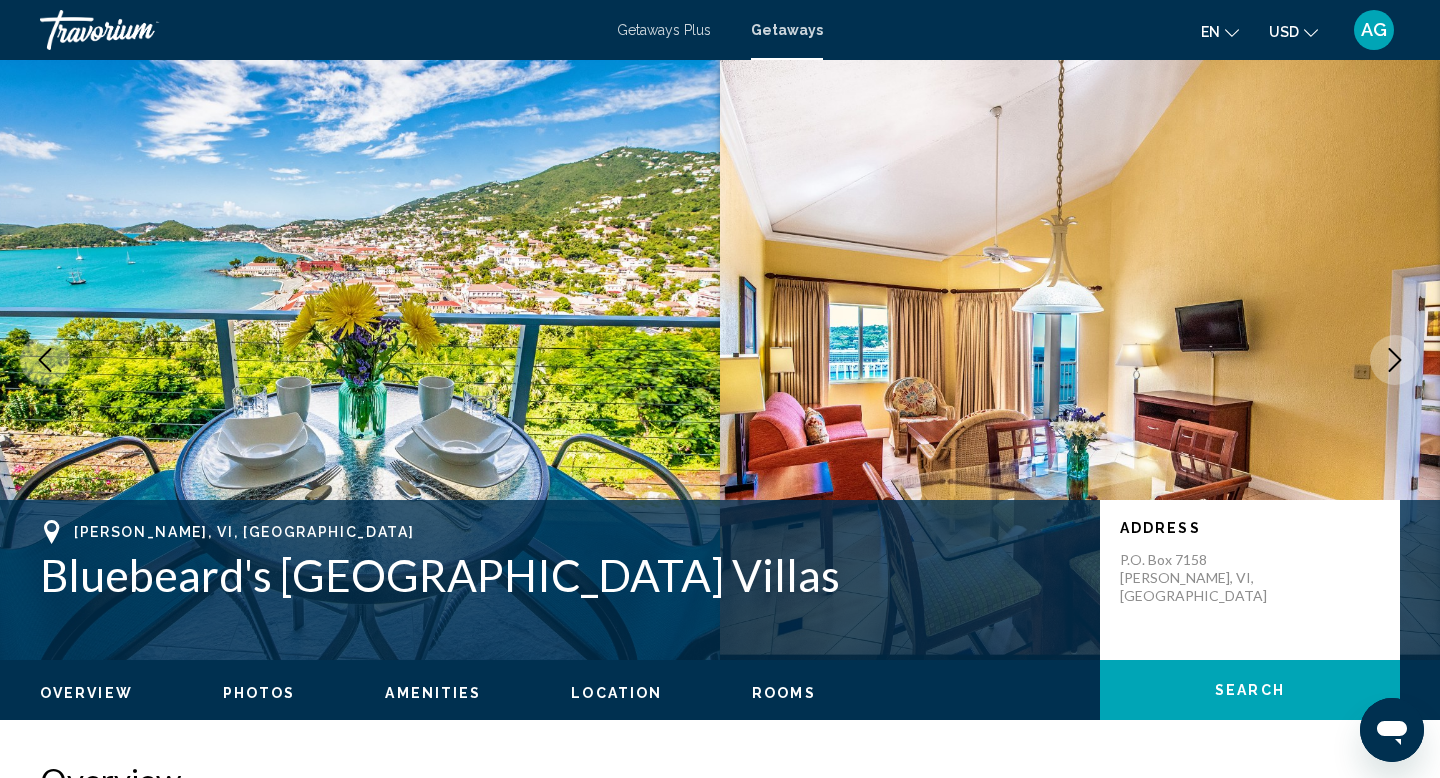 click 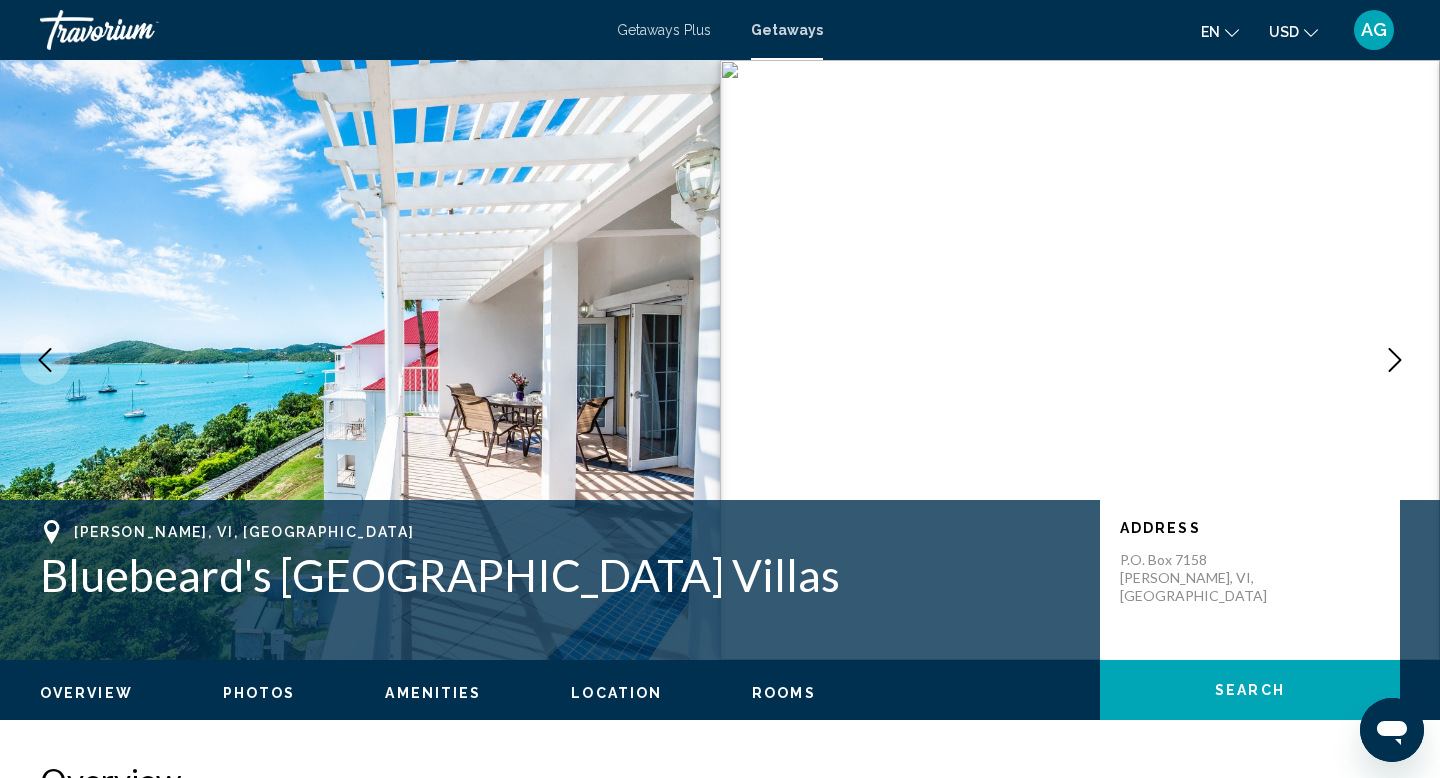 click 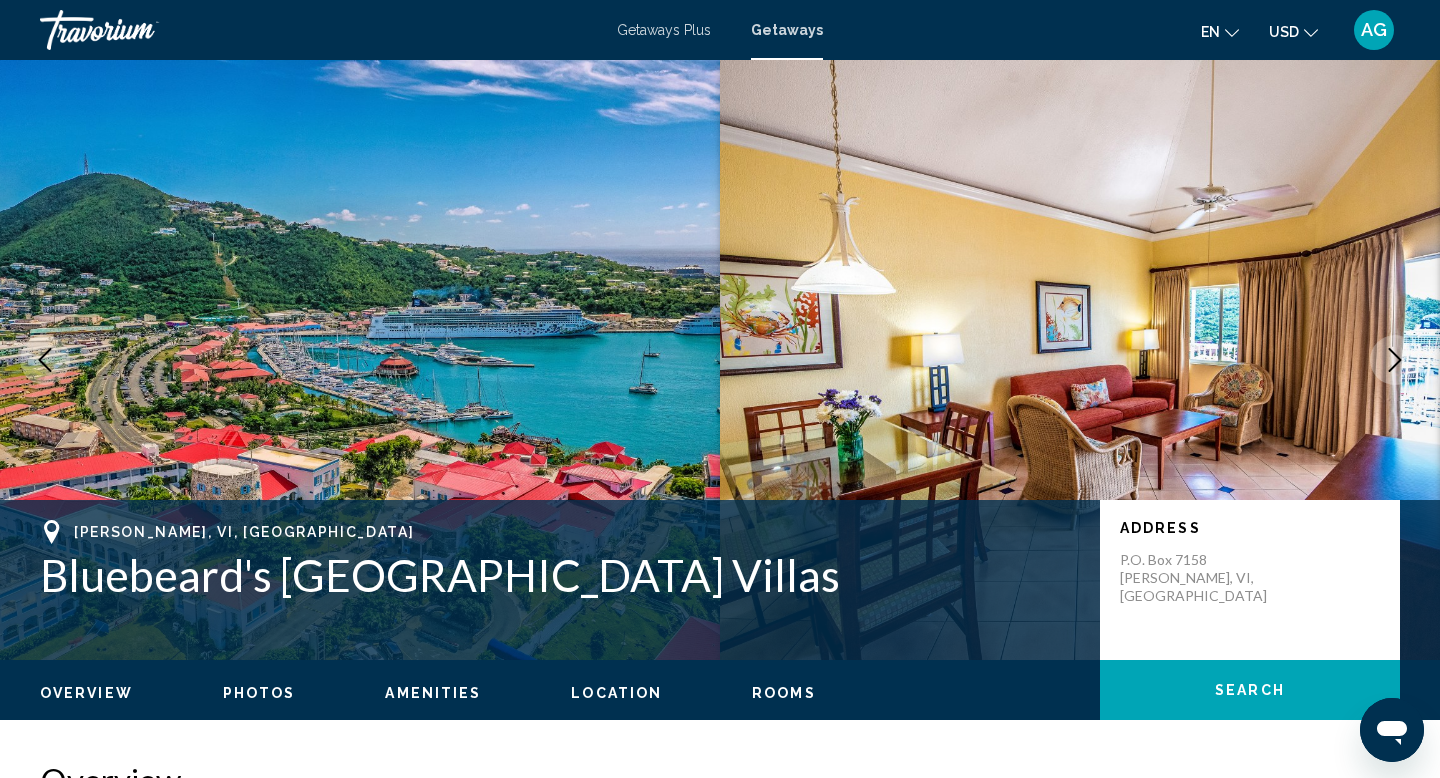 click 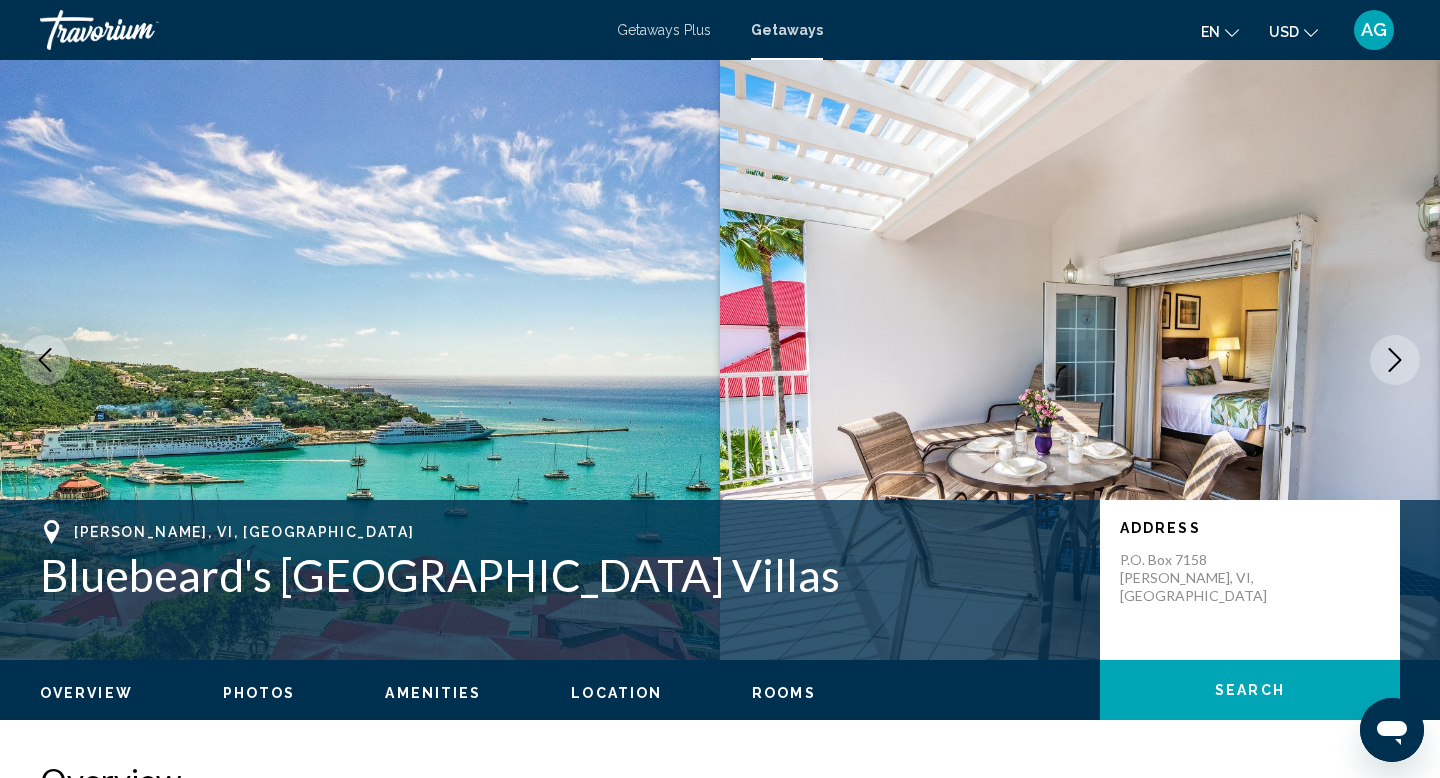 click 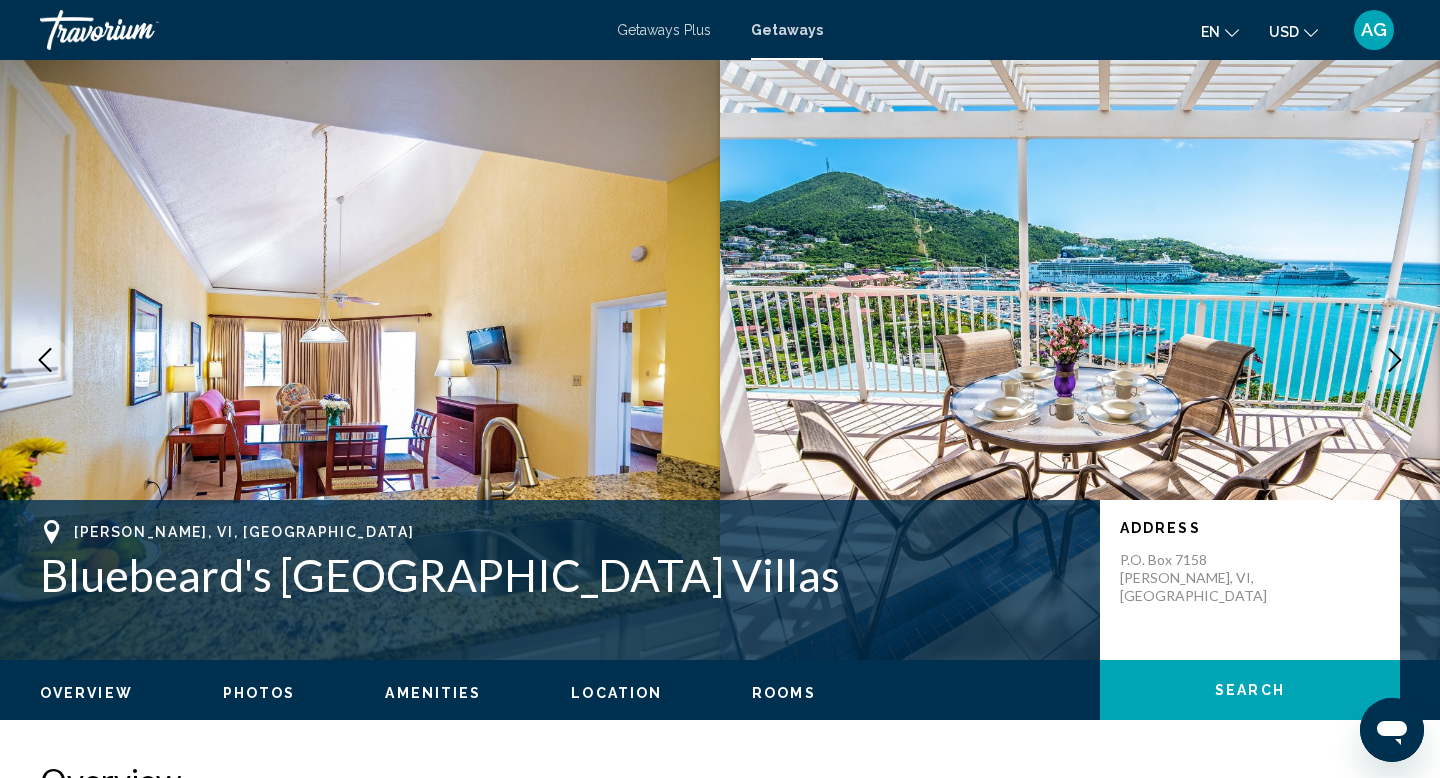 click 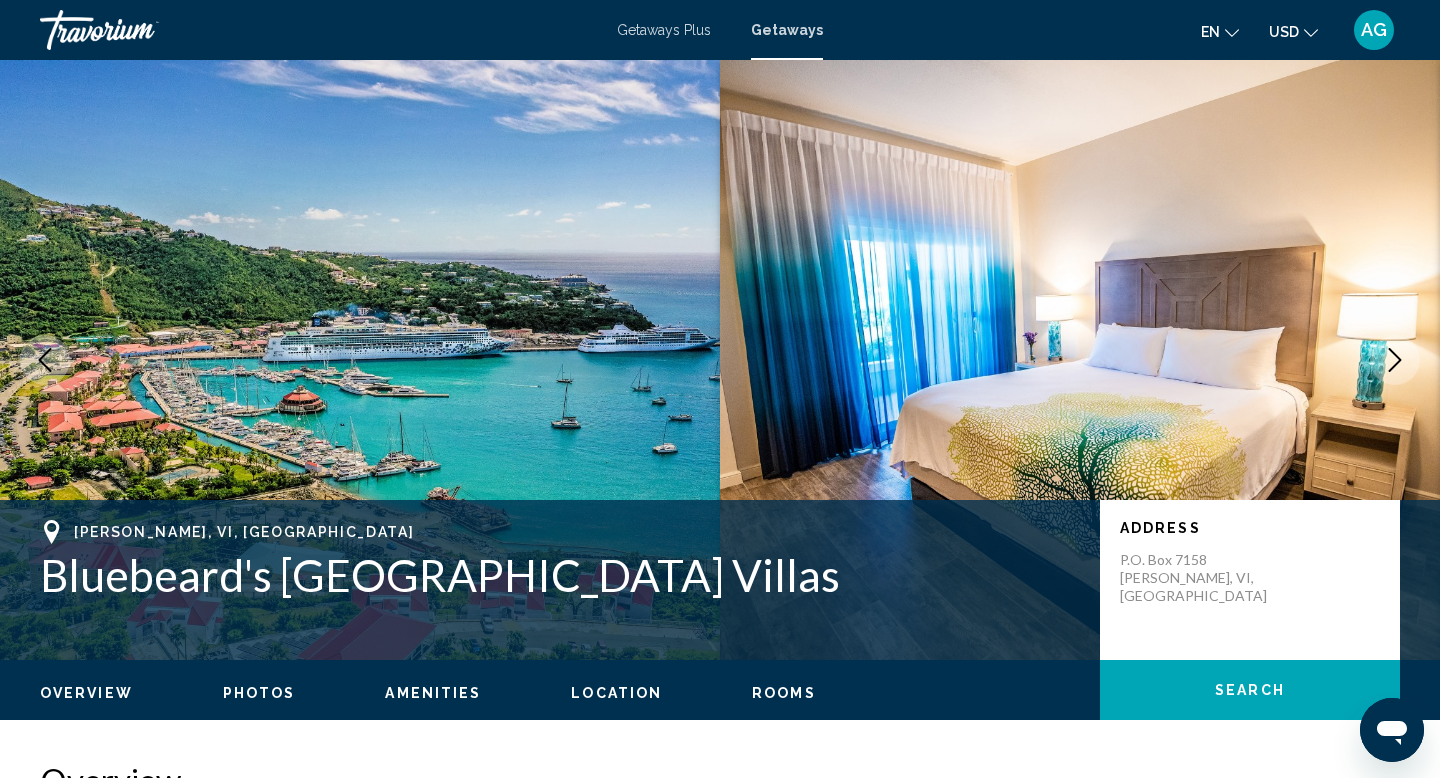 click 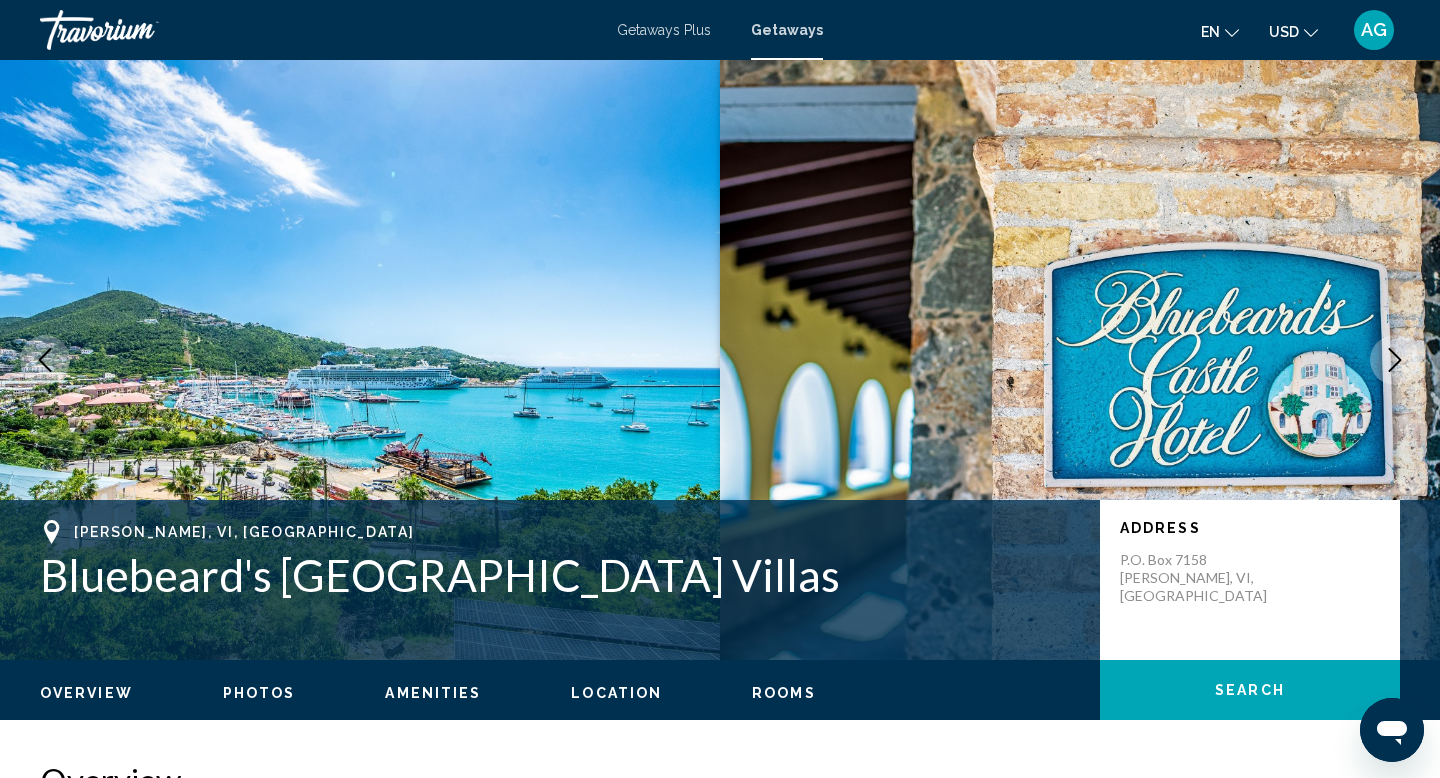 click 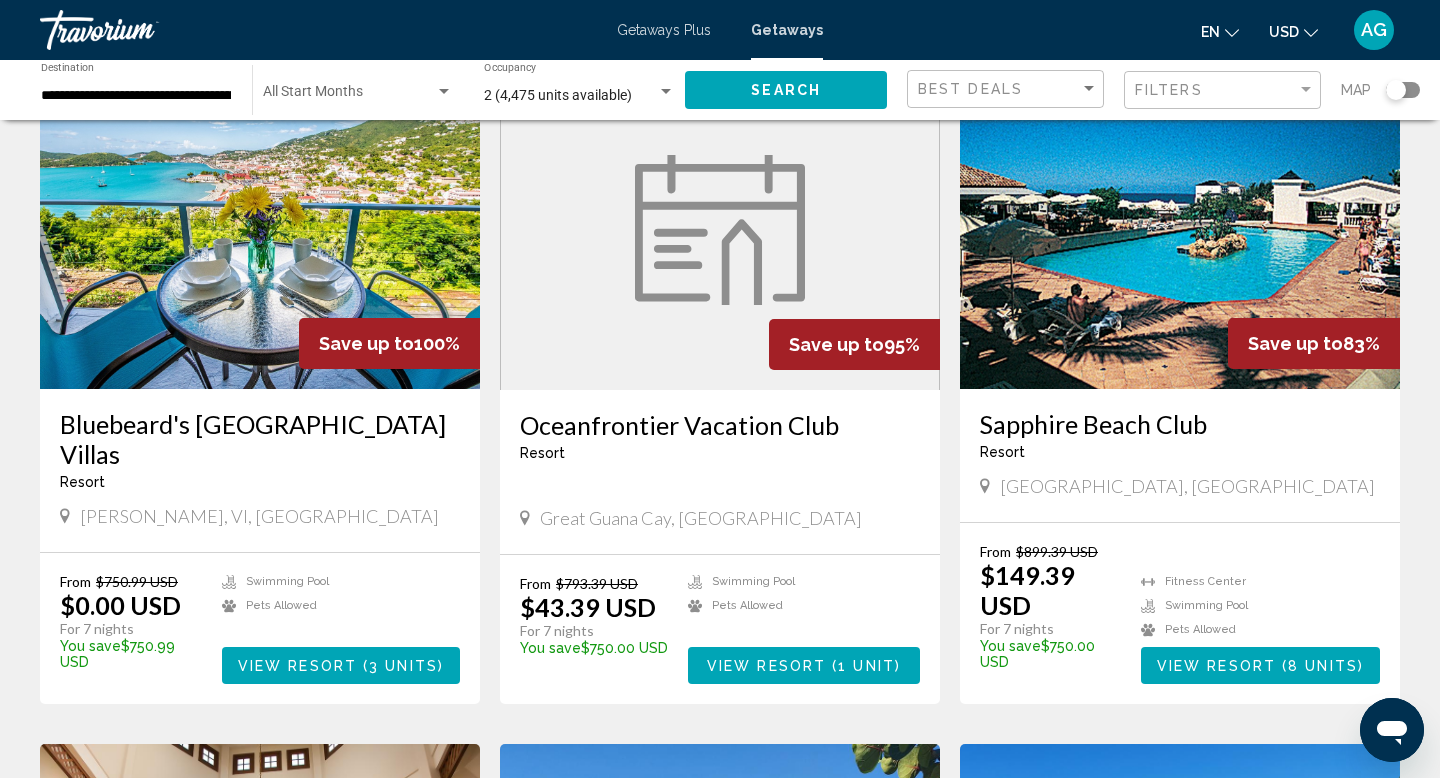 scroll, scrollTop: 143, scrollLeft: 0, axis: vertical 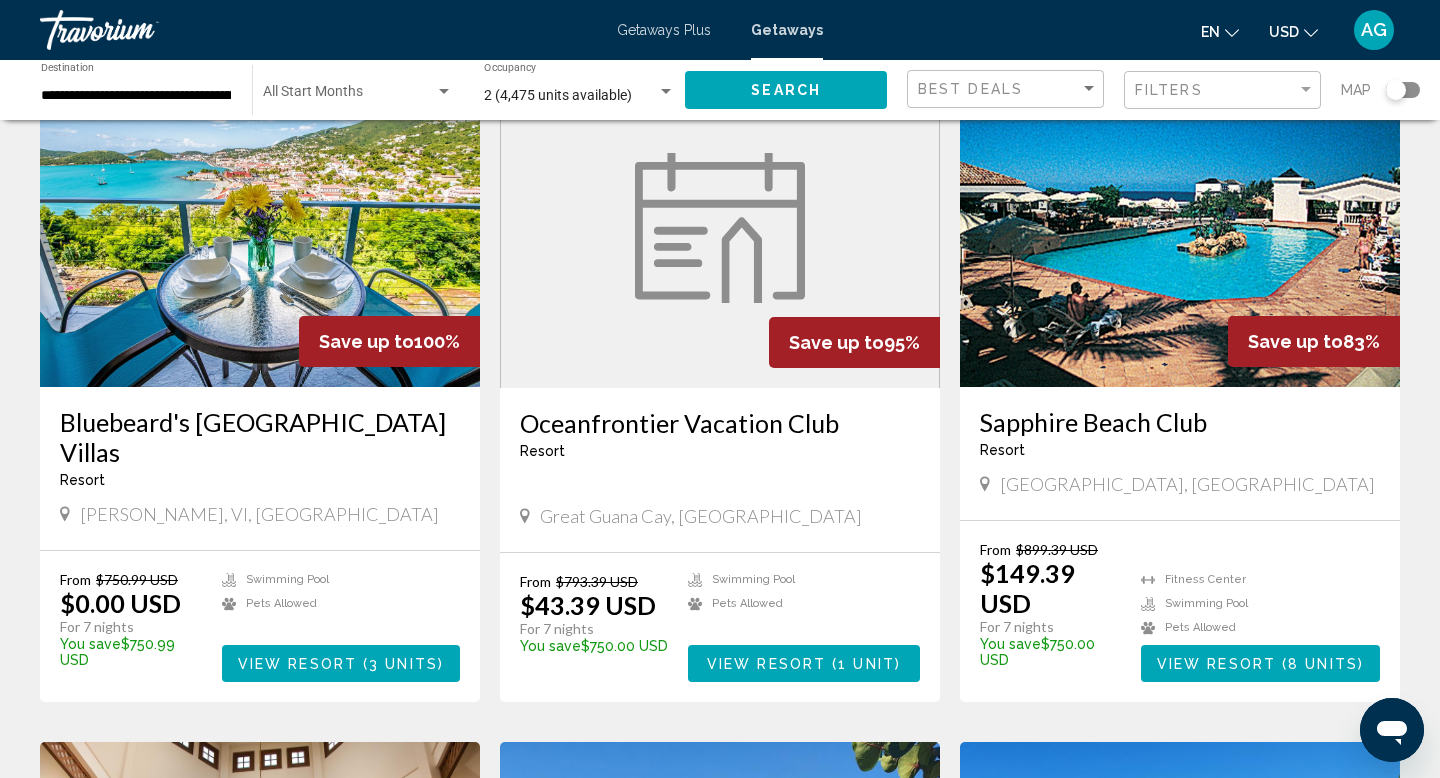 click on "3 units" at bounding box center (403, 664) 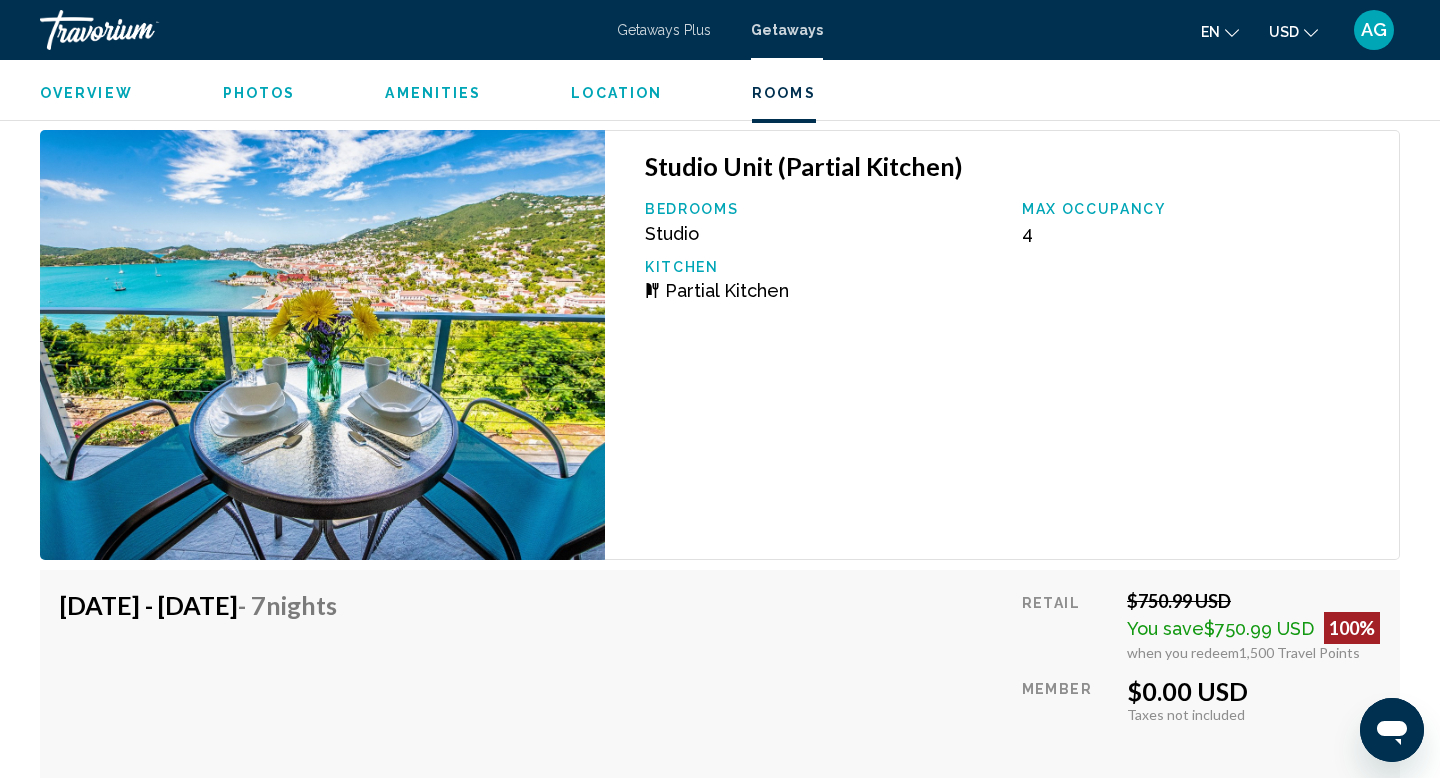scroll, scrollTop: 2978, scrollLeft: 0, axis: vertical 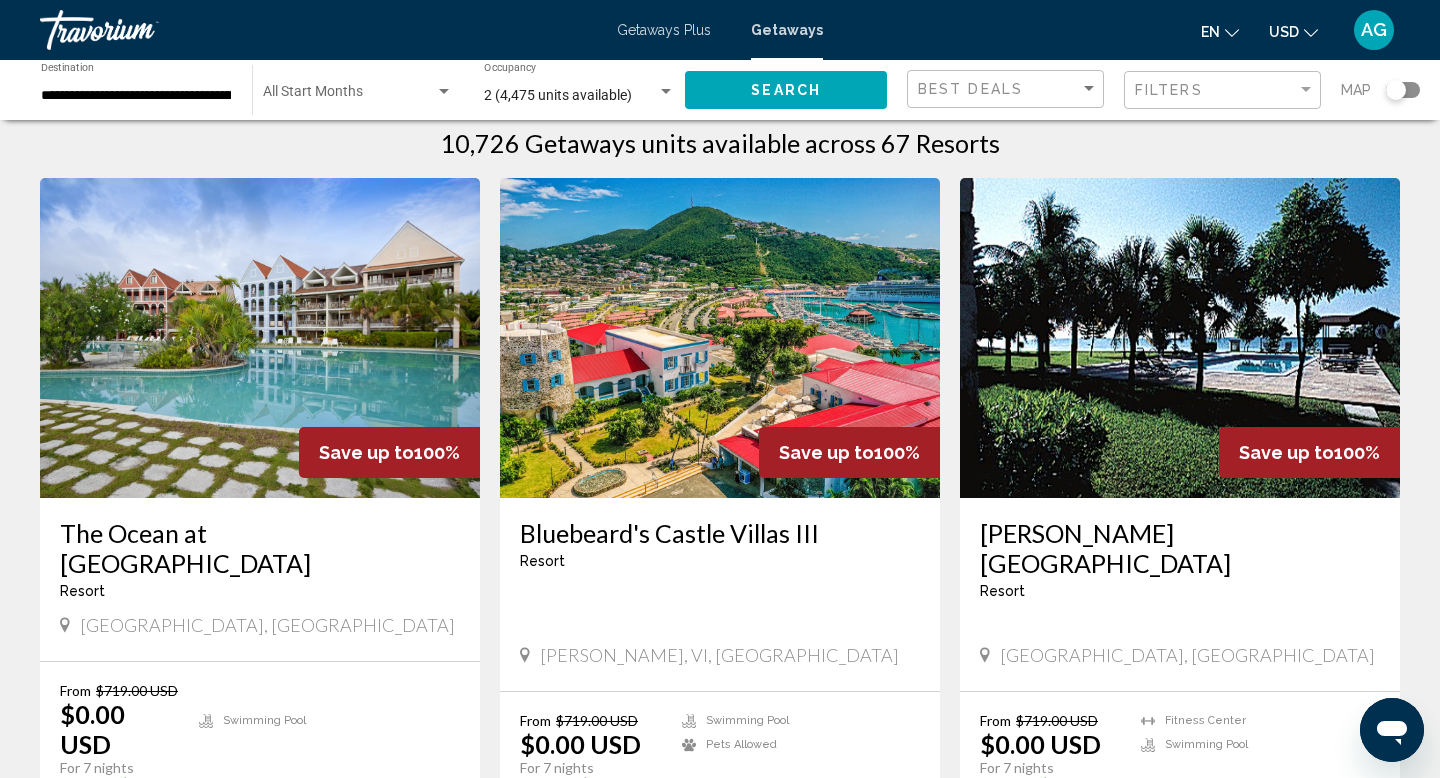 click at bounding box center (720, 338) 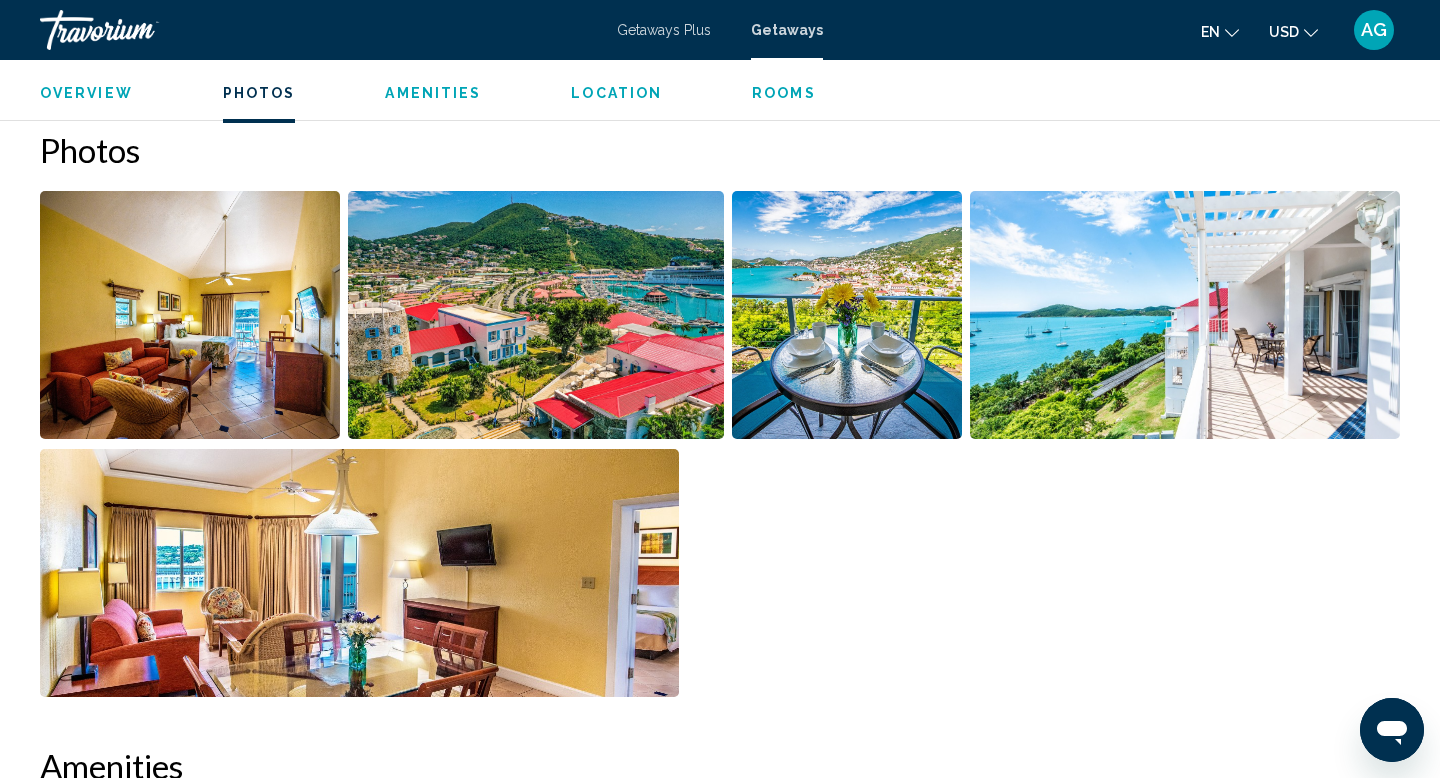 scroll, scrollTop: 888, scrollLeft: 0, axis: vertical 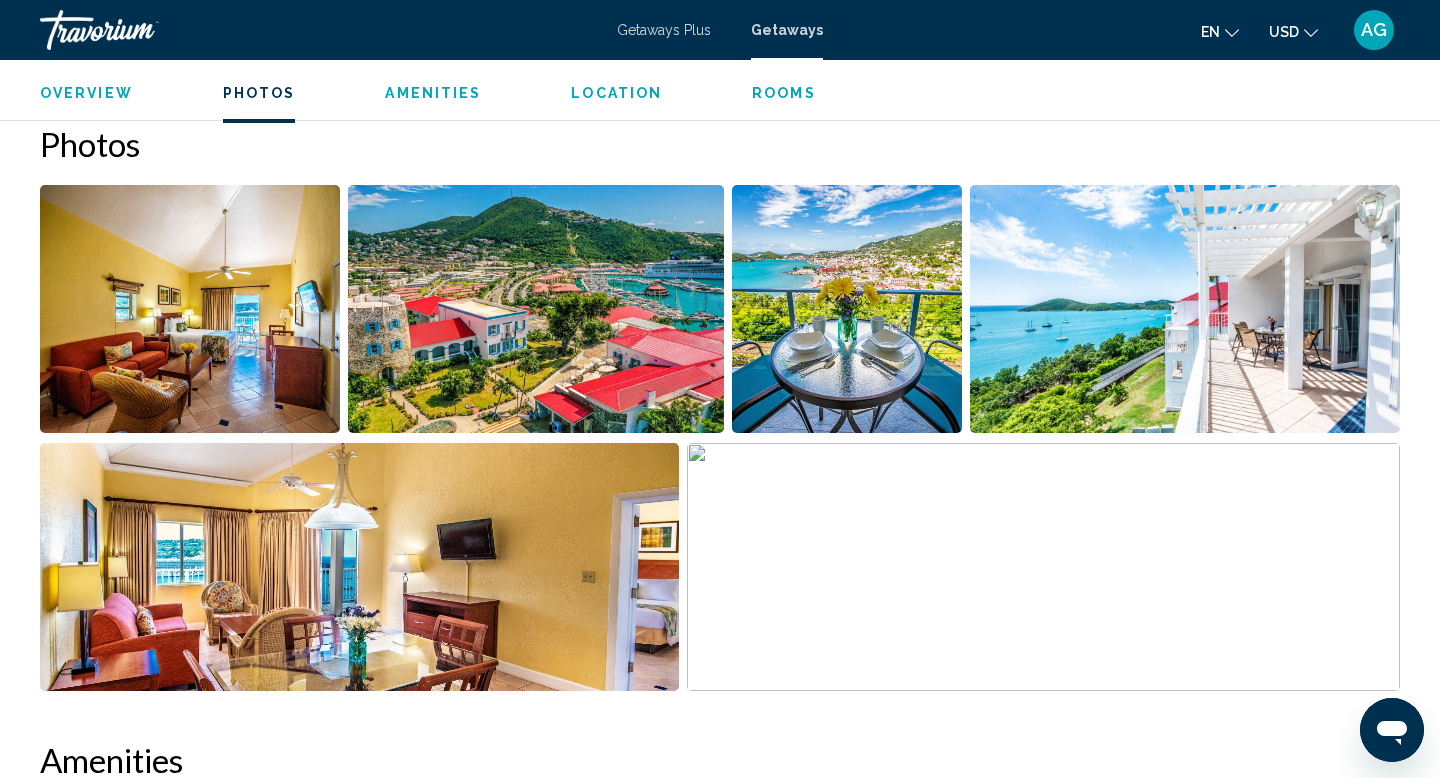 type 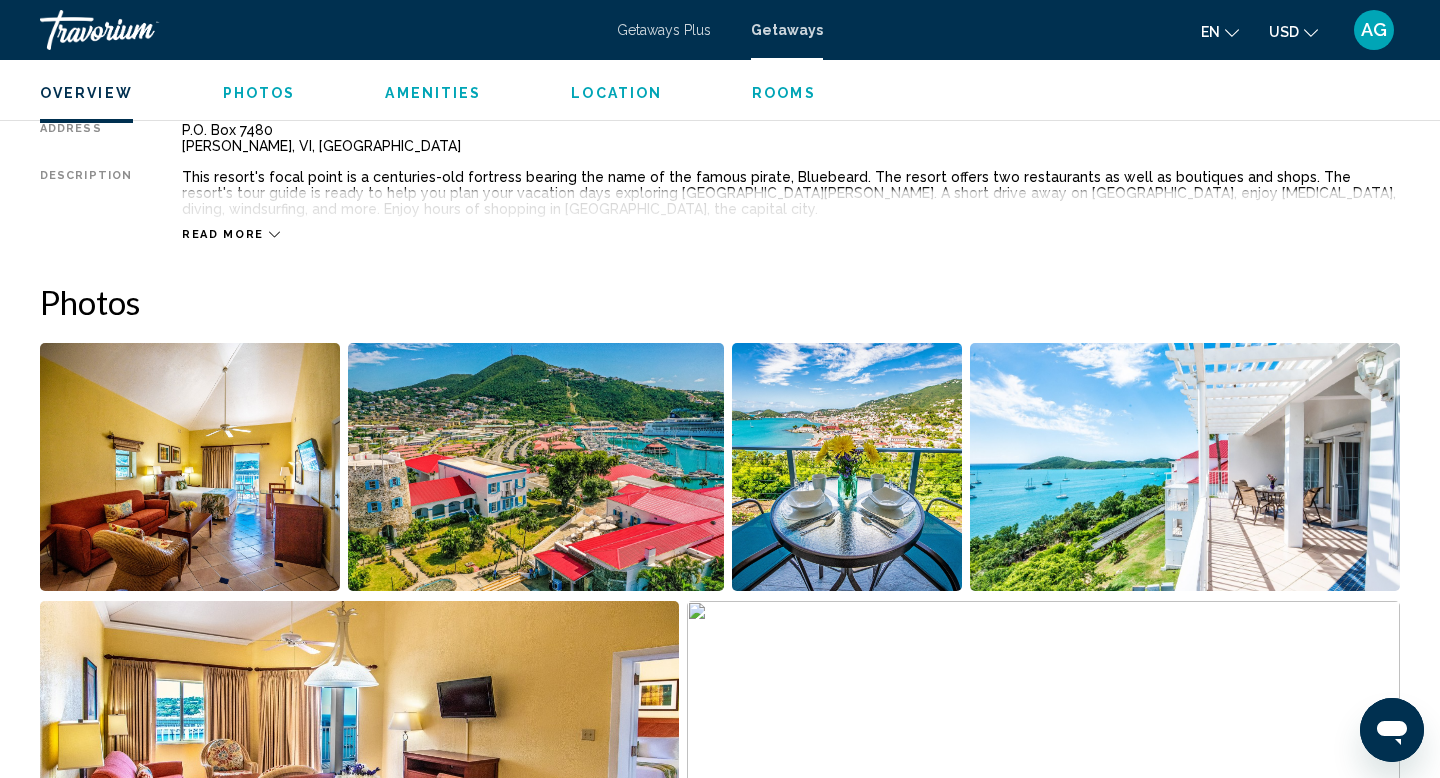 scroll, scrollTop: 652, scrollLeft: 0, axis: vertical 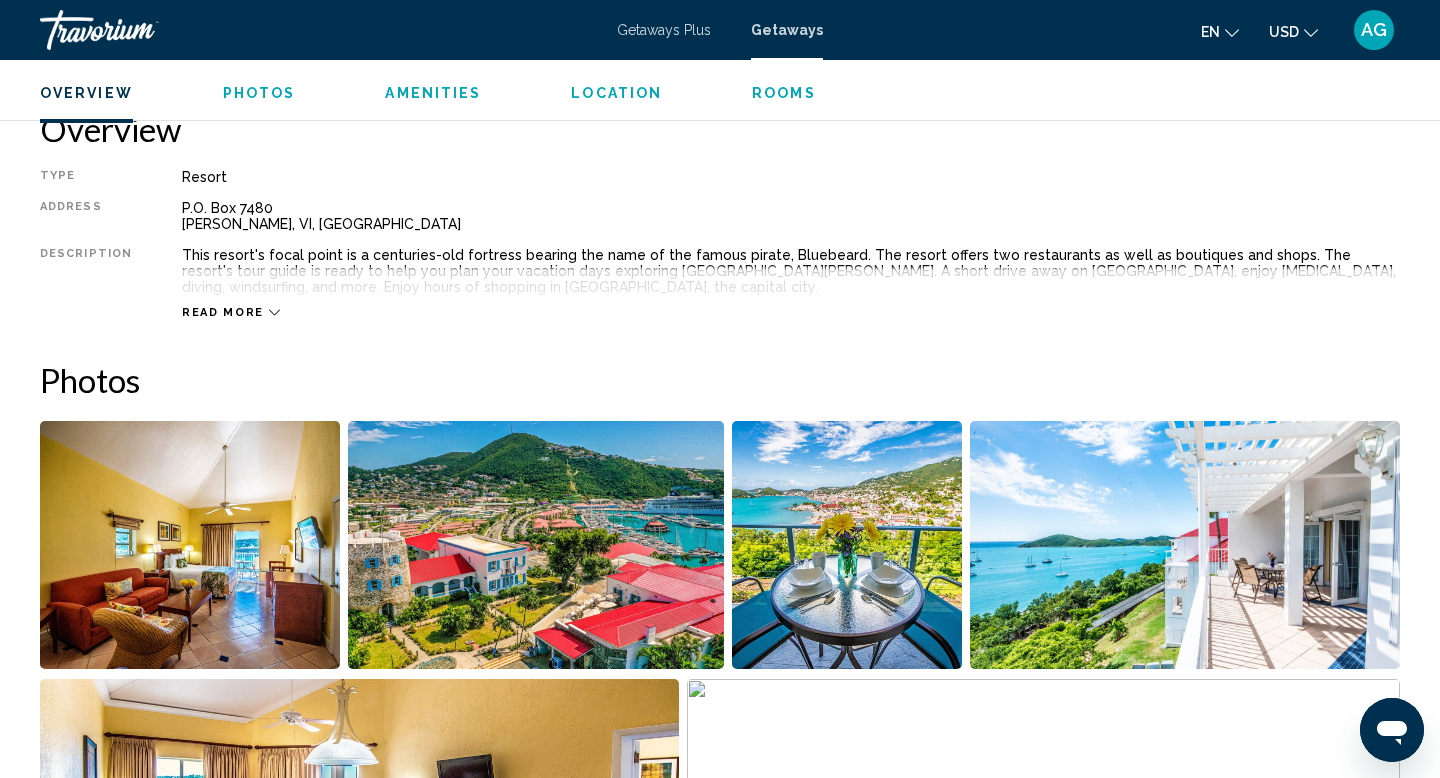 click 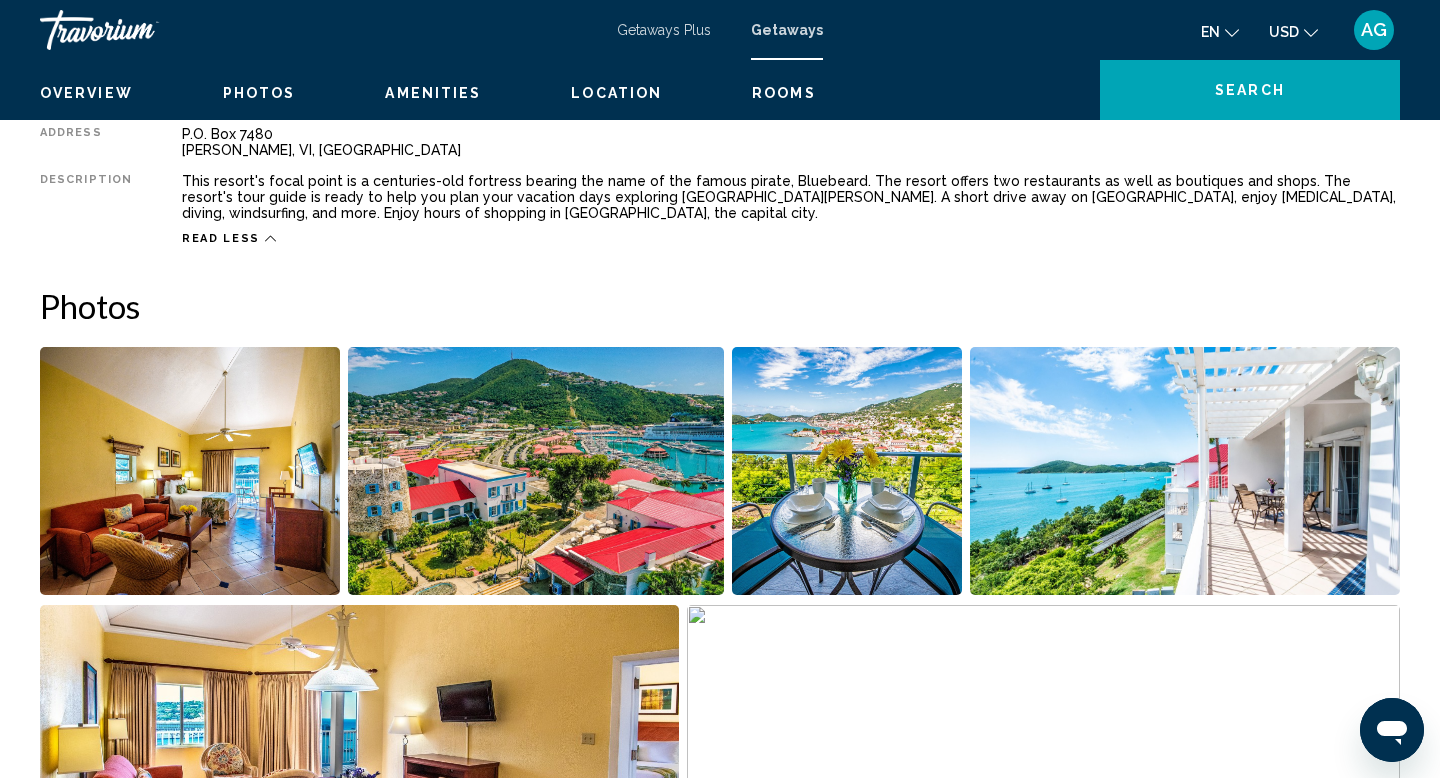 scroll, scrollTop: 818, scrollLeft: 0, axis: vertical 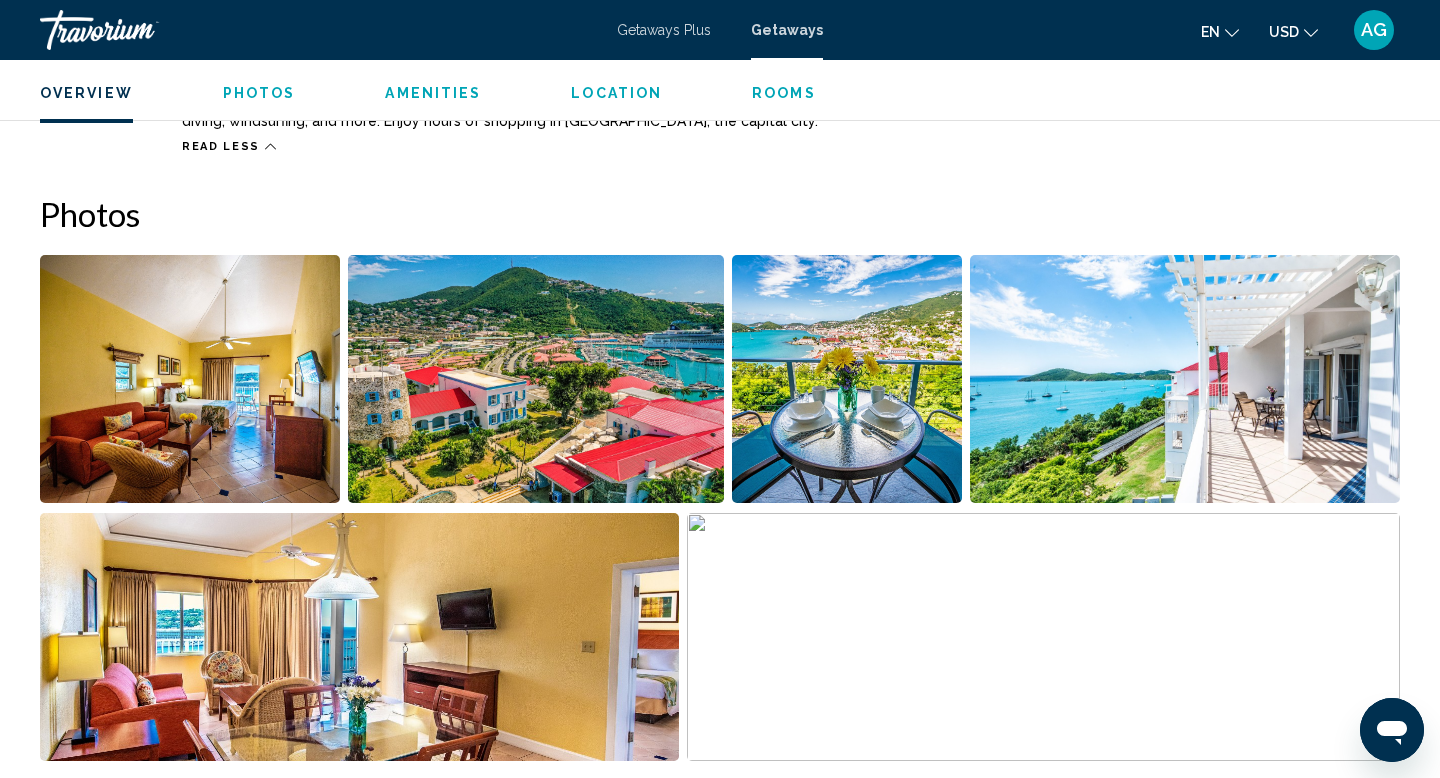 click at bounding box center [535, 379] 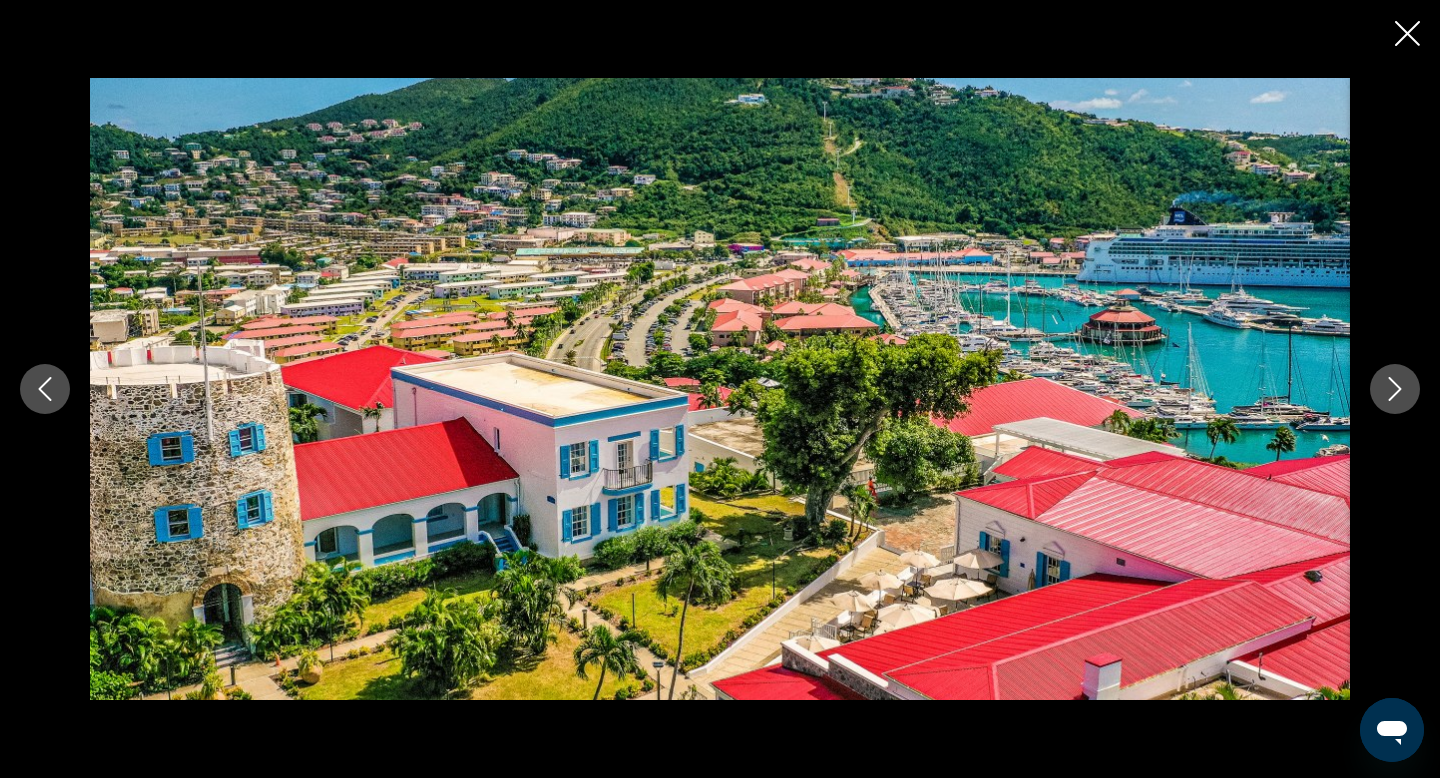 click 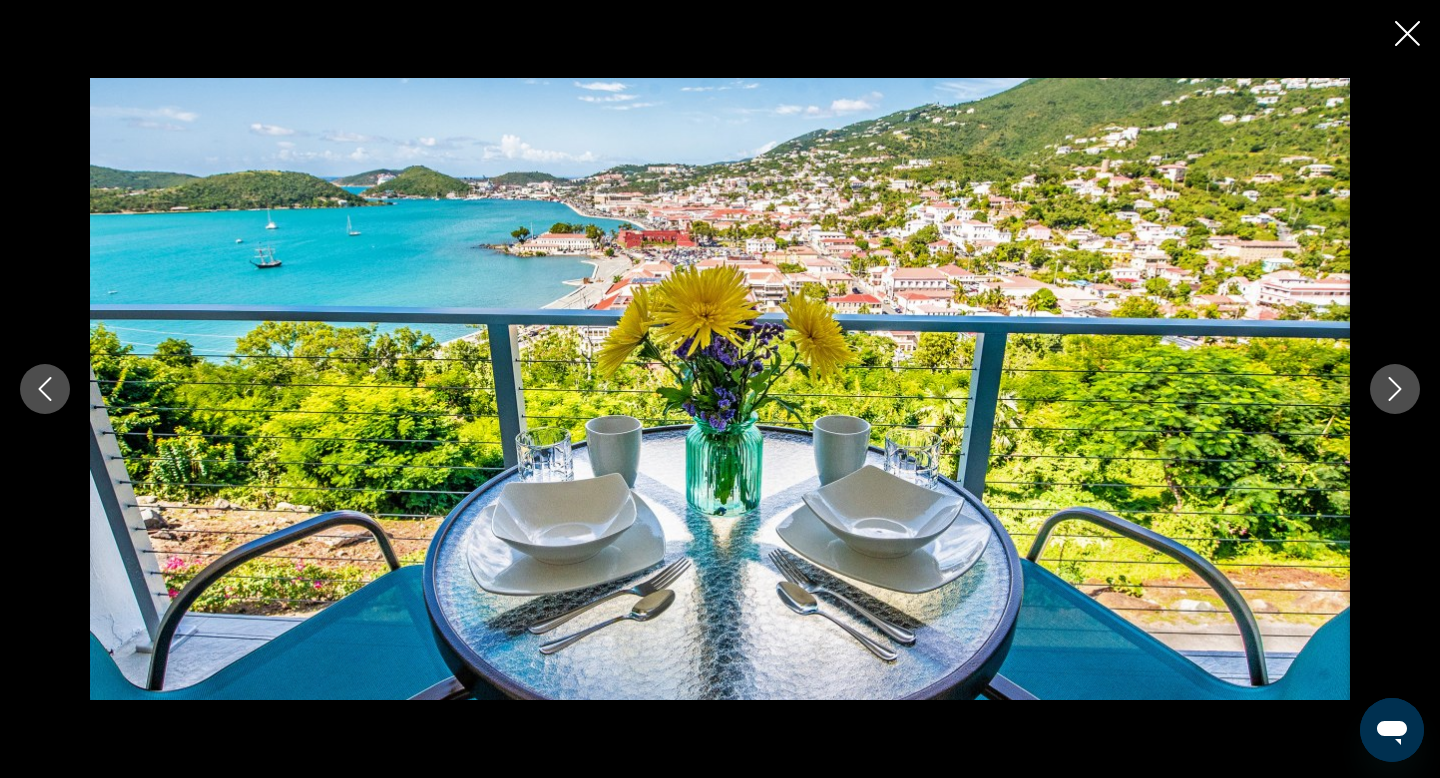 click 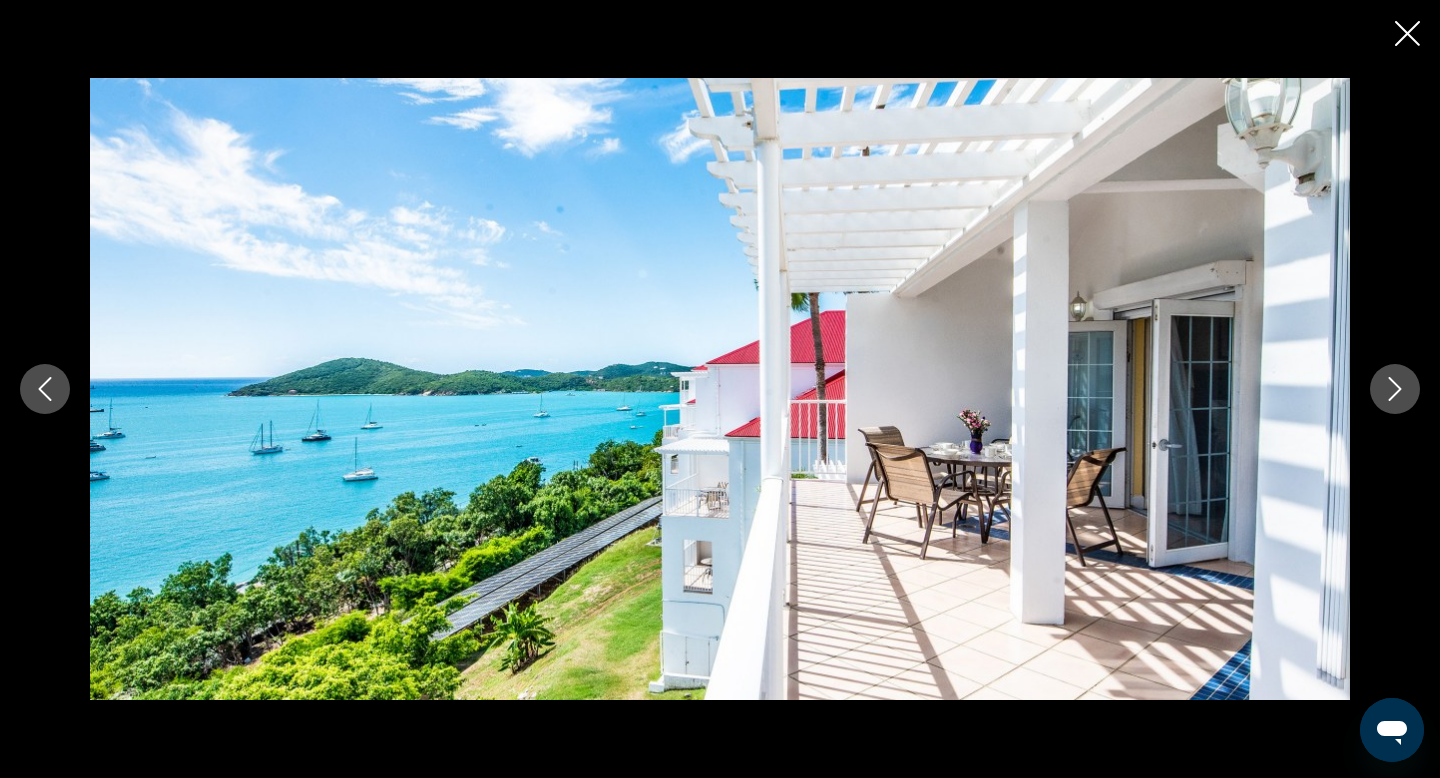 click 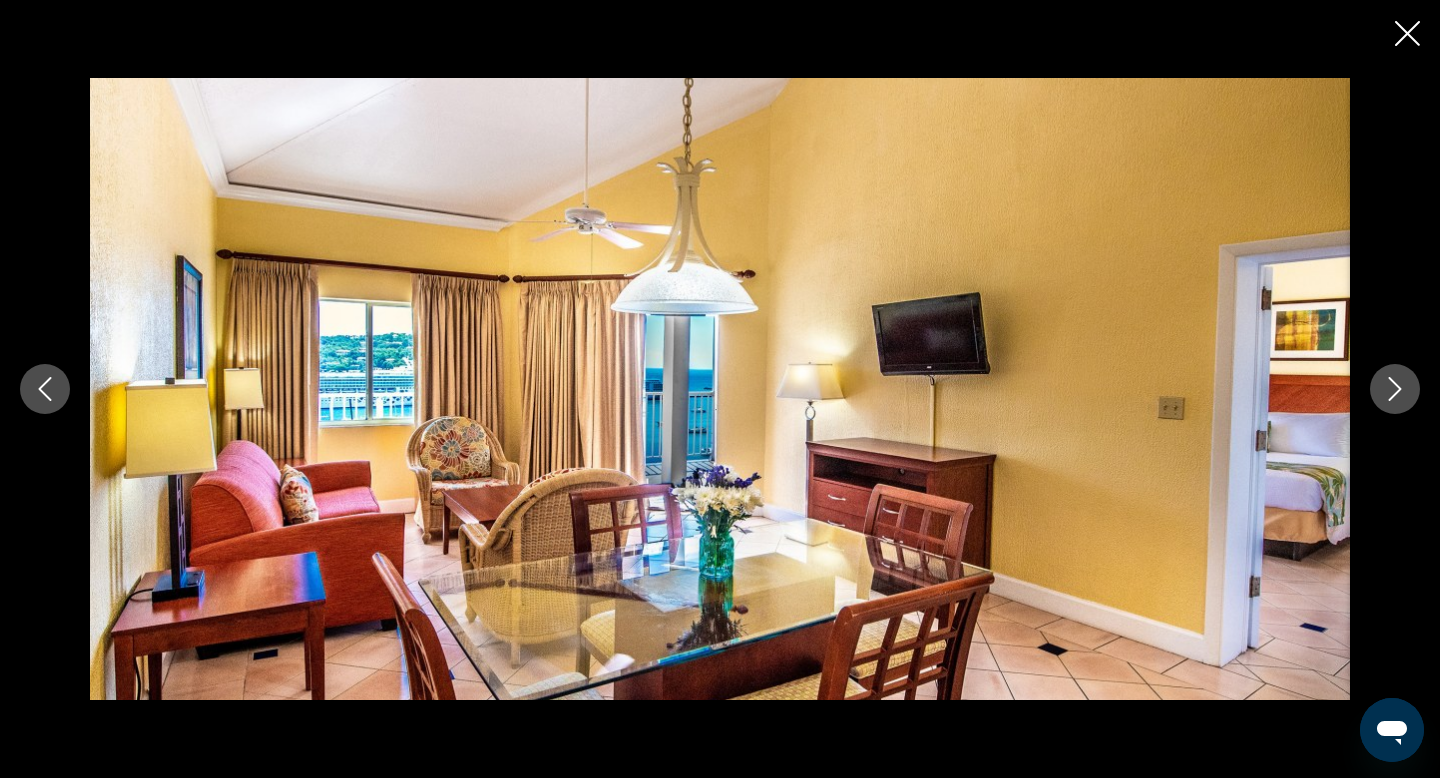 click 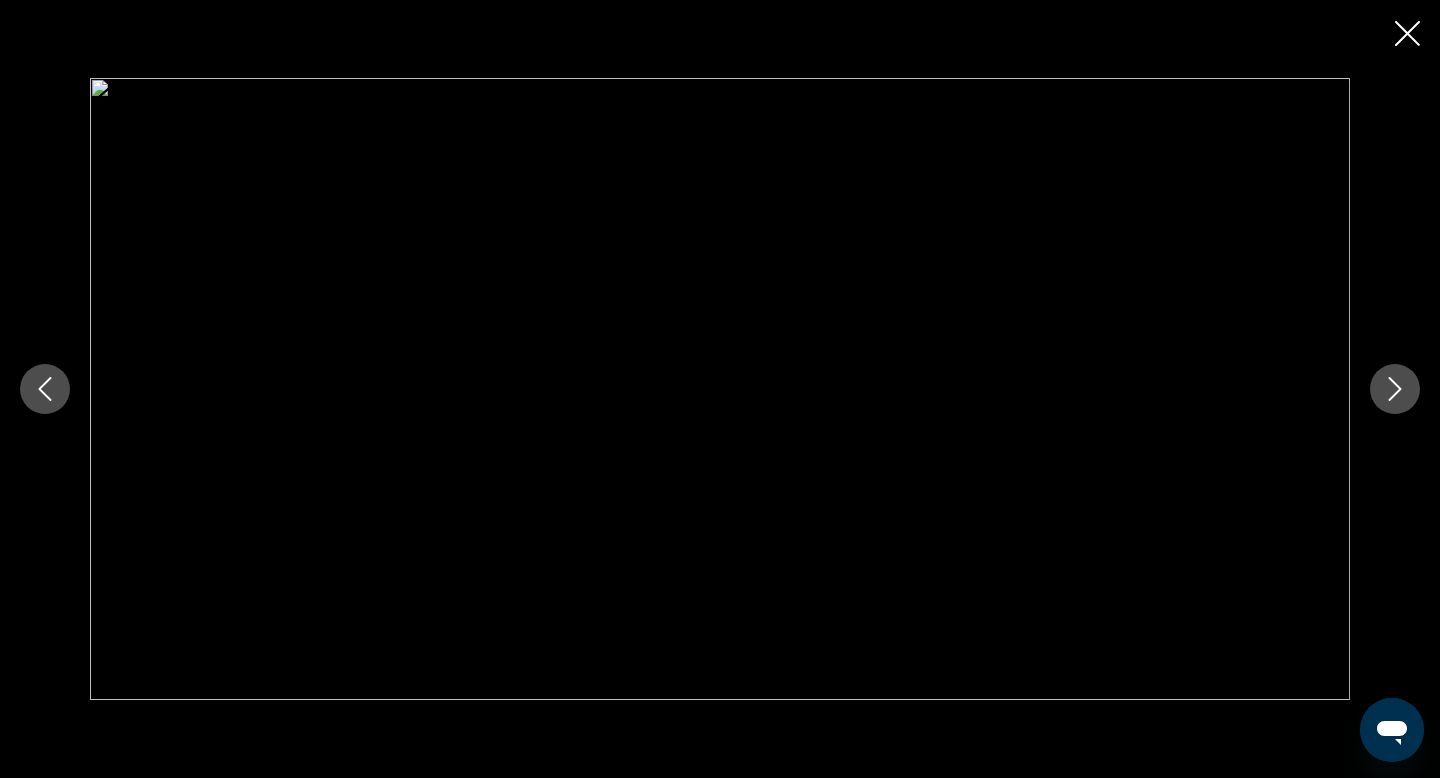 click 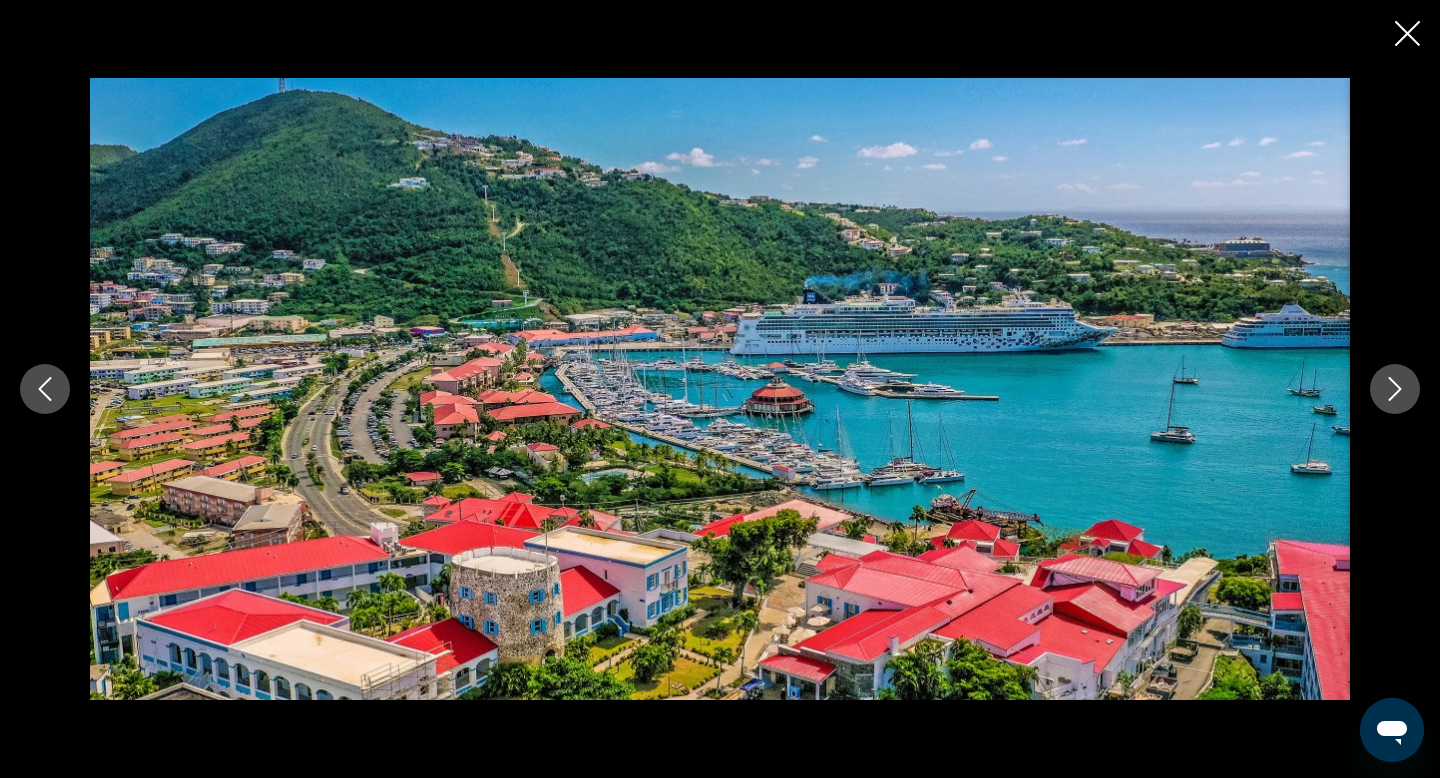 type 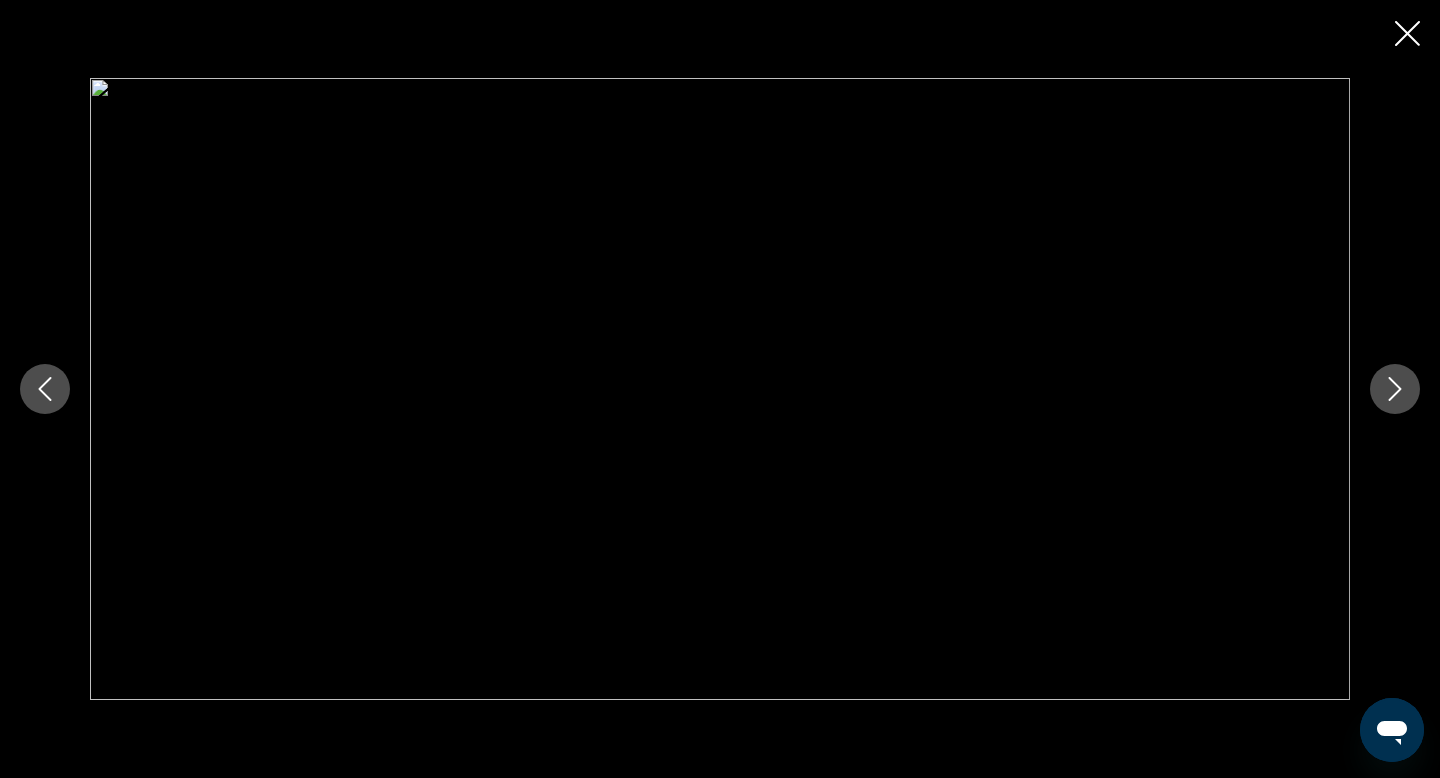 click 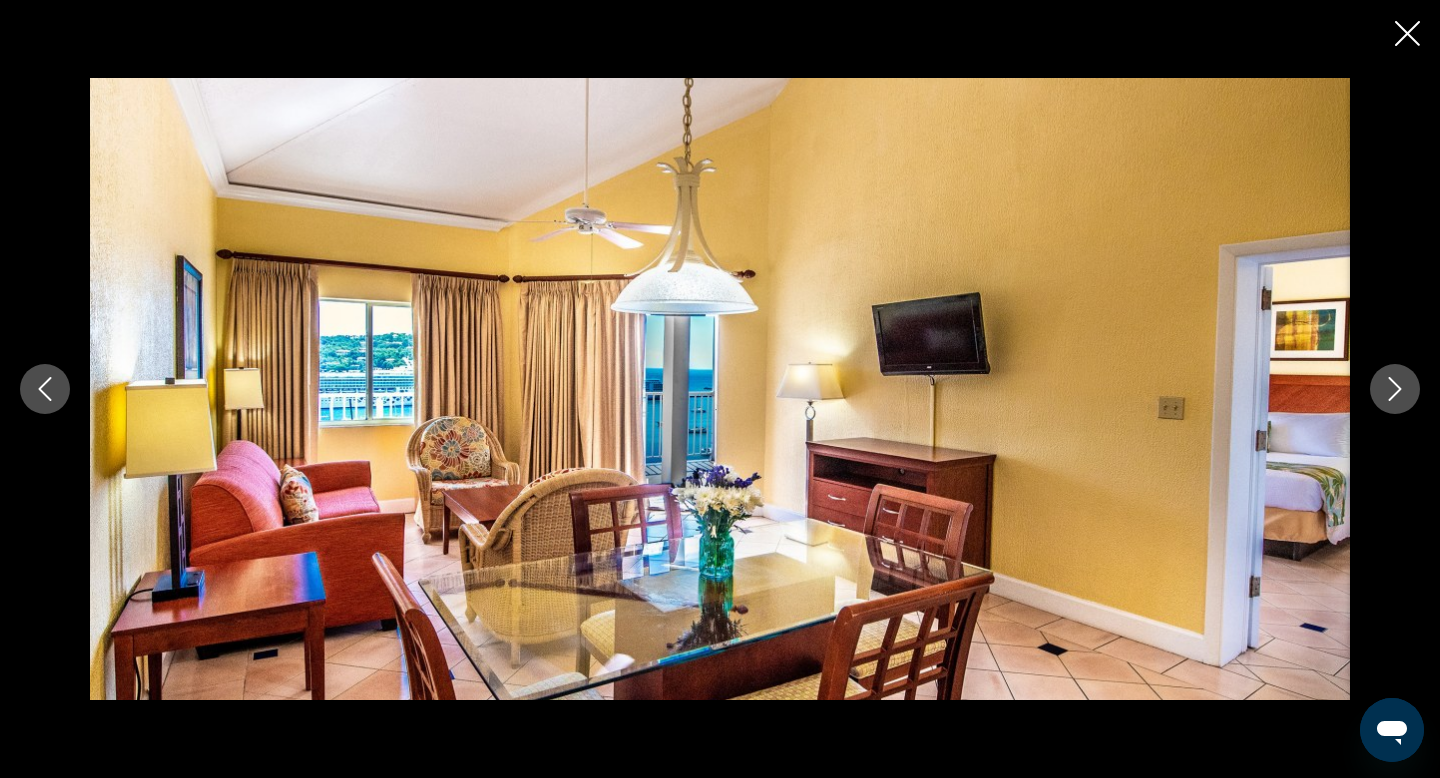 click 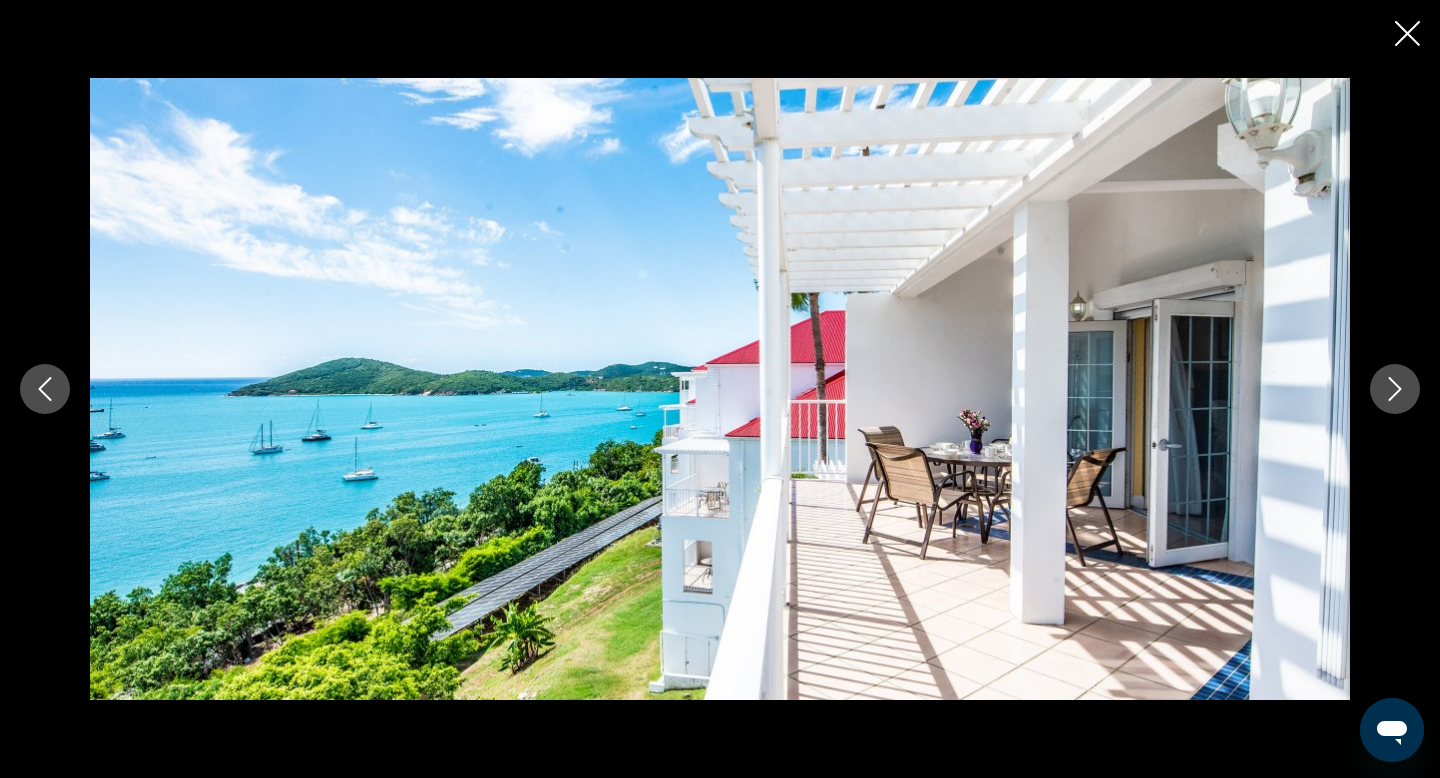 click 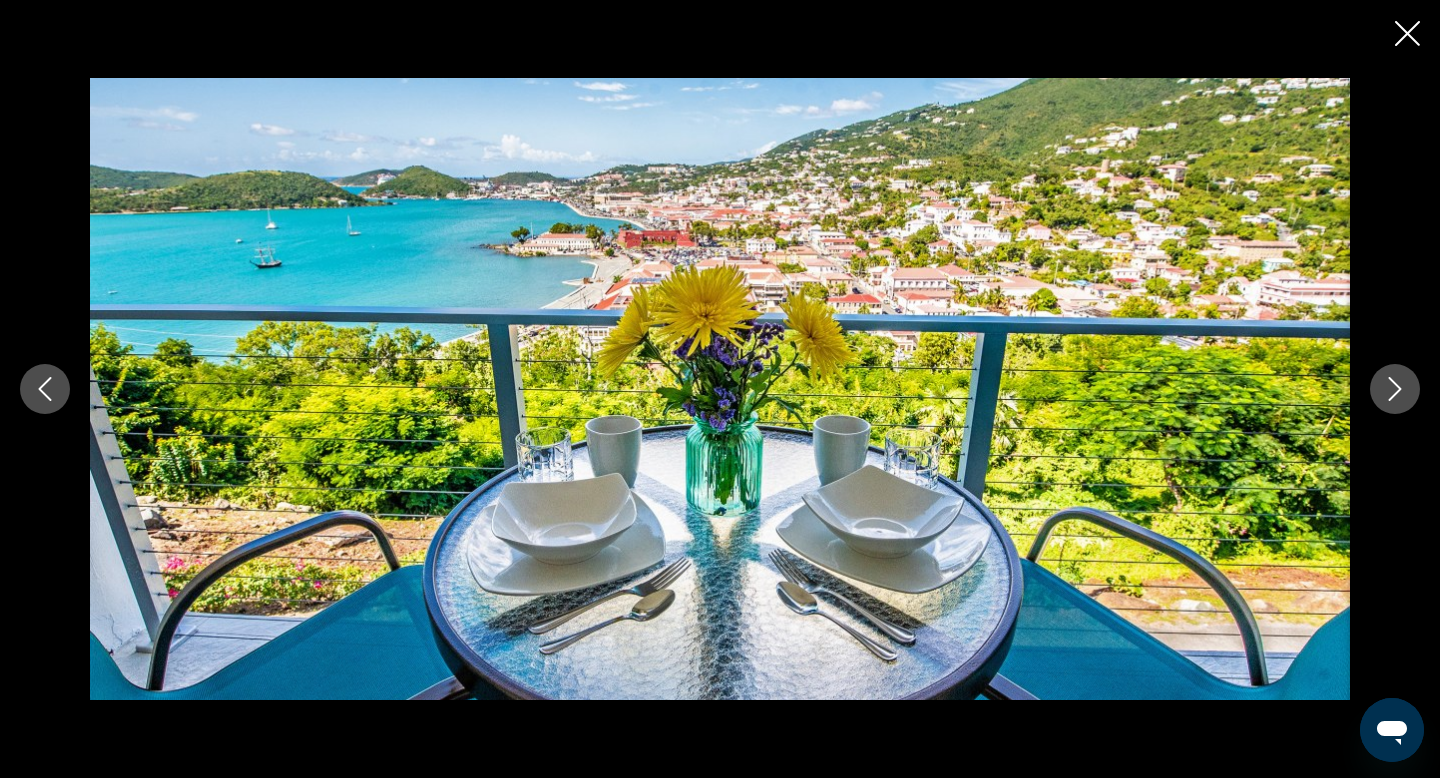 type 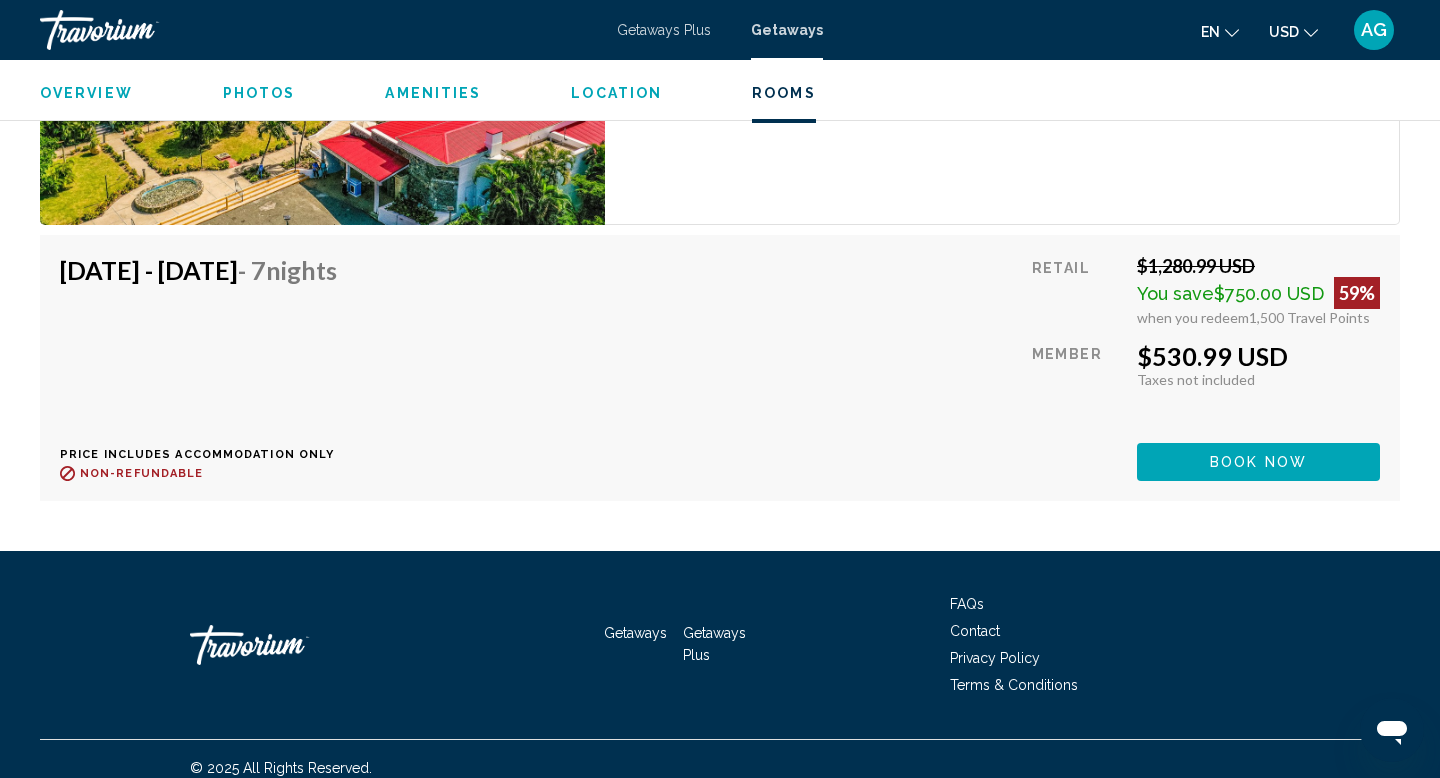 scroll, scrollTop: 5872, scrollLeft: 0, axis: vertical 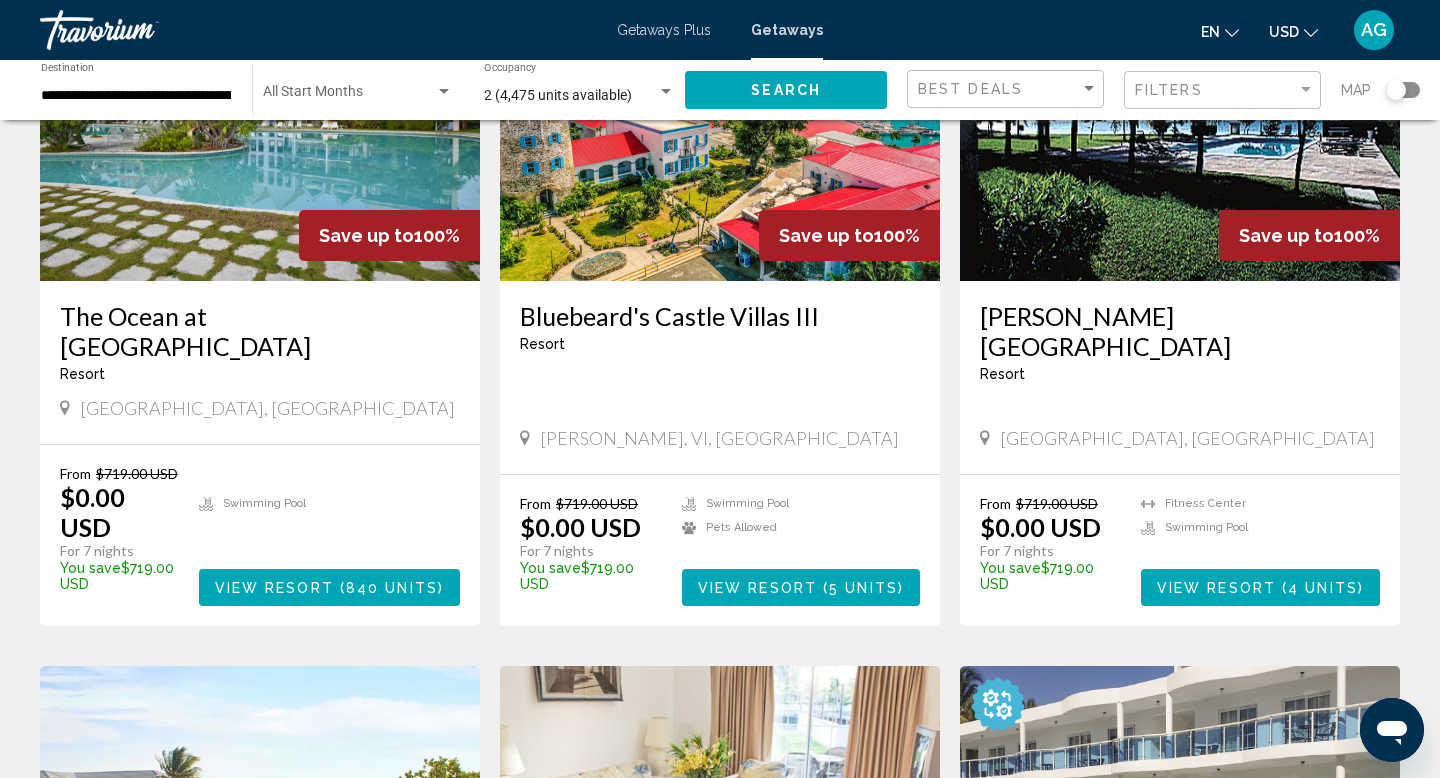 click on "5 units" at bounding box center (863, 588) 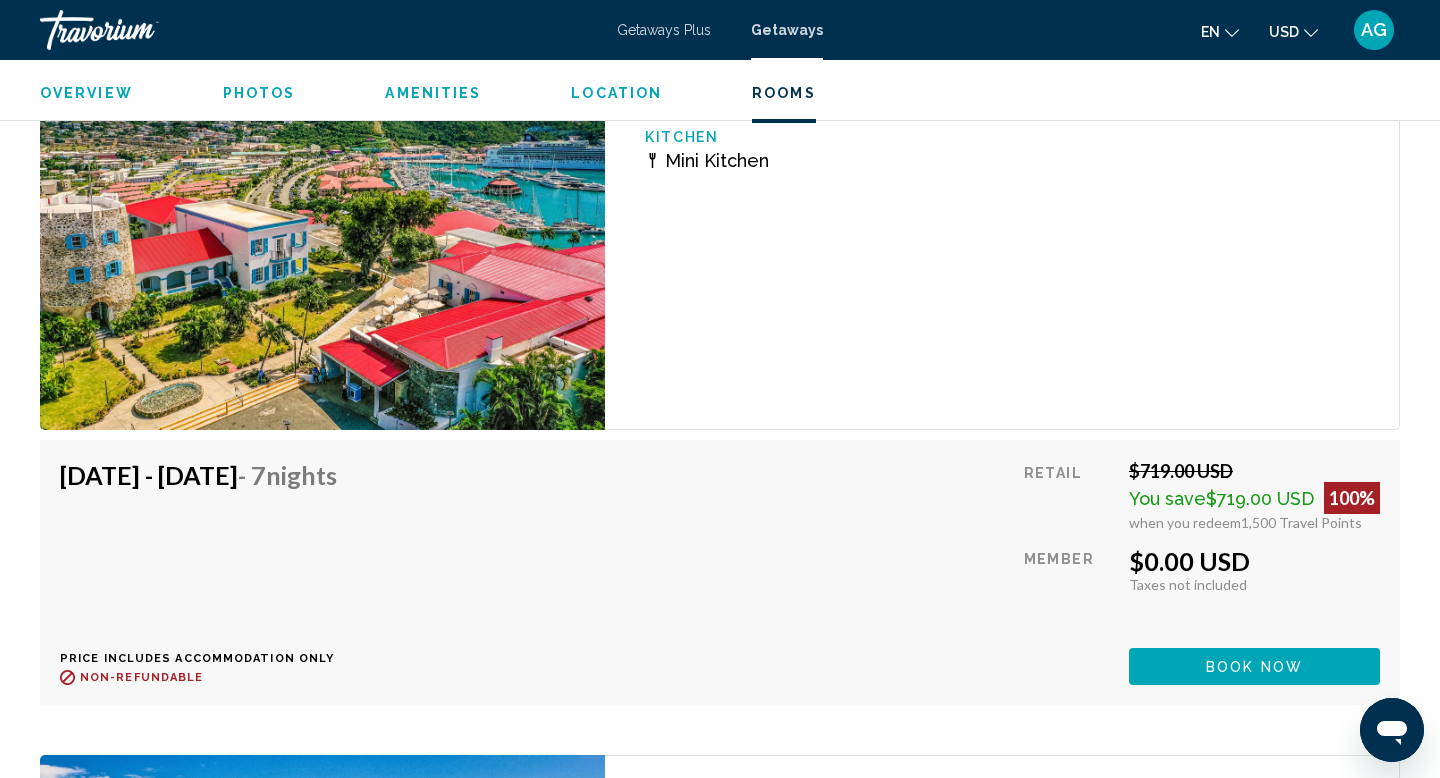 scroll, scrollTop: 3393, scrollLeft: 0, axis: vertical 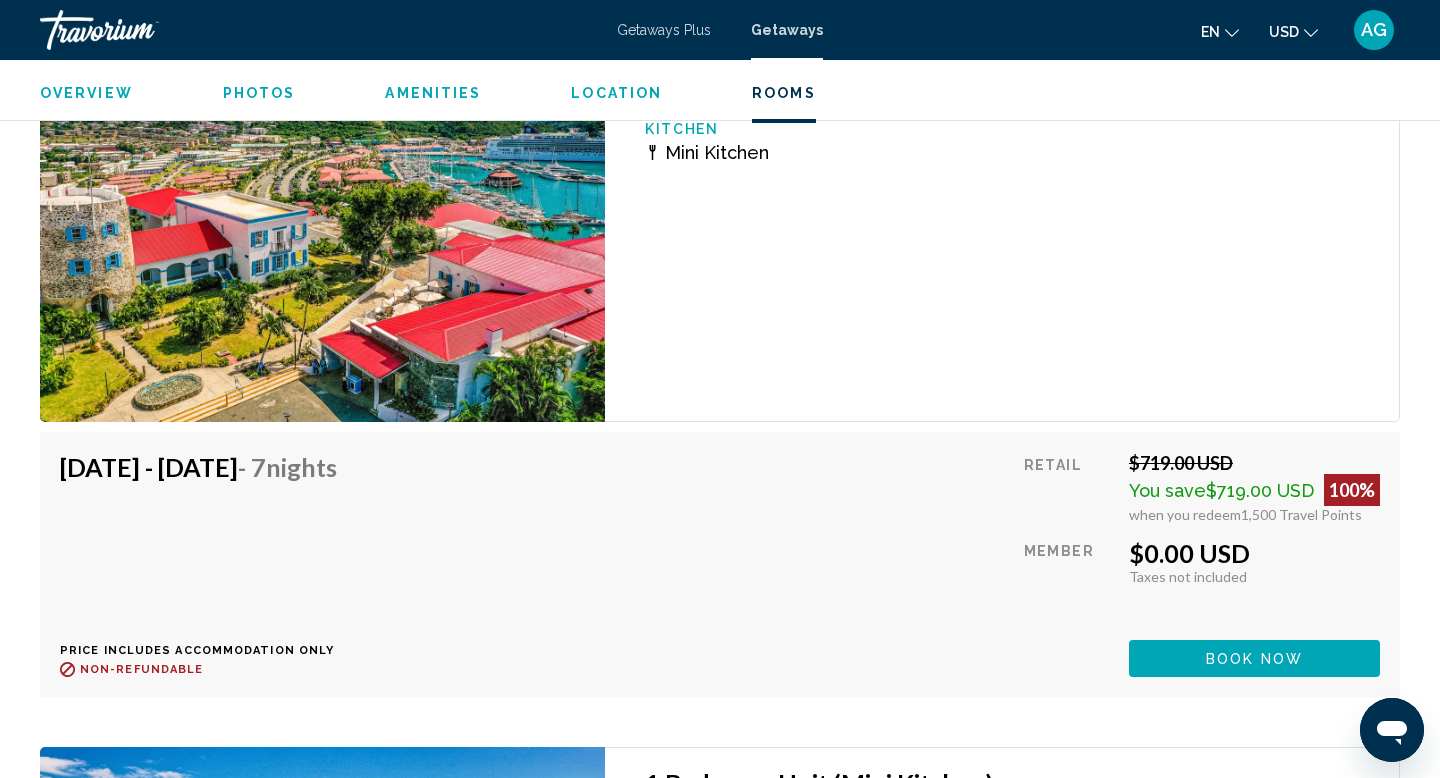 click on "Book now" at bounding box center [1254, 658] 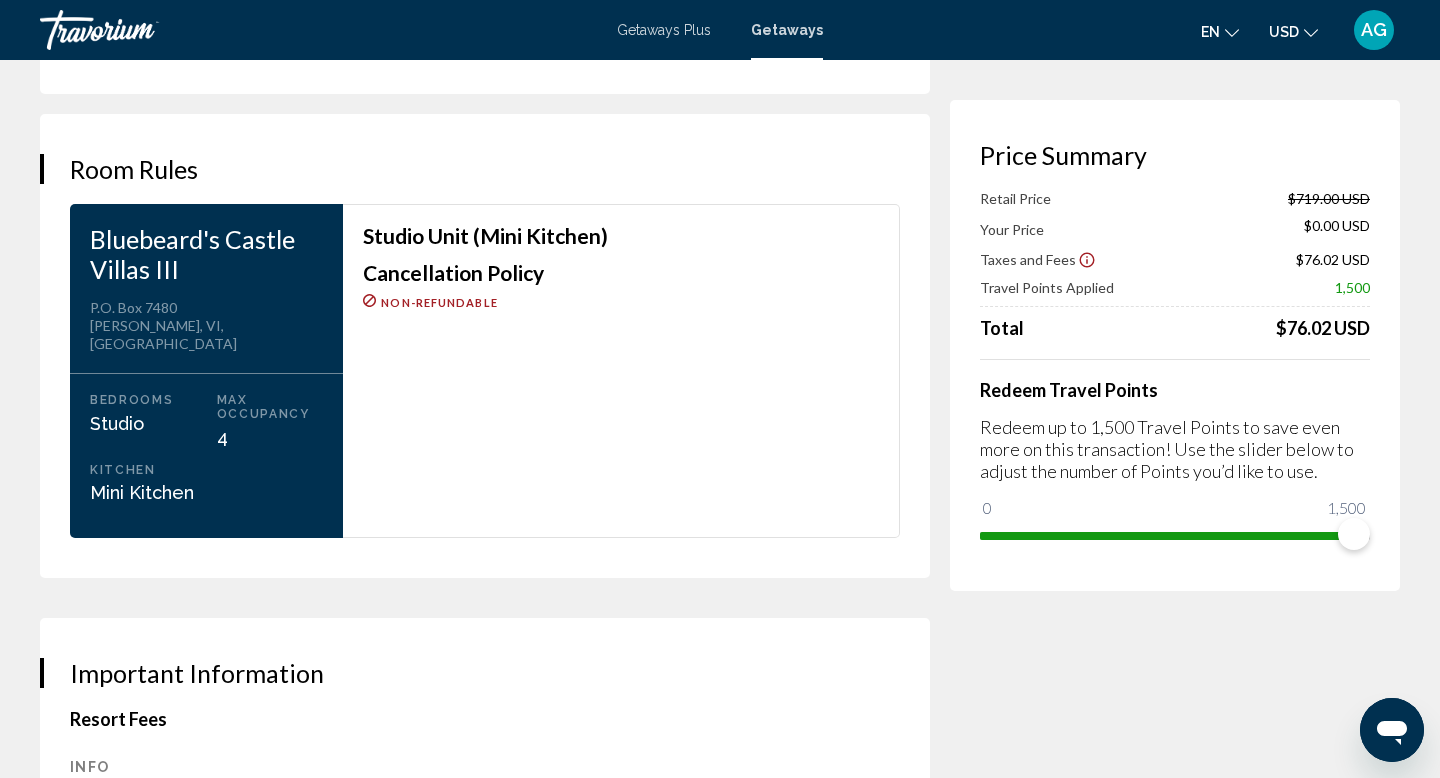 scroll, scrollTop: 2497, scrollLeft: 0, axis: vertical 